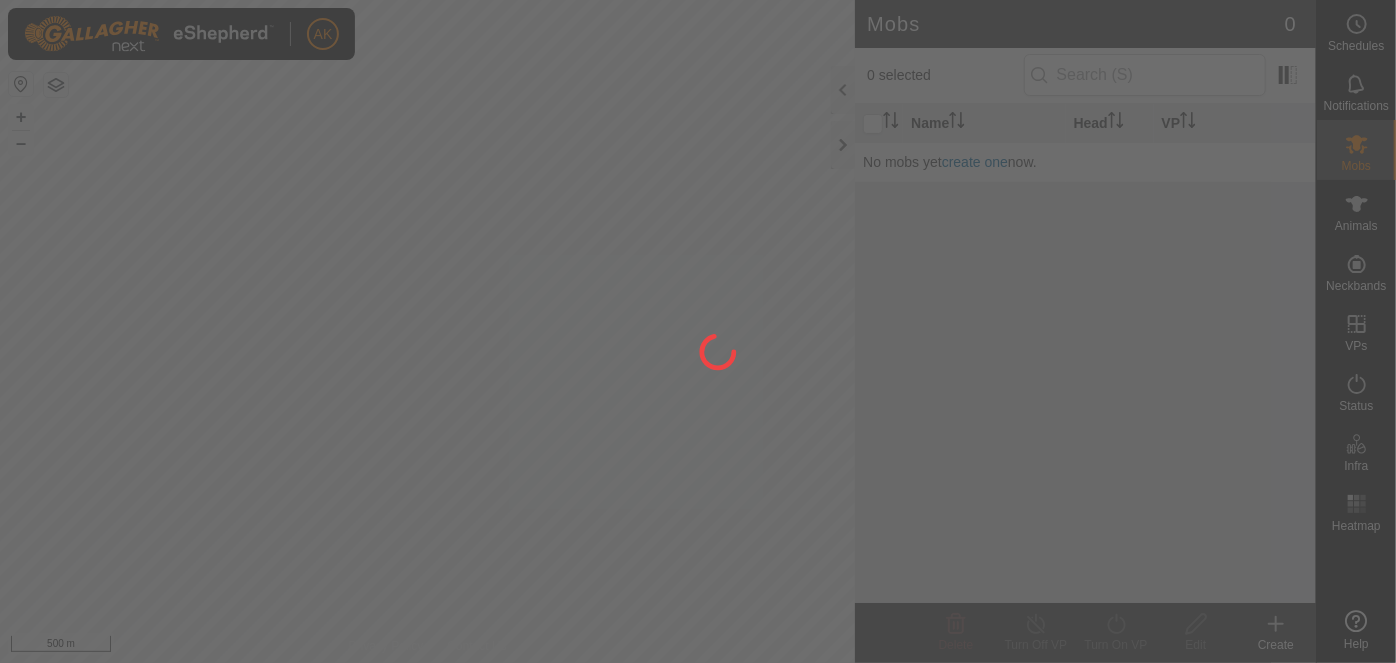 scroll, scrollTop: 0, scrollLeft: 0, axis: both 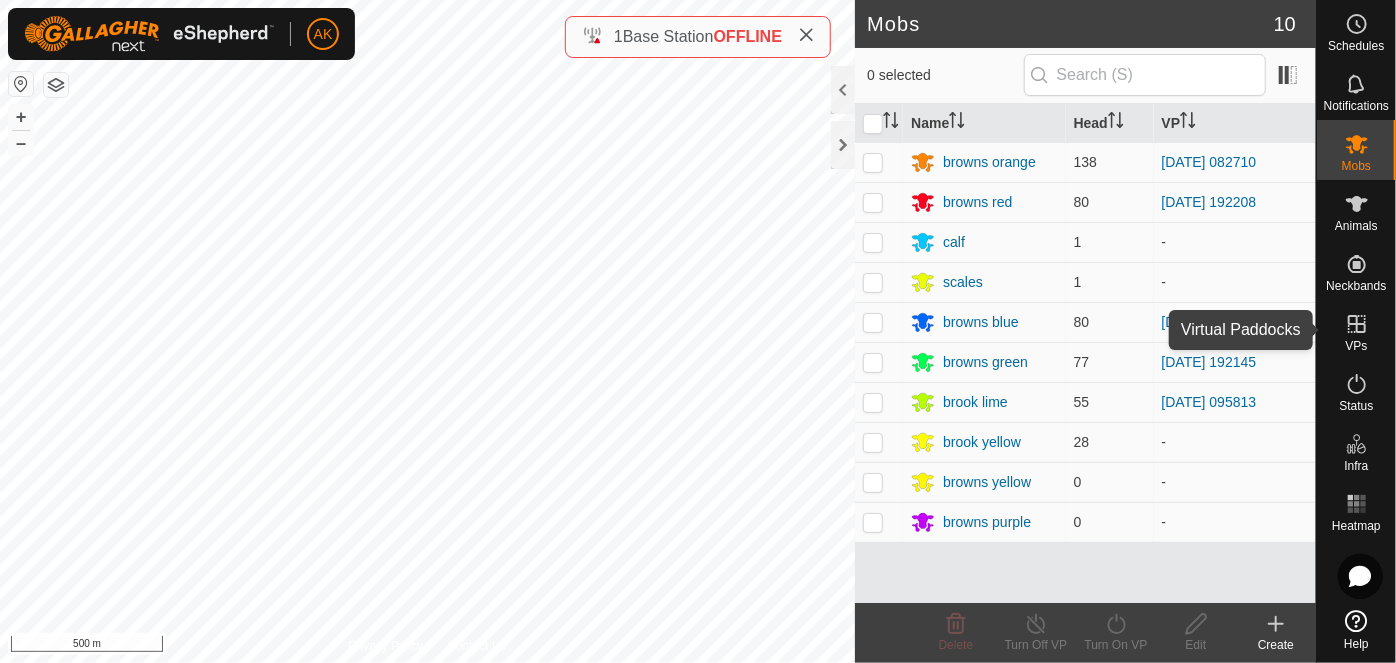 click 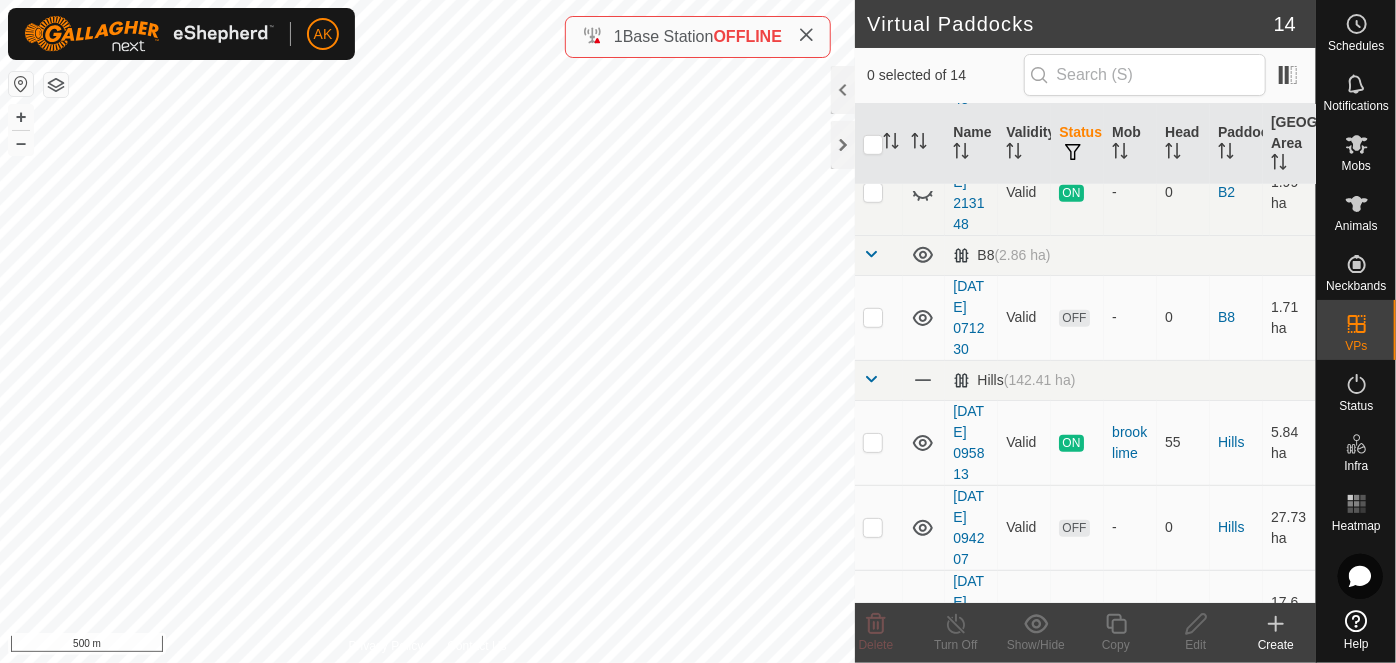 scroll, scrollTop: 545, scrollLeft: 0, axis: vertical 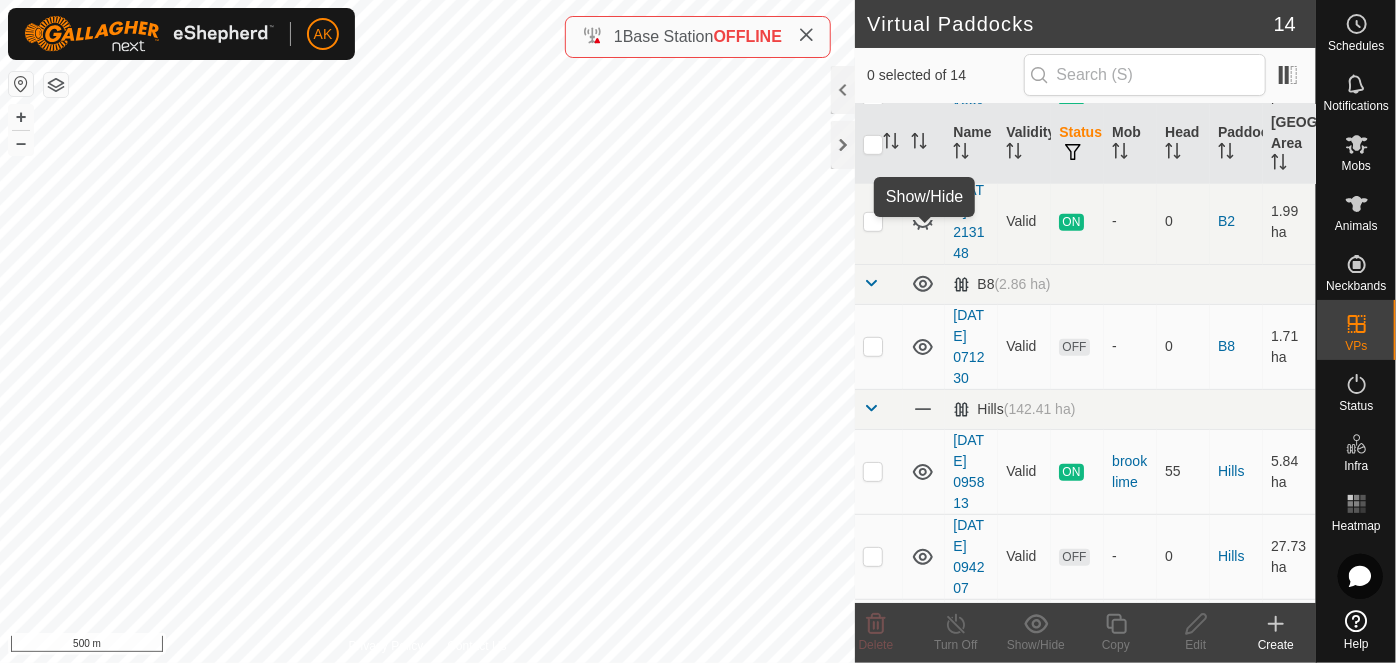 click 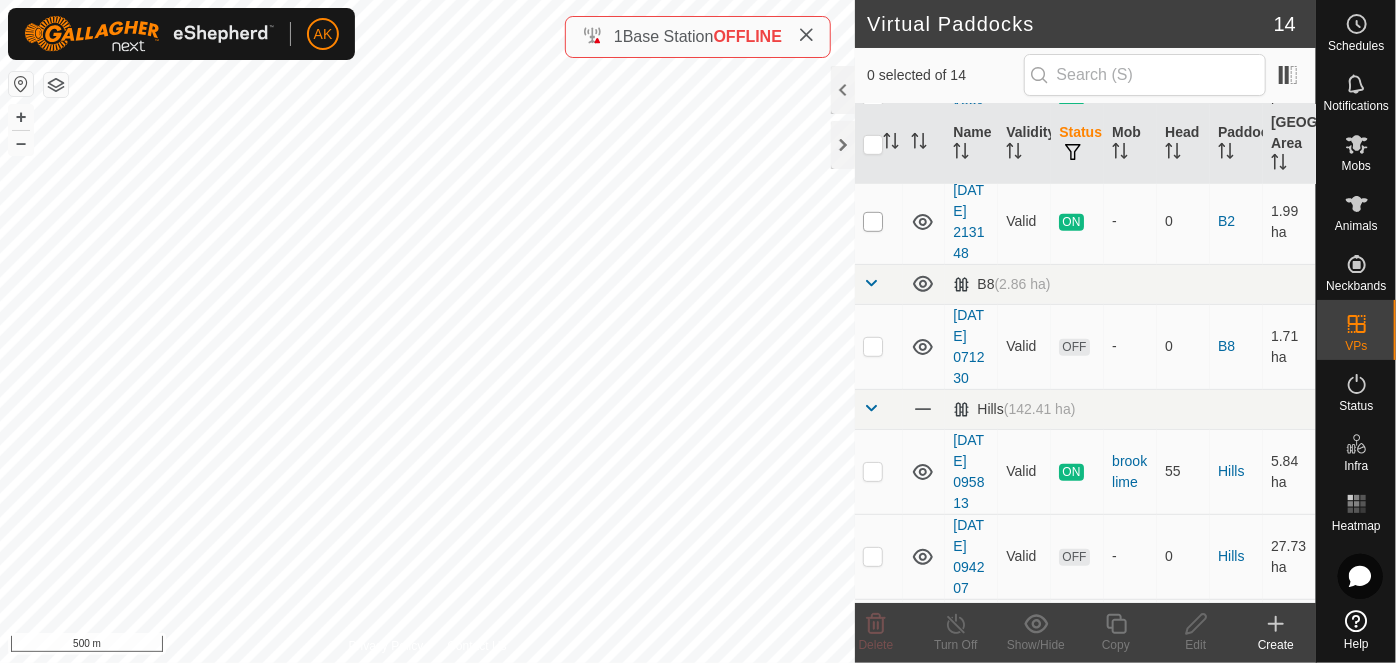 click at bounding box center (873, 222) 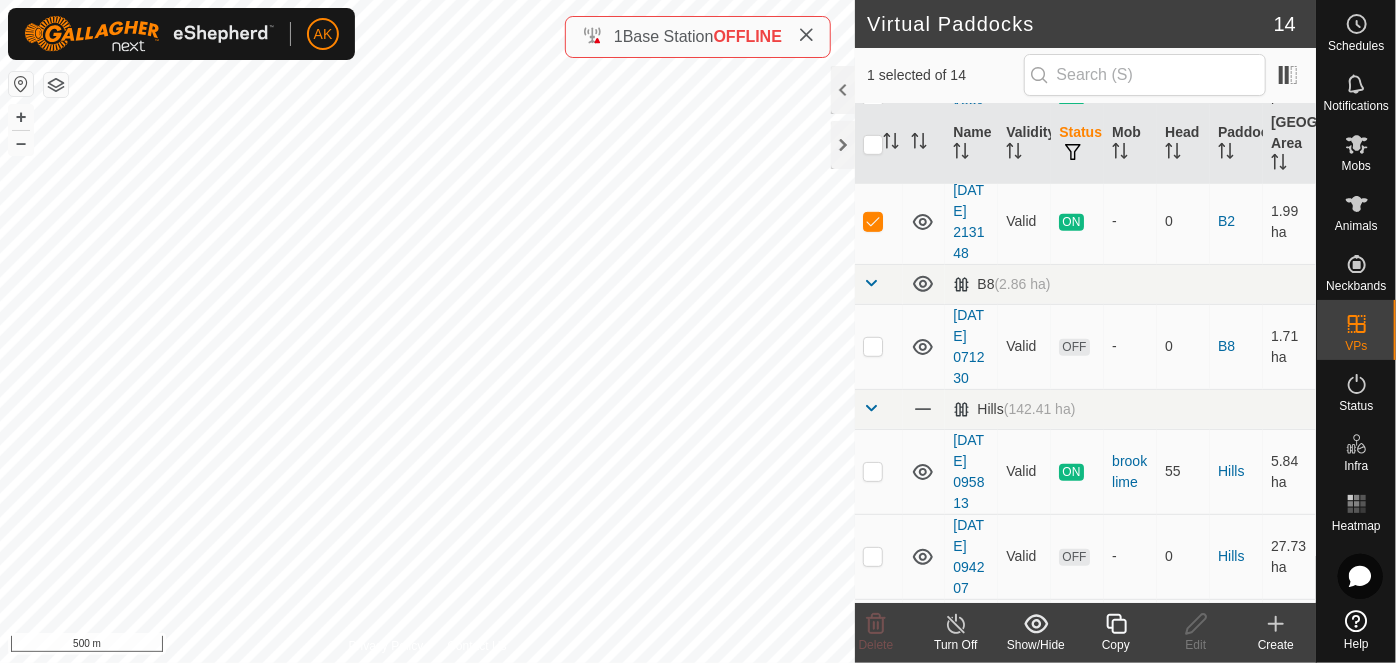 click 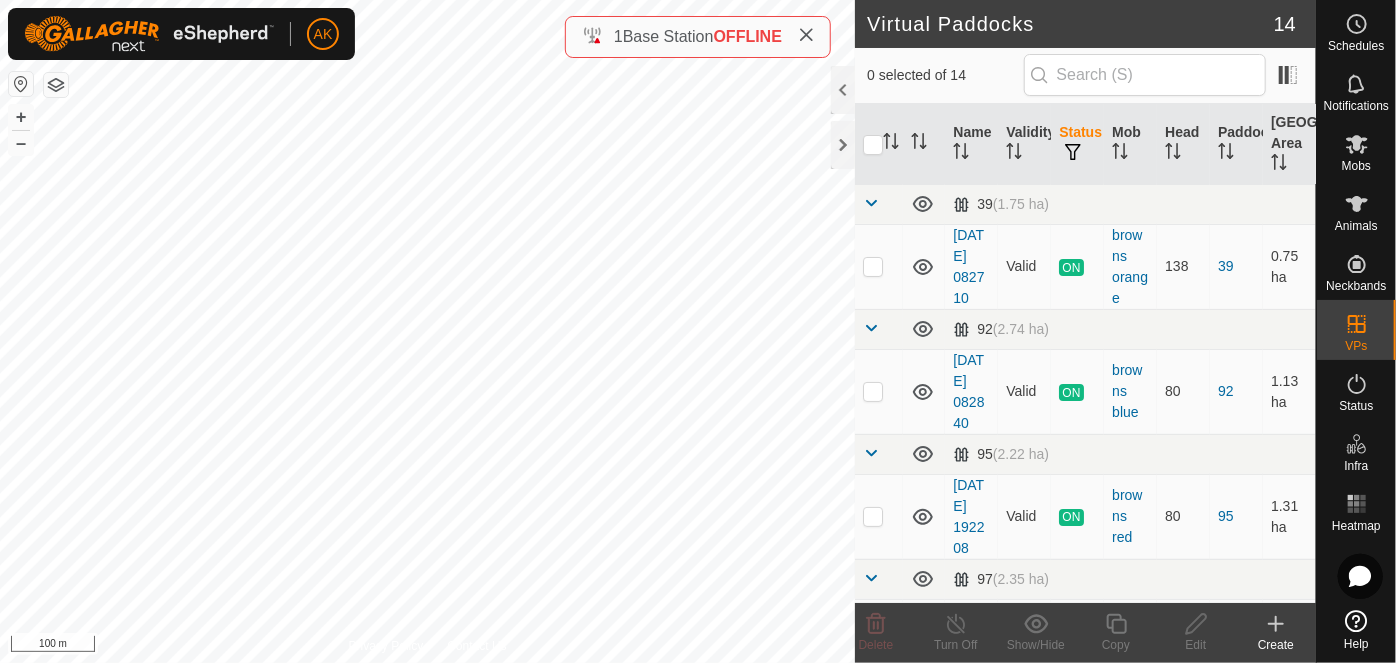 checkbox on "true" 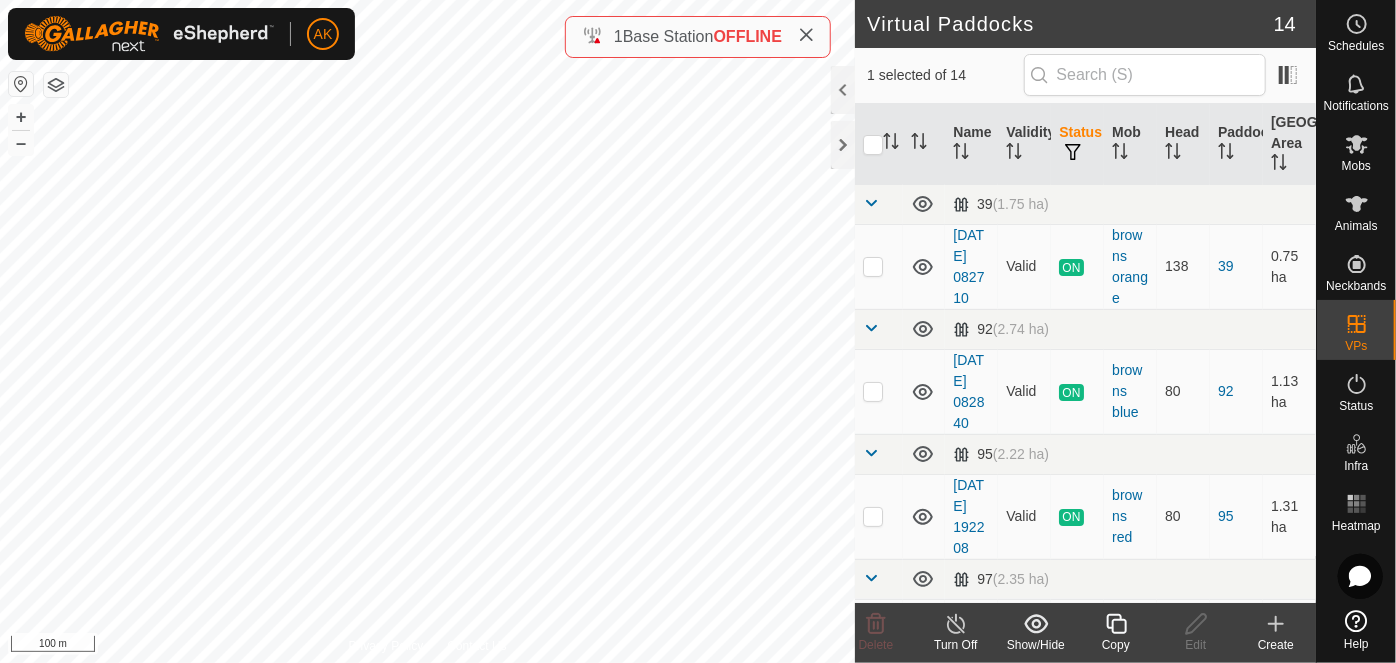 click 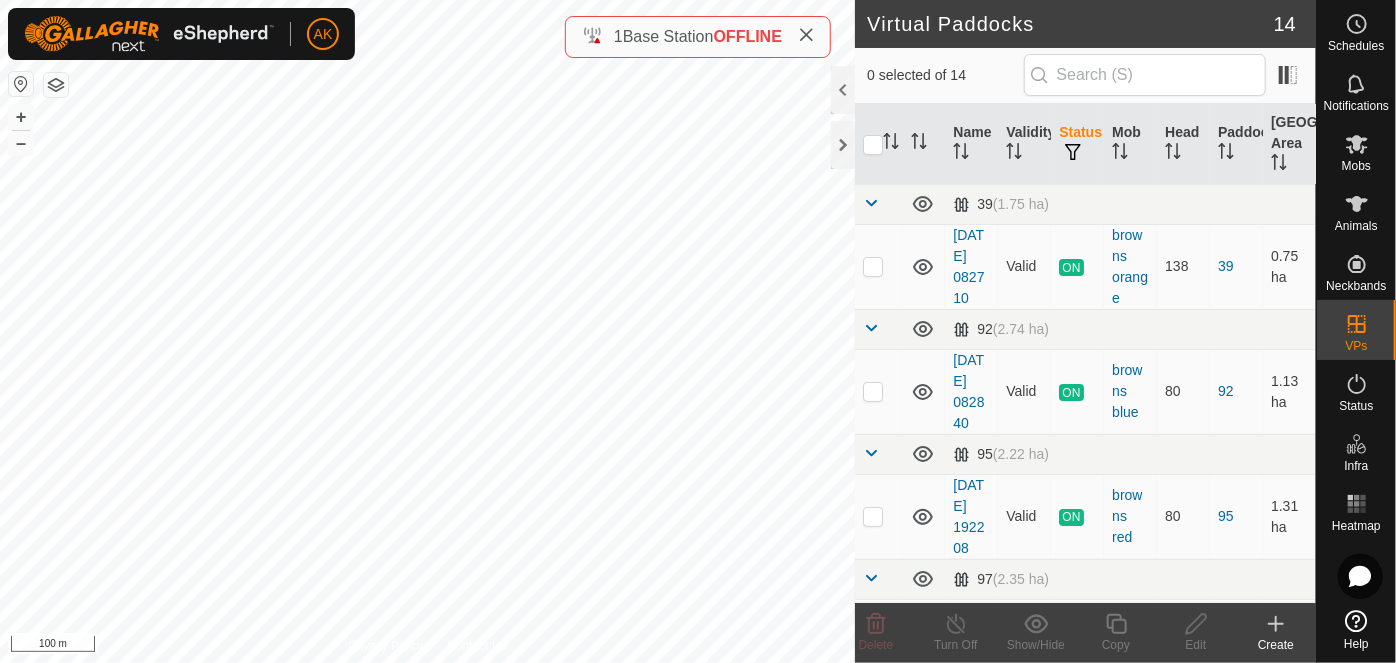 checkbox on "true" 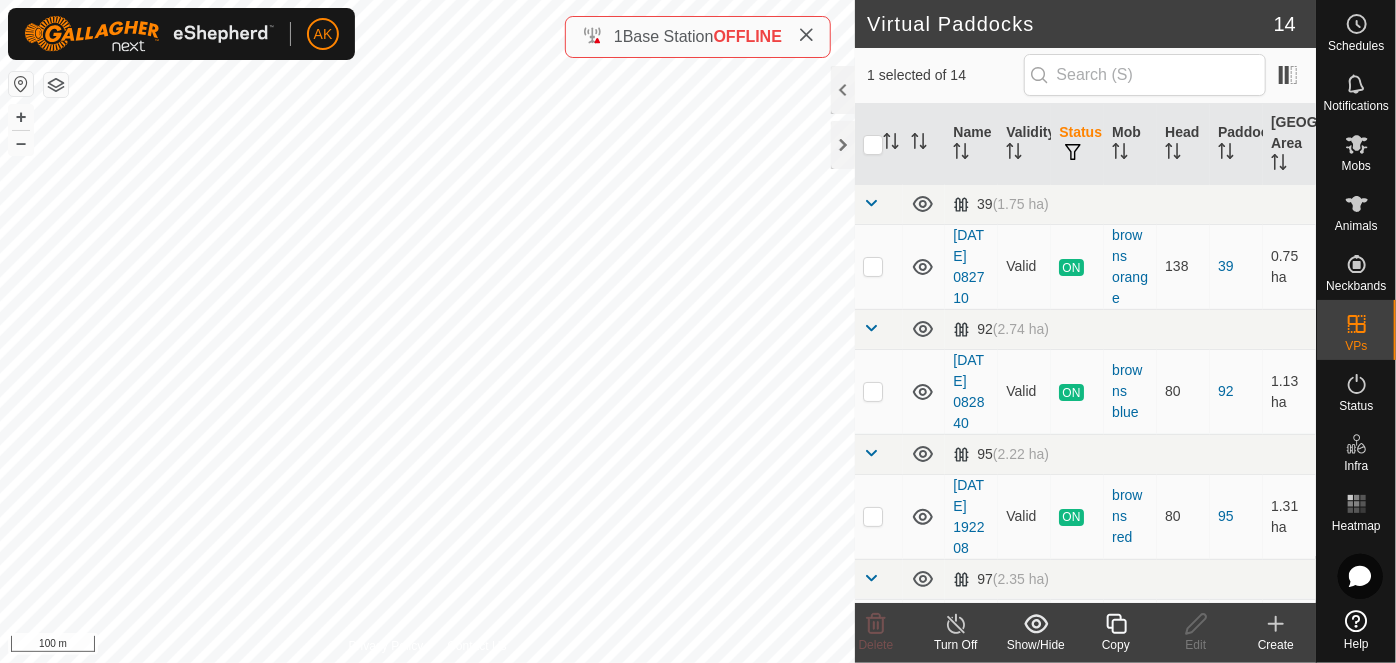 click 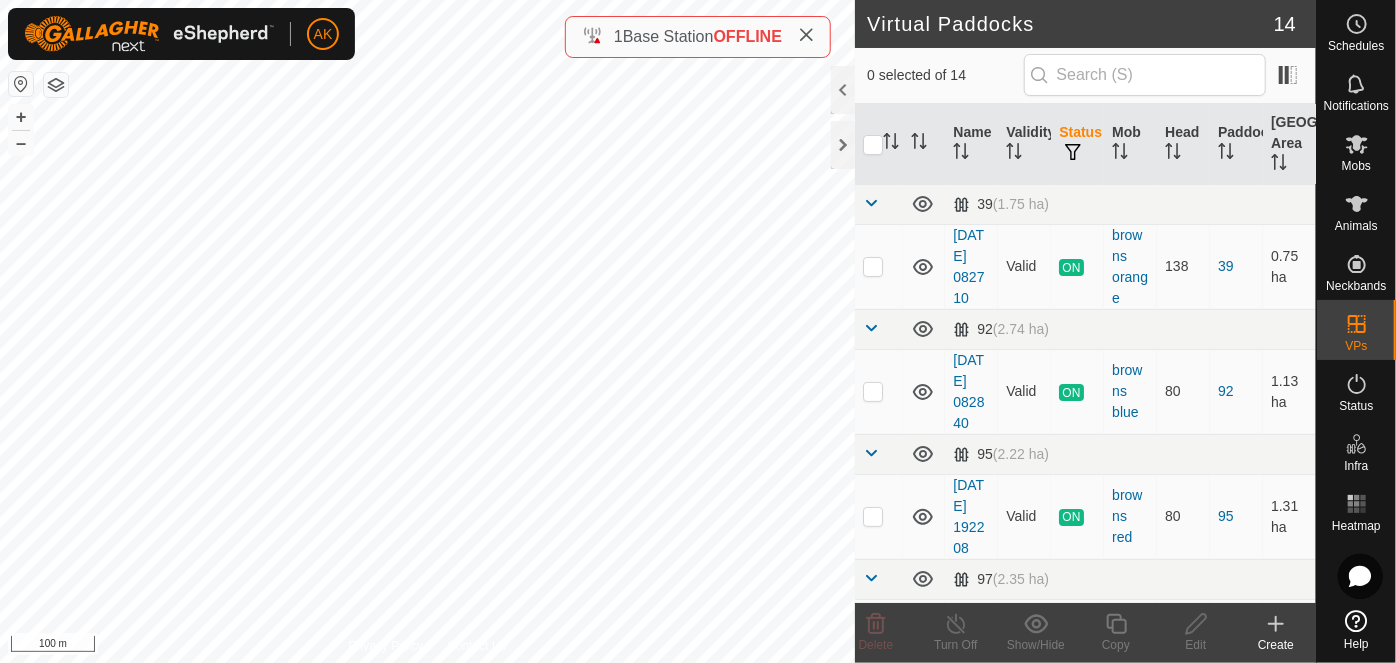 checkbox on "true" 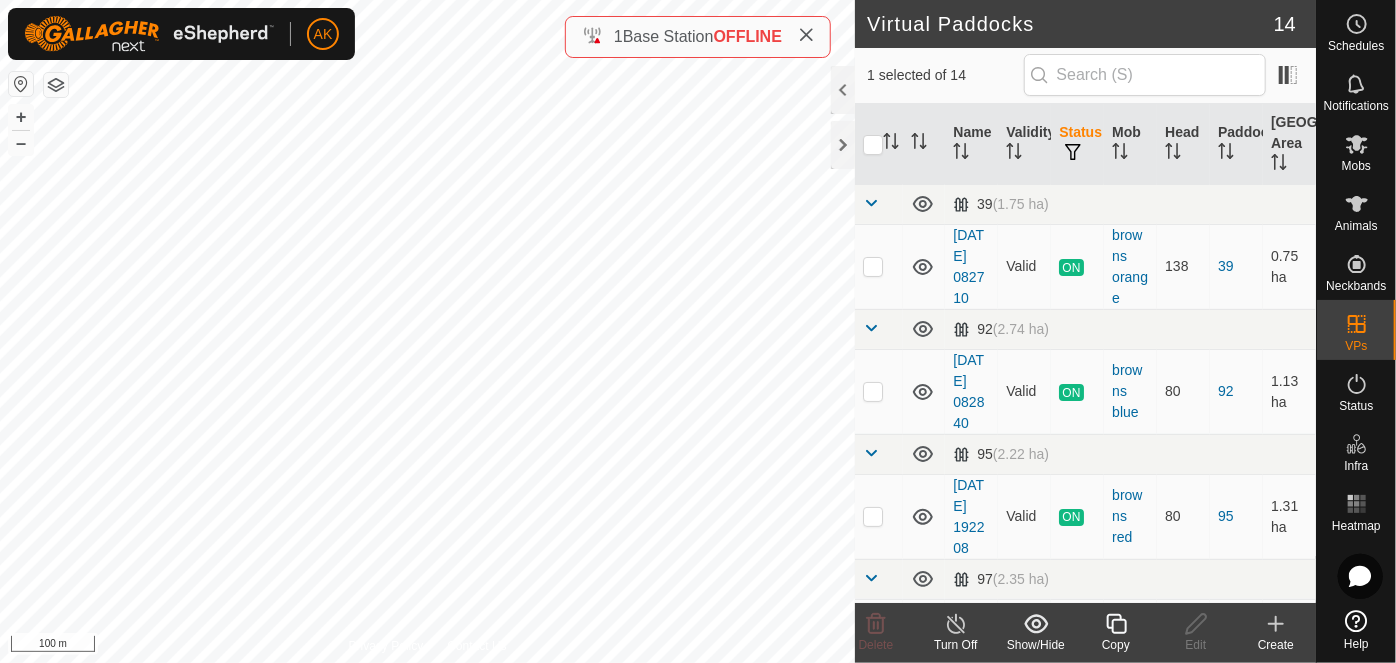 click 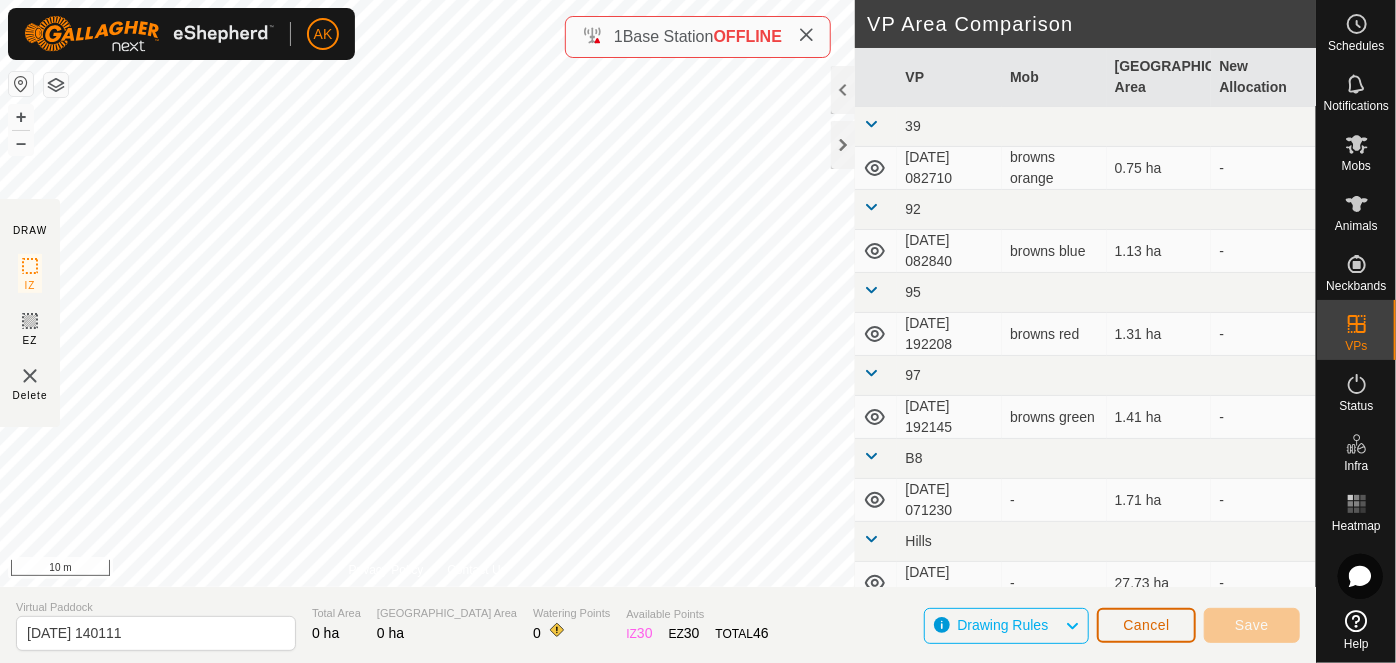click on "Cancel" 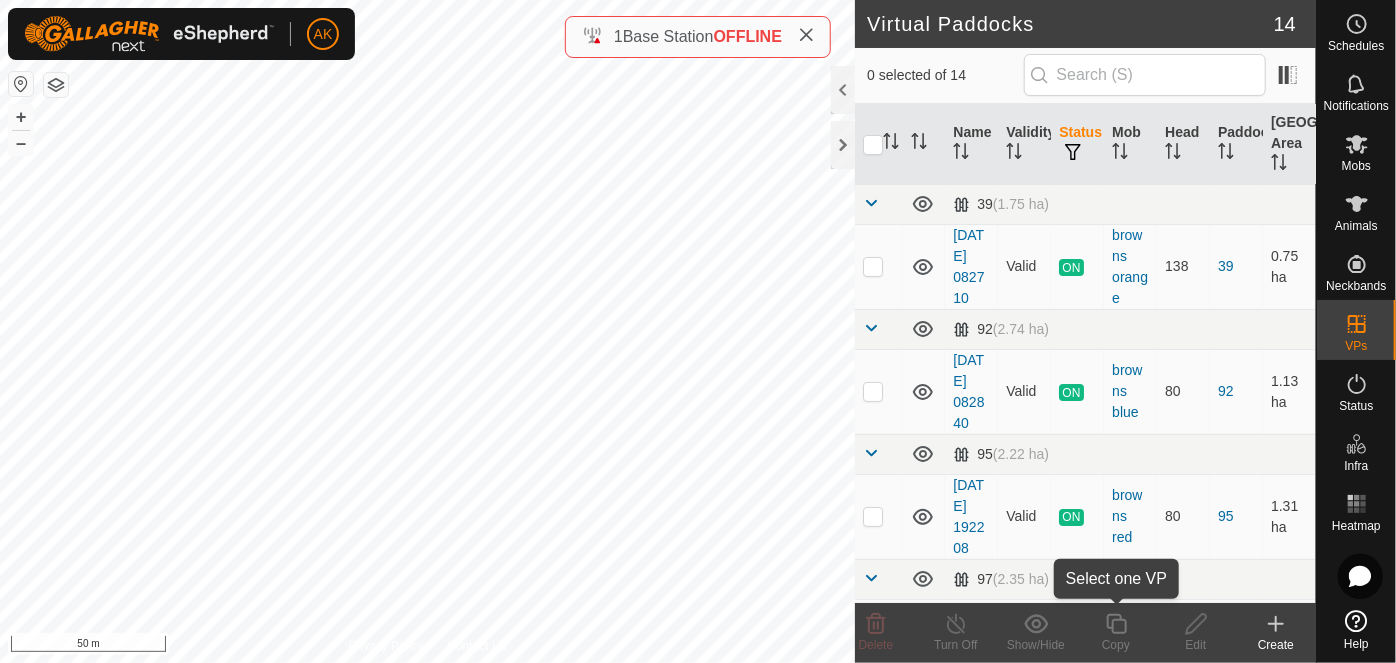 click on "Copy" 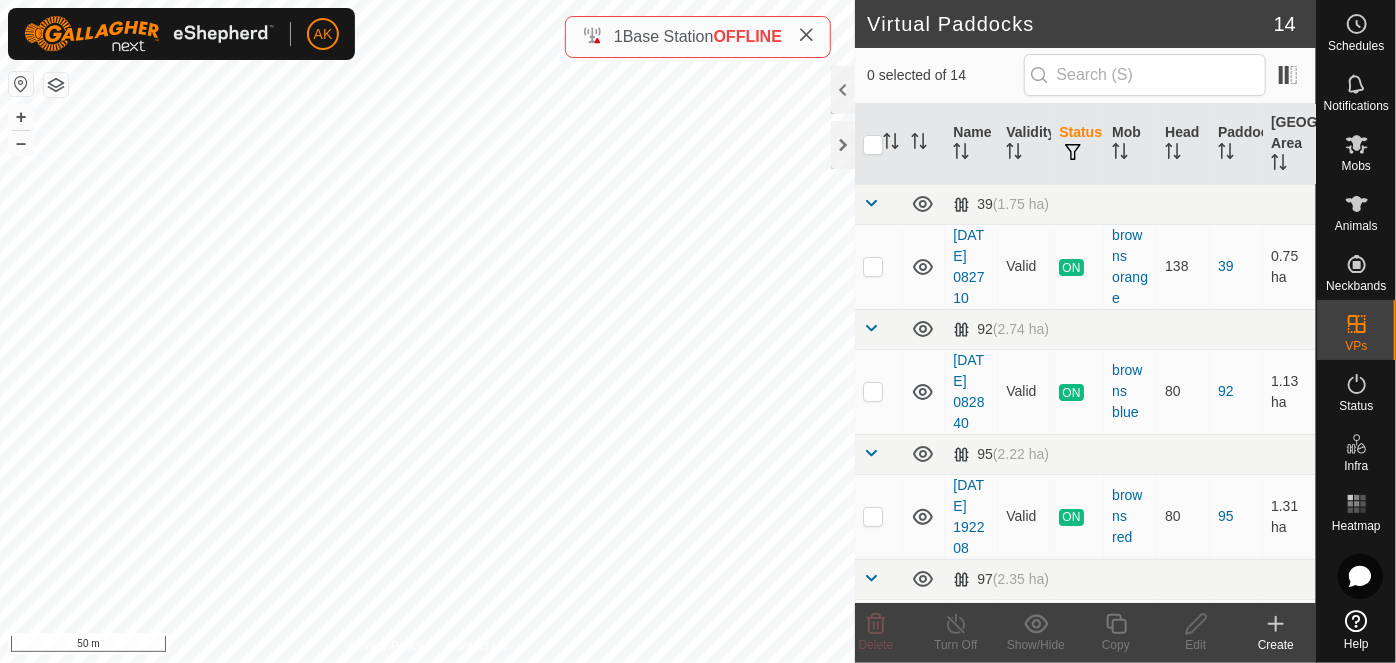 checkbox on "true" 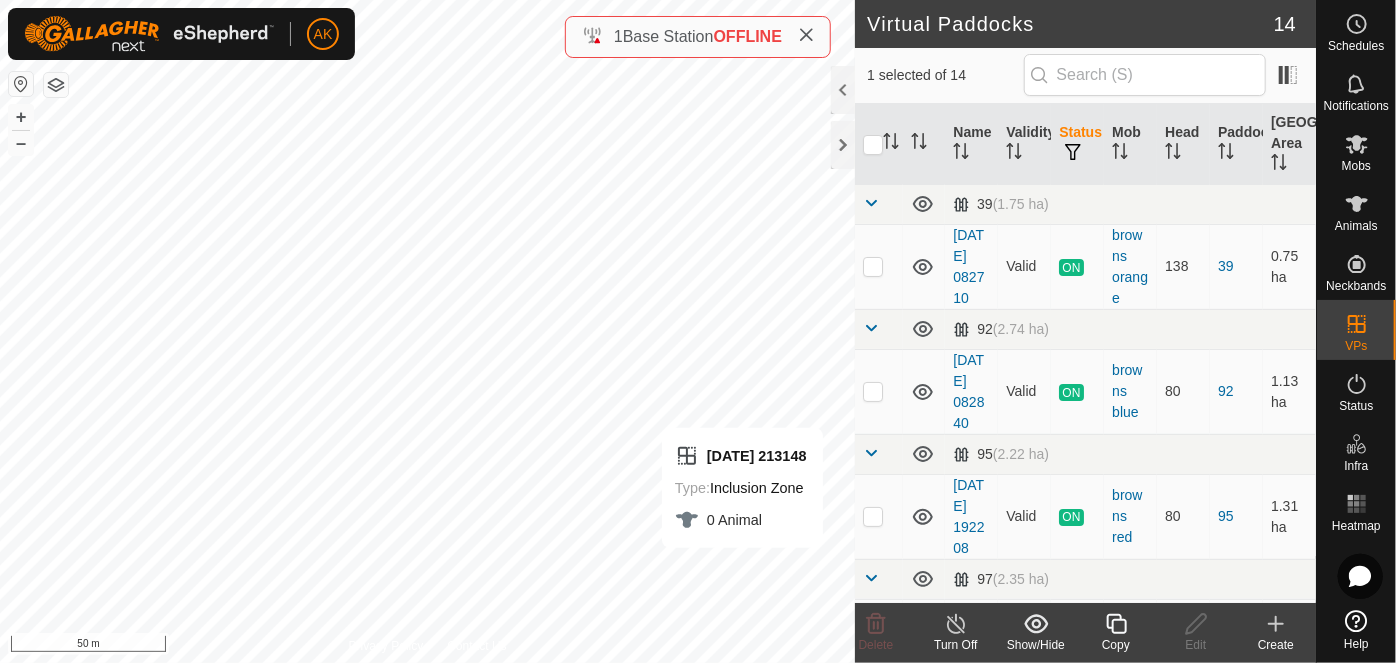 click 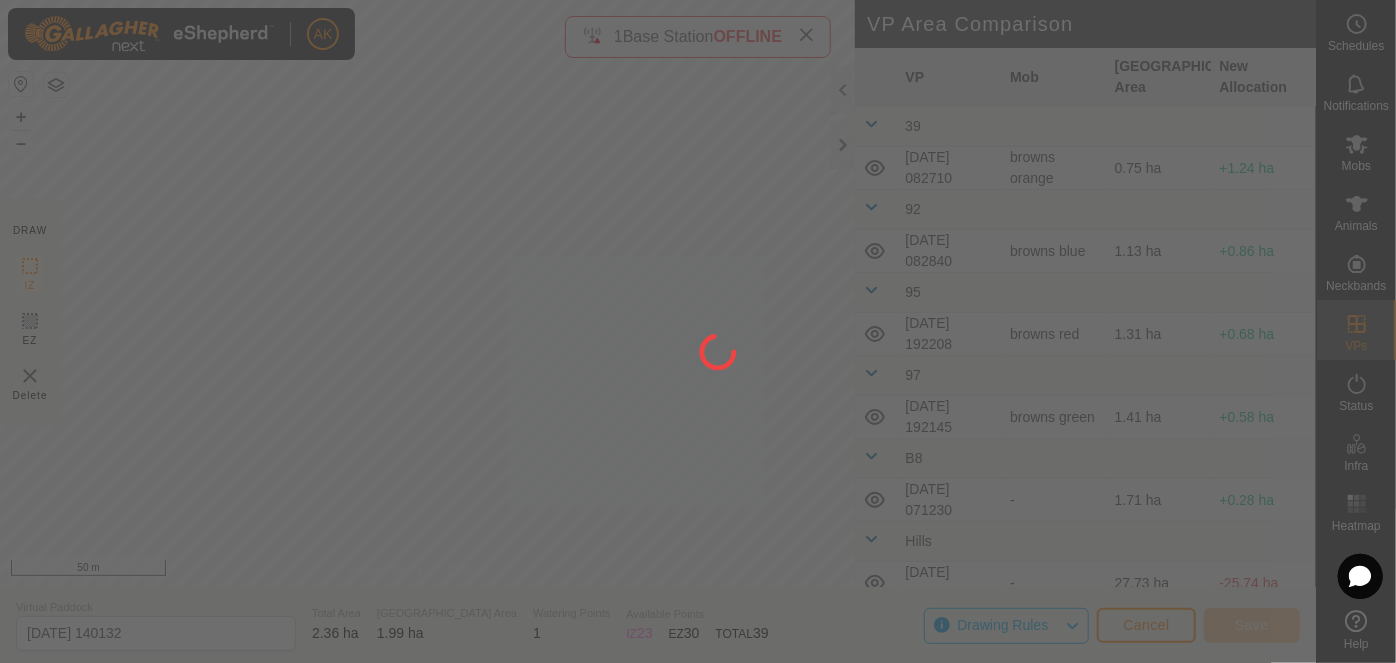 drag, startPoint x: 697, startPoint y: 518, endPoint x: 692, endPoint y: 306, distance: 212.05896 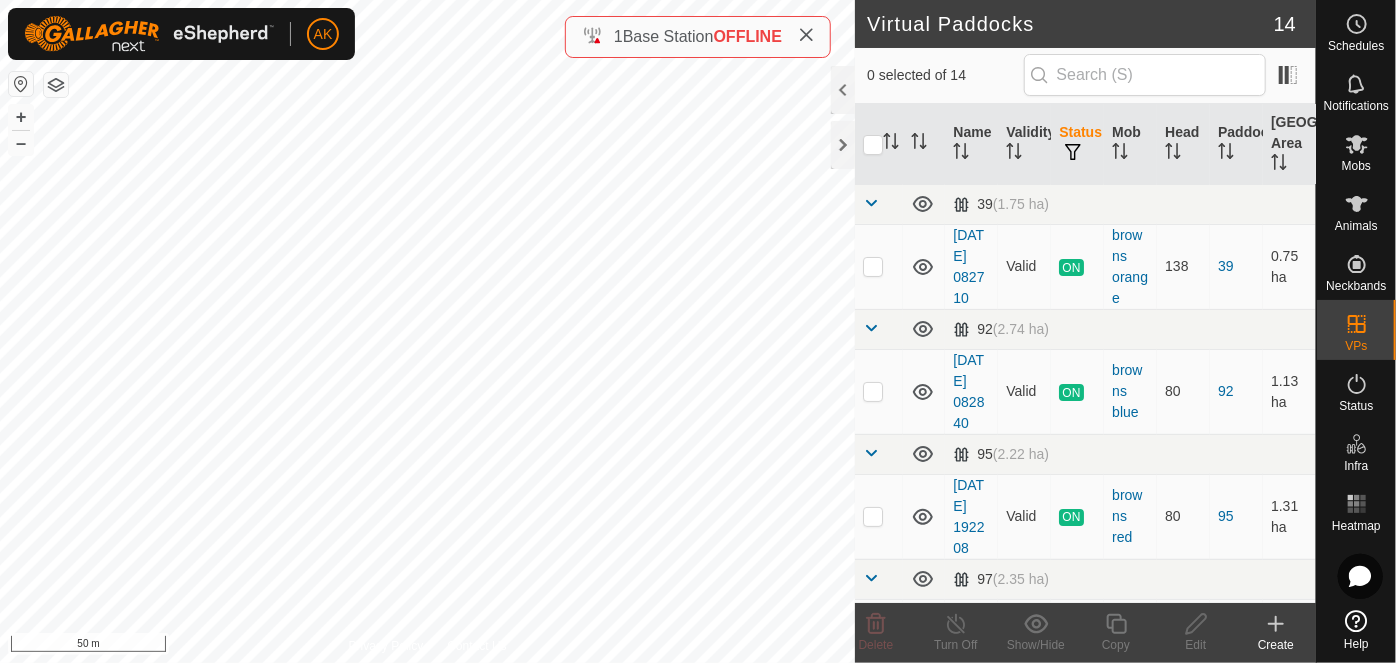 checkbox on "true" 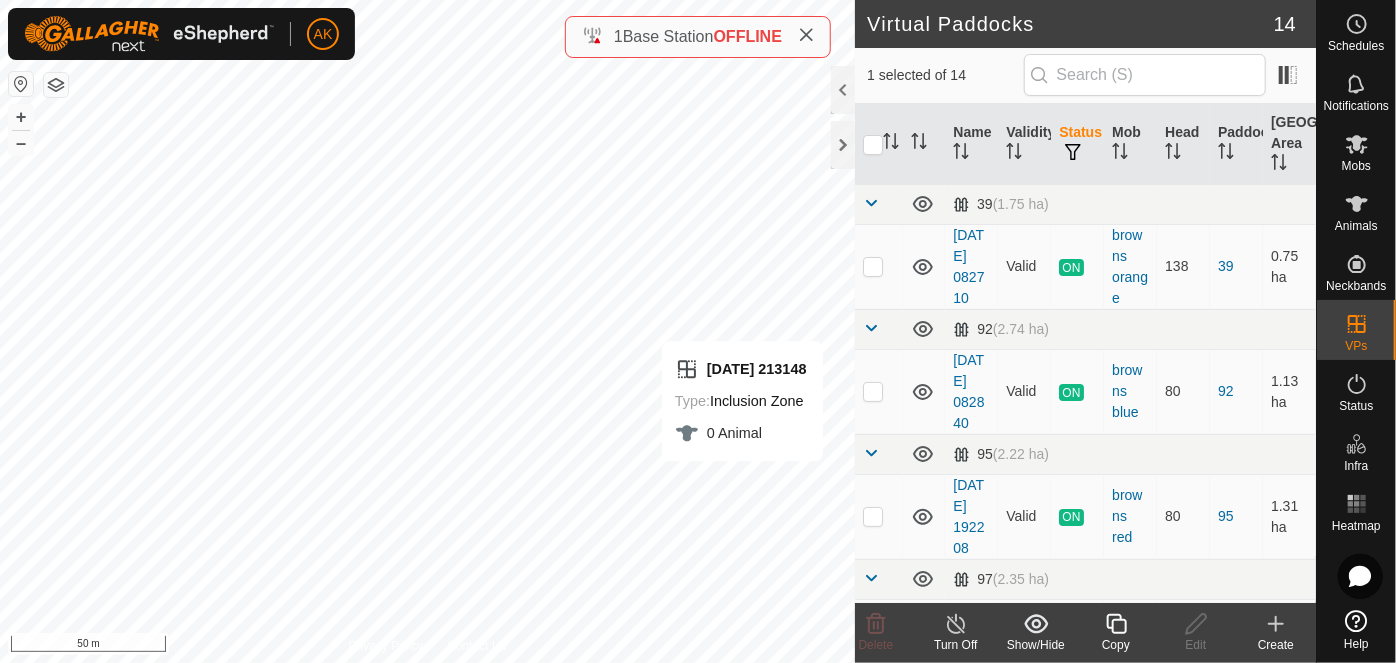 click 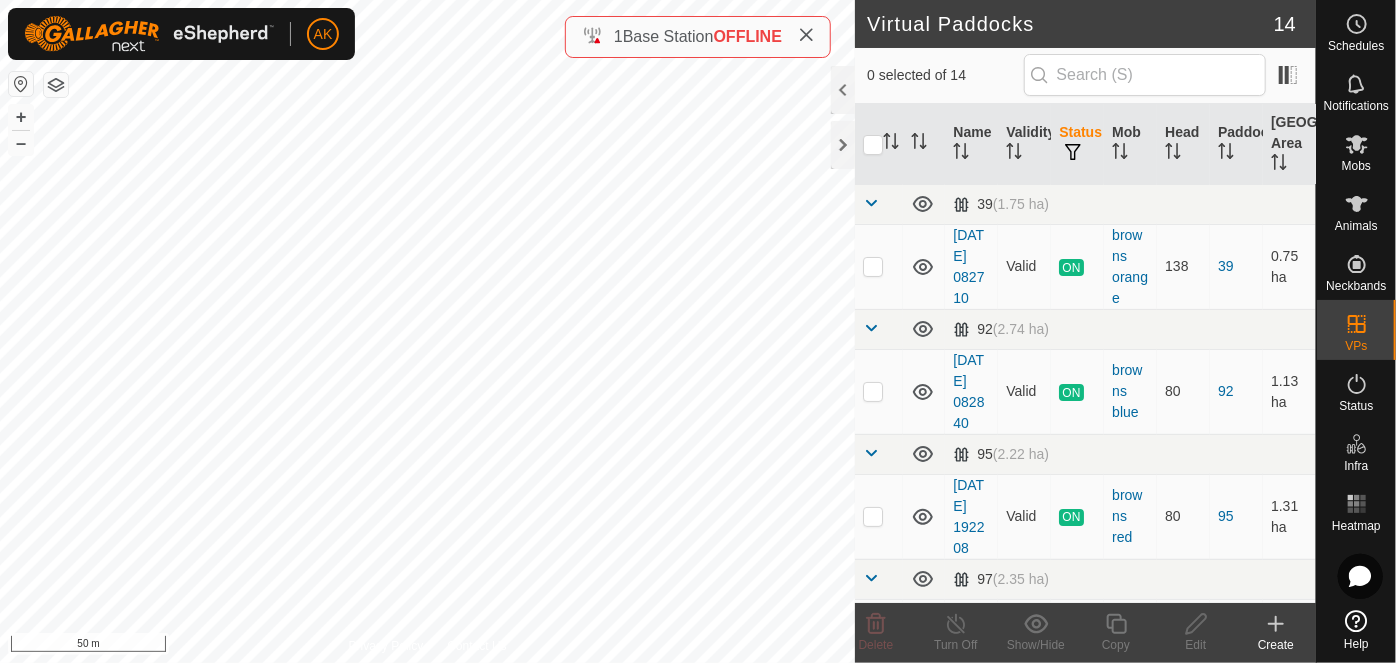 checkbox on "true" 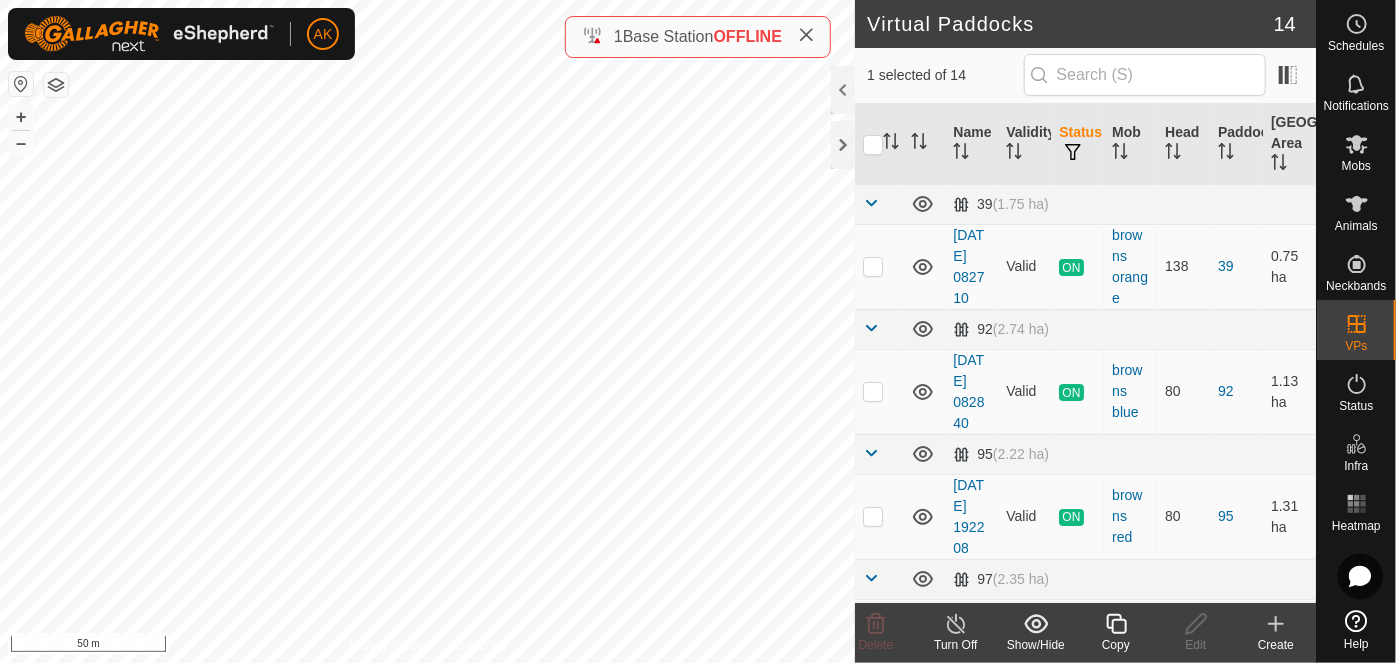 click 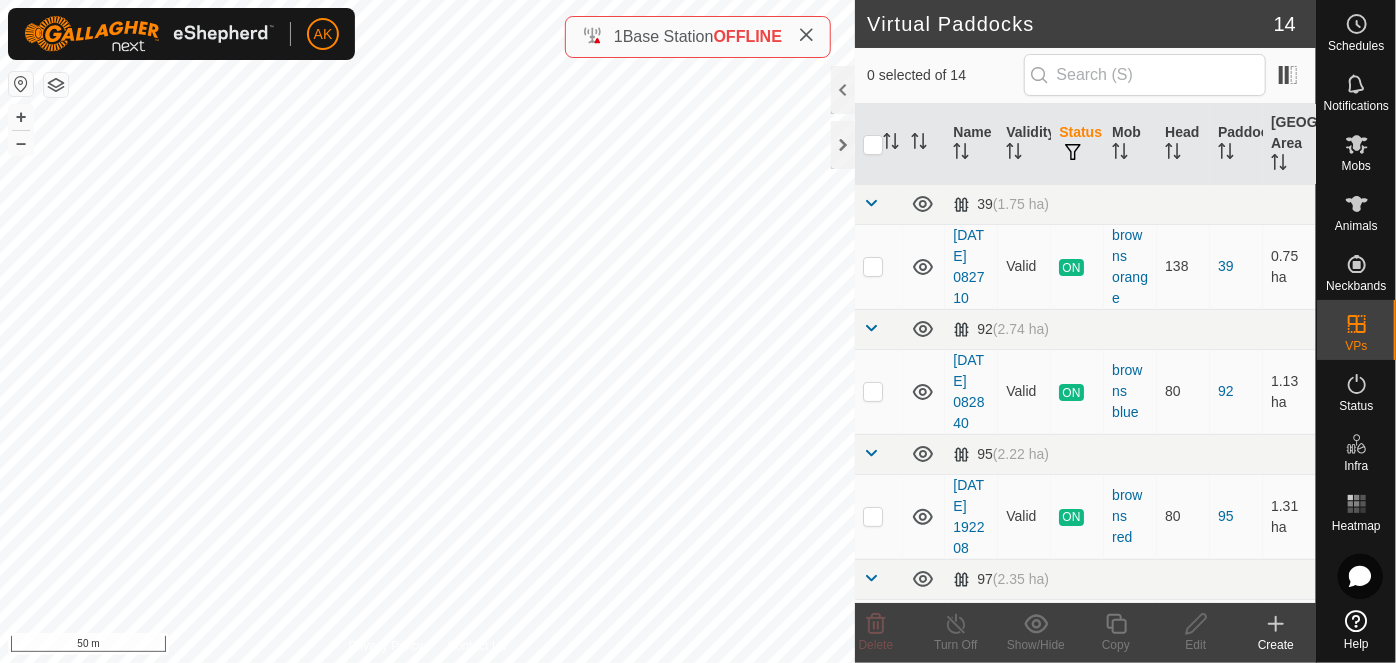 checkbox on "true" 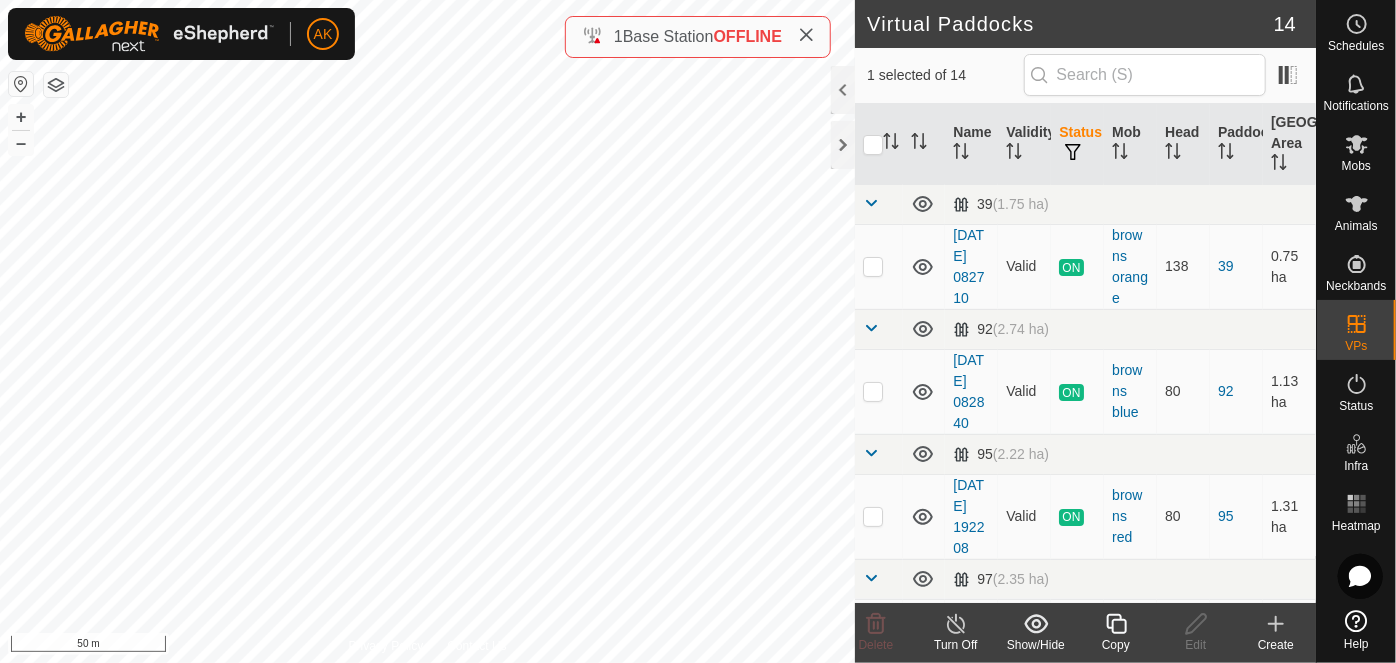click 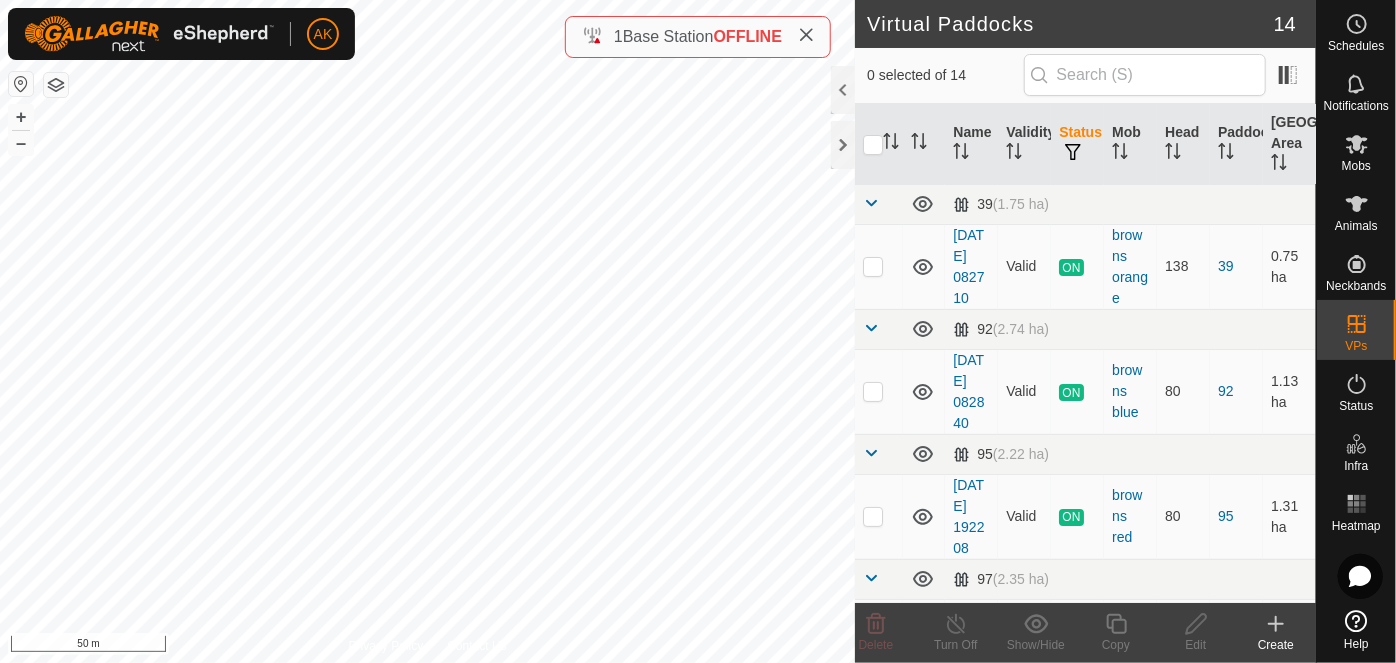 checkbox on "true" 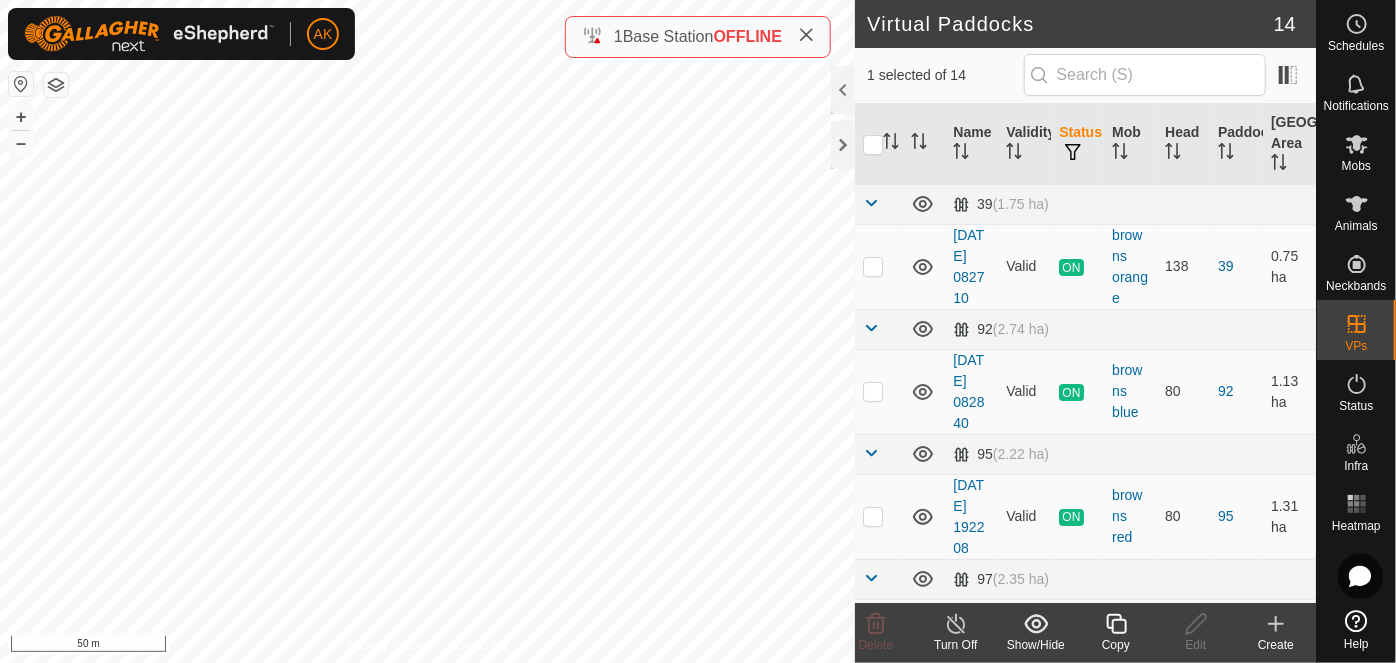 click 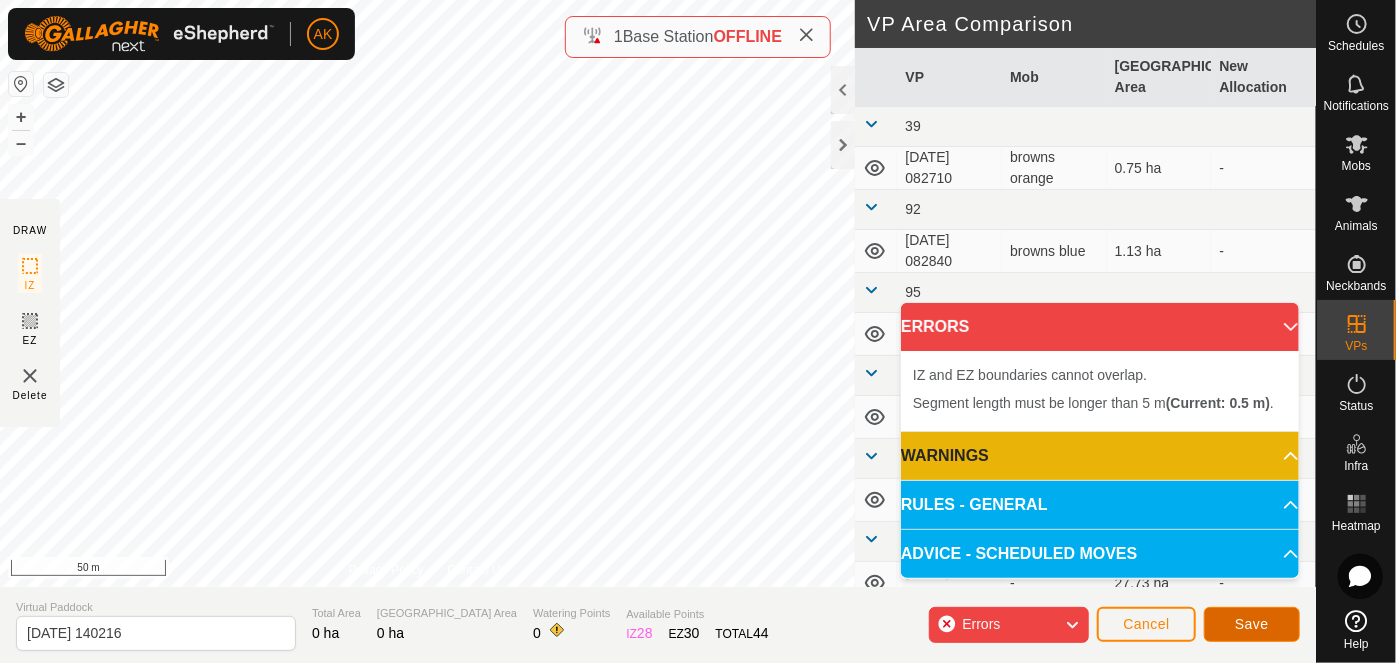 click on "Save" 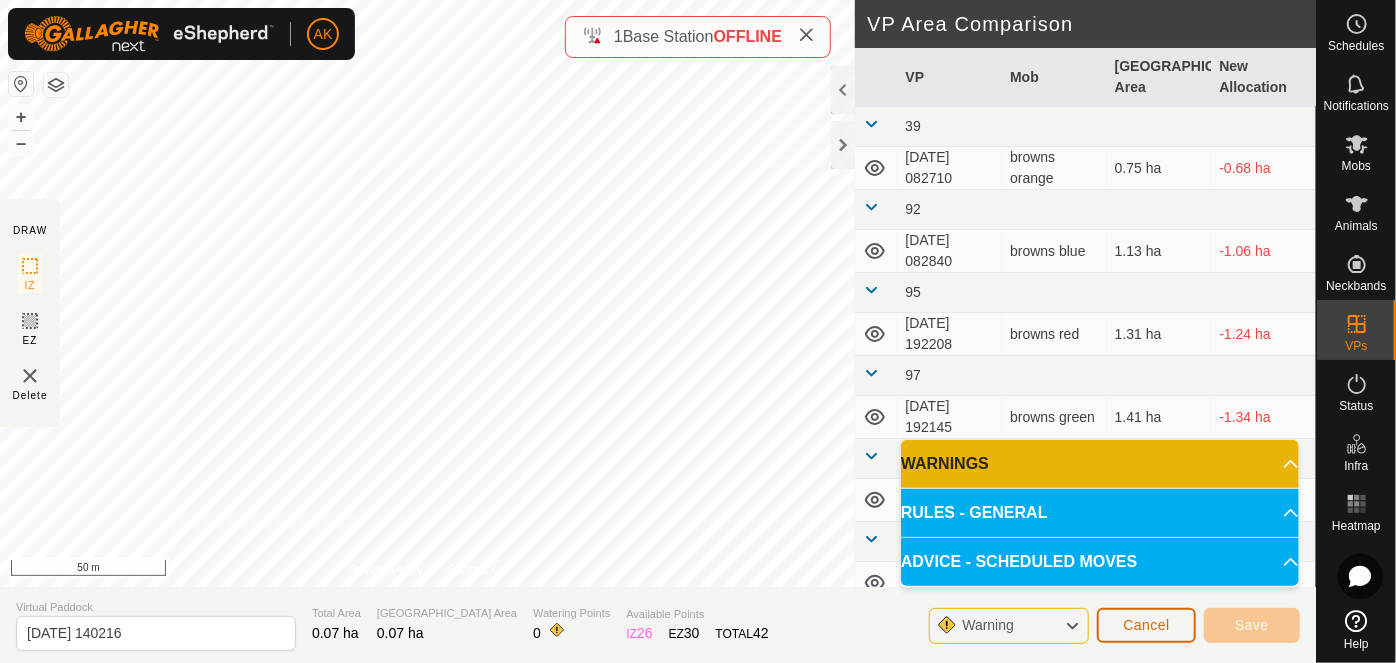 click on "Cancel" 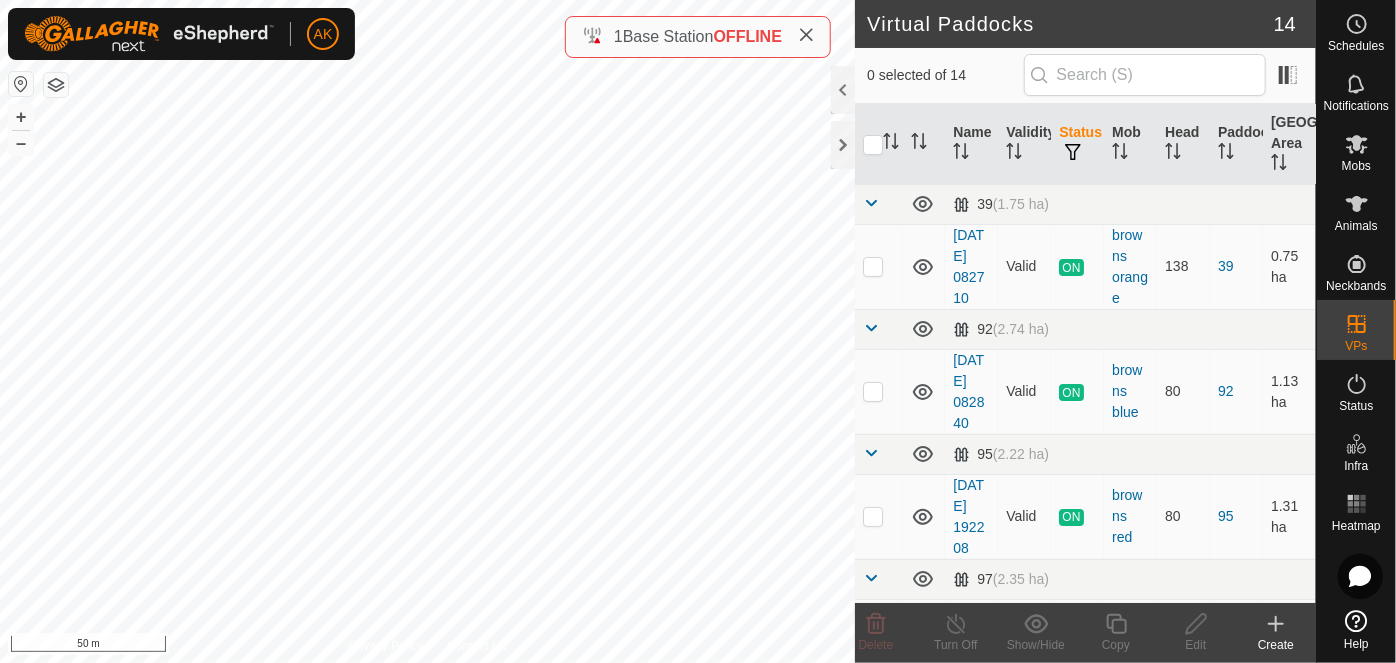 checkbox on "true" 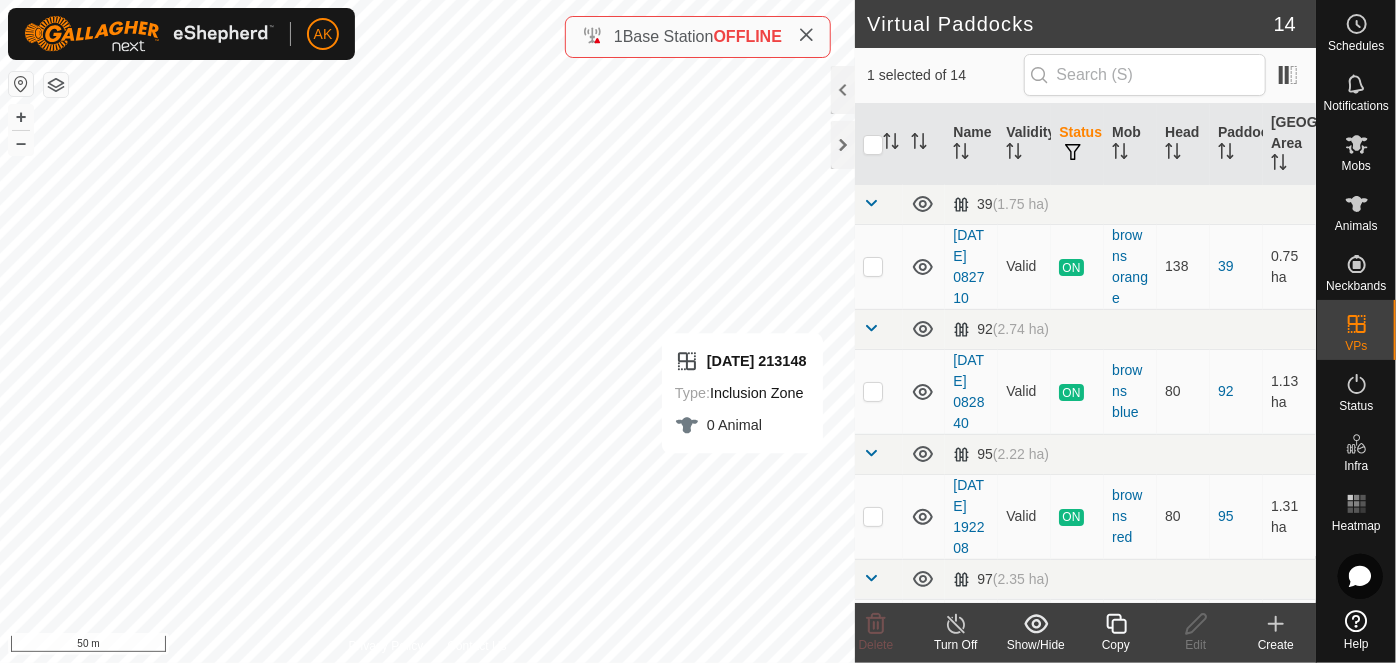click 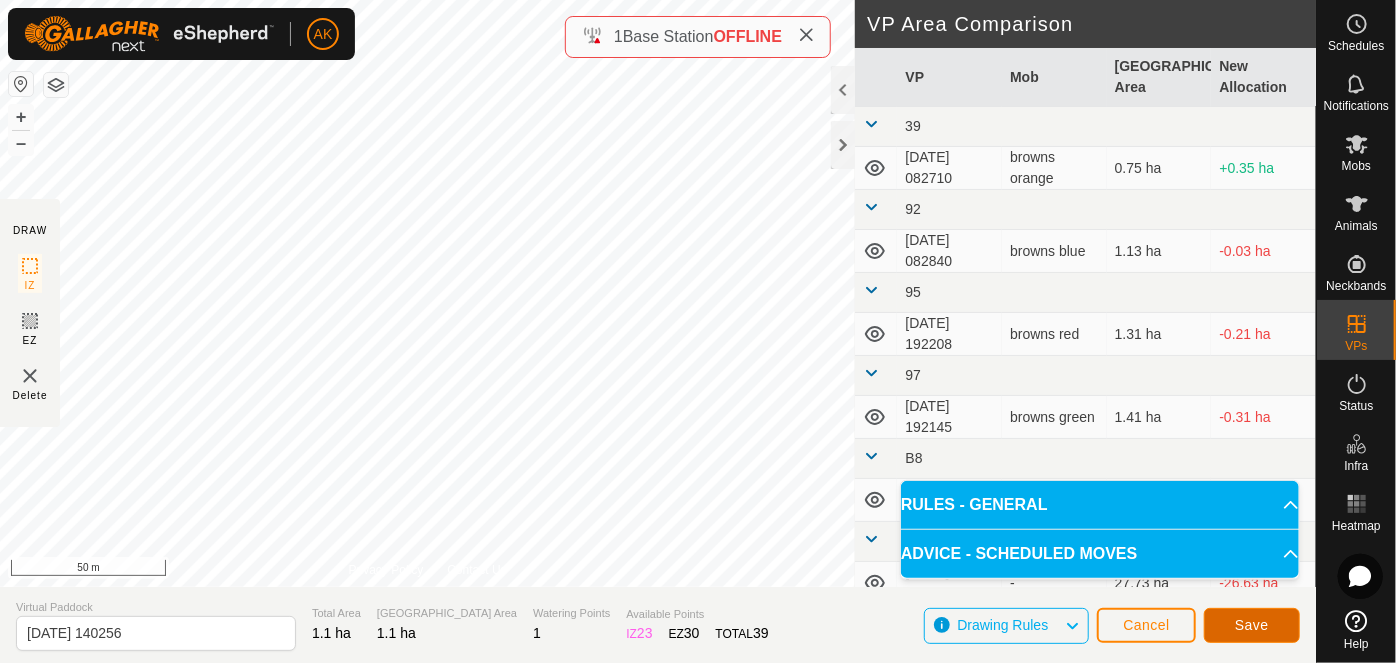 click on "Save" 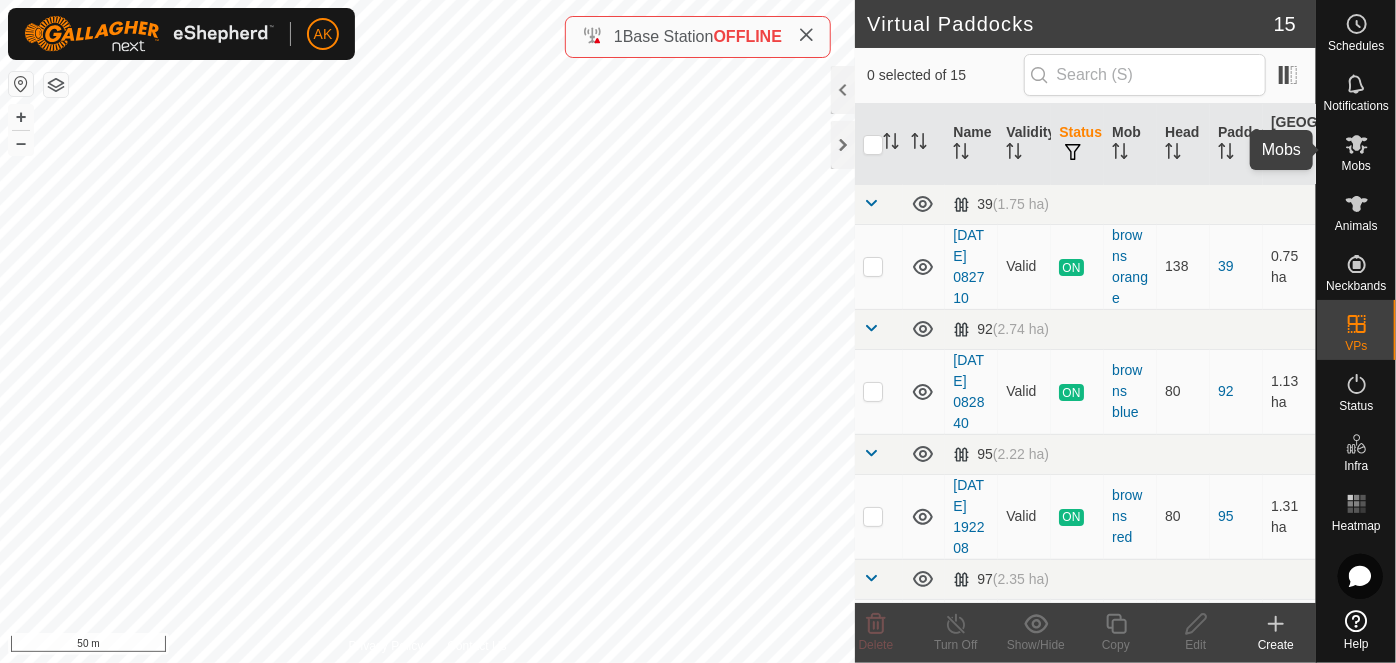click 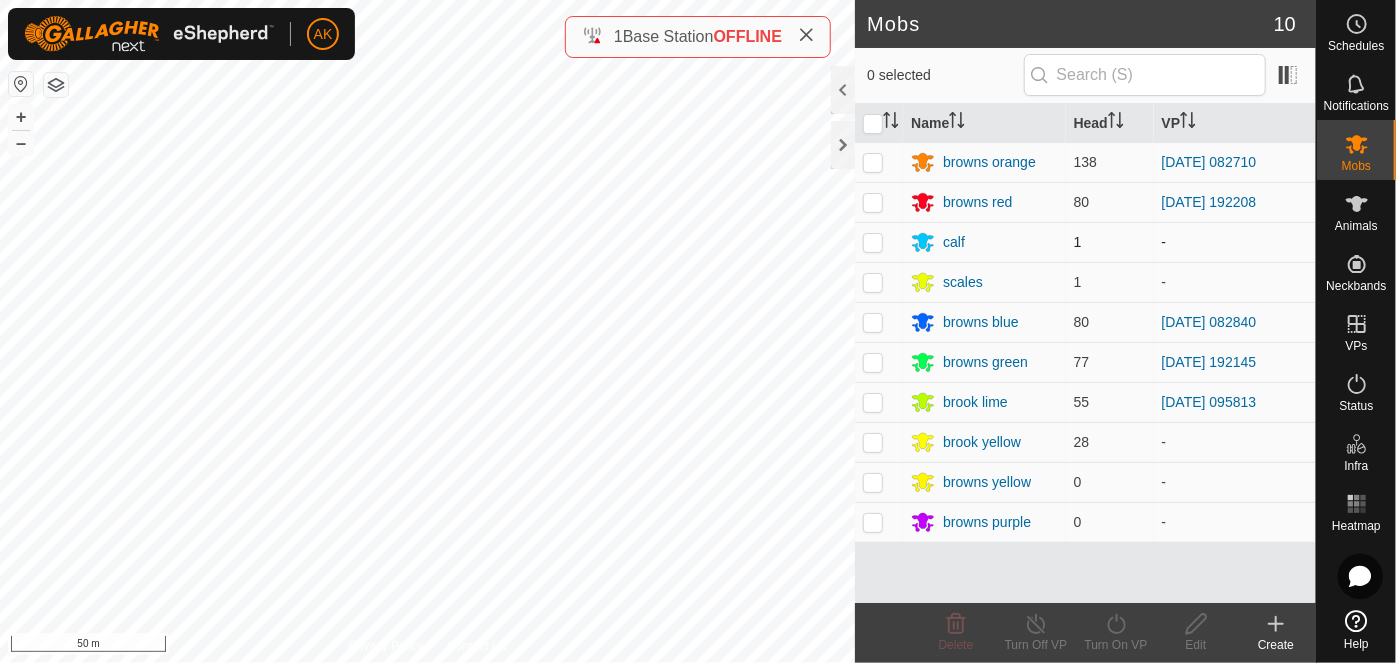 click at bounding box center [873, 242] 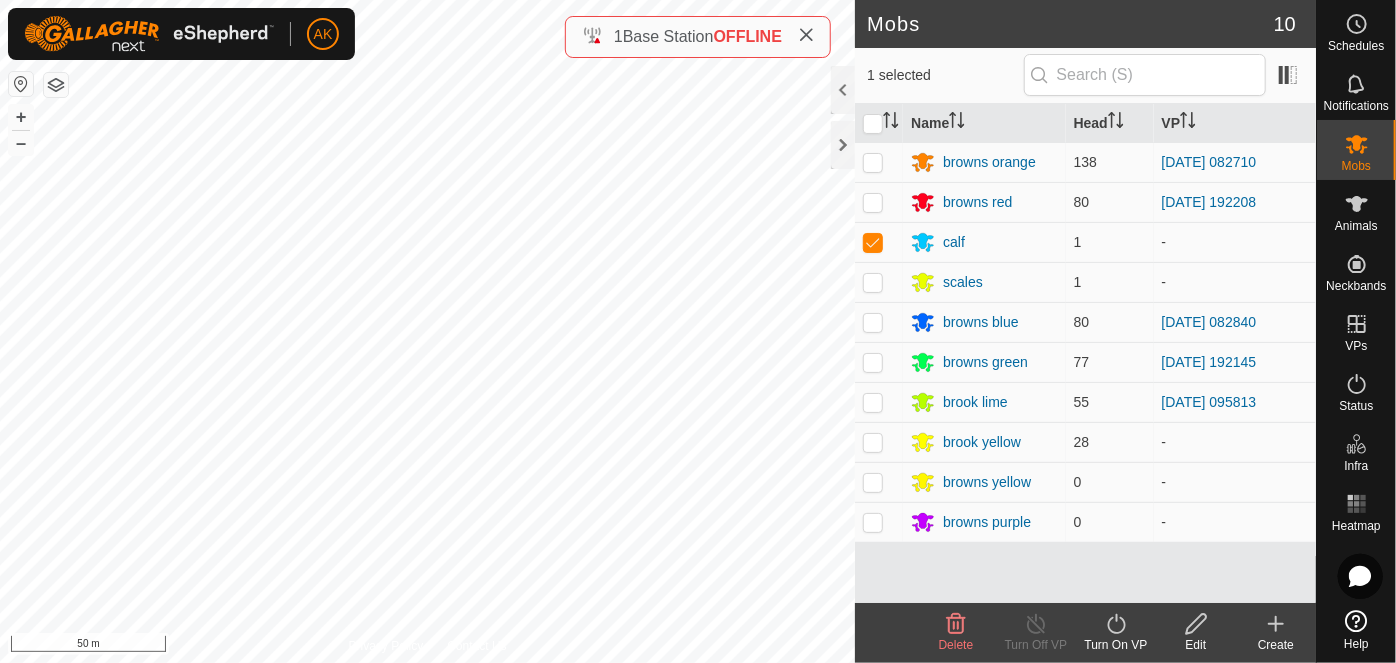click 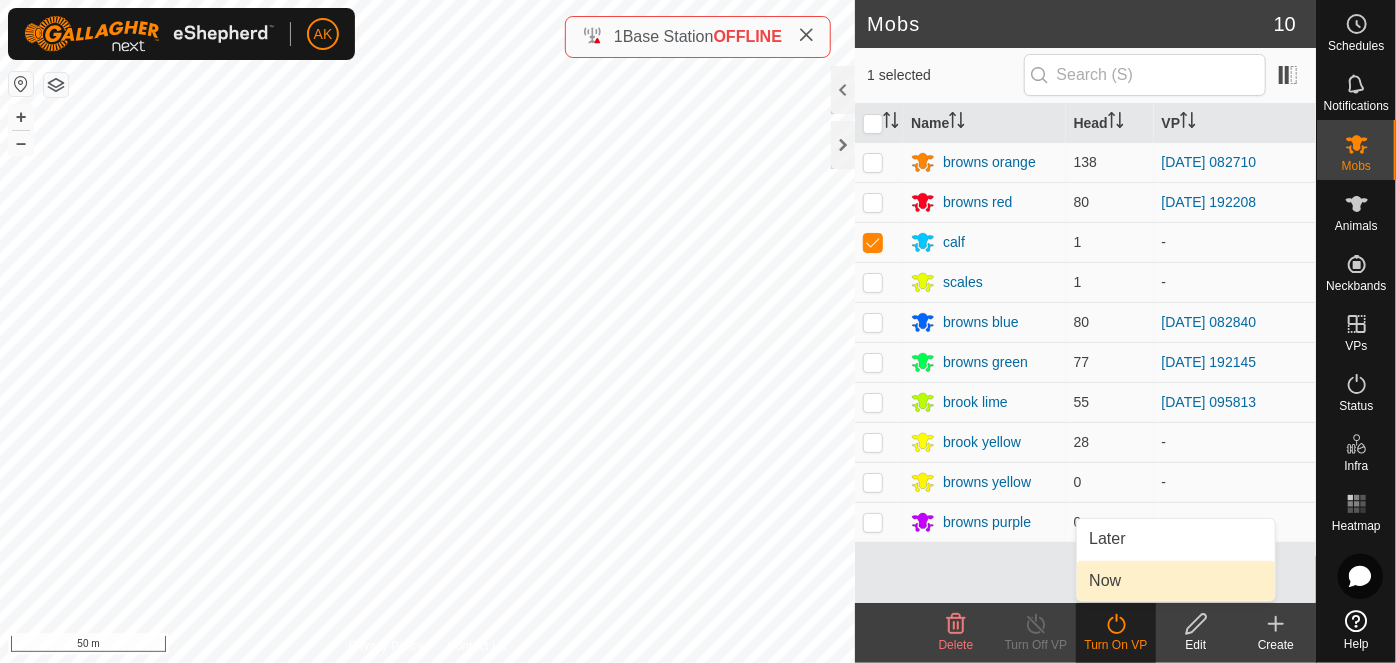 click on "Now" at bounding box center [1176, 581] 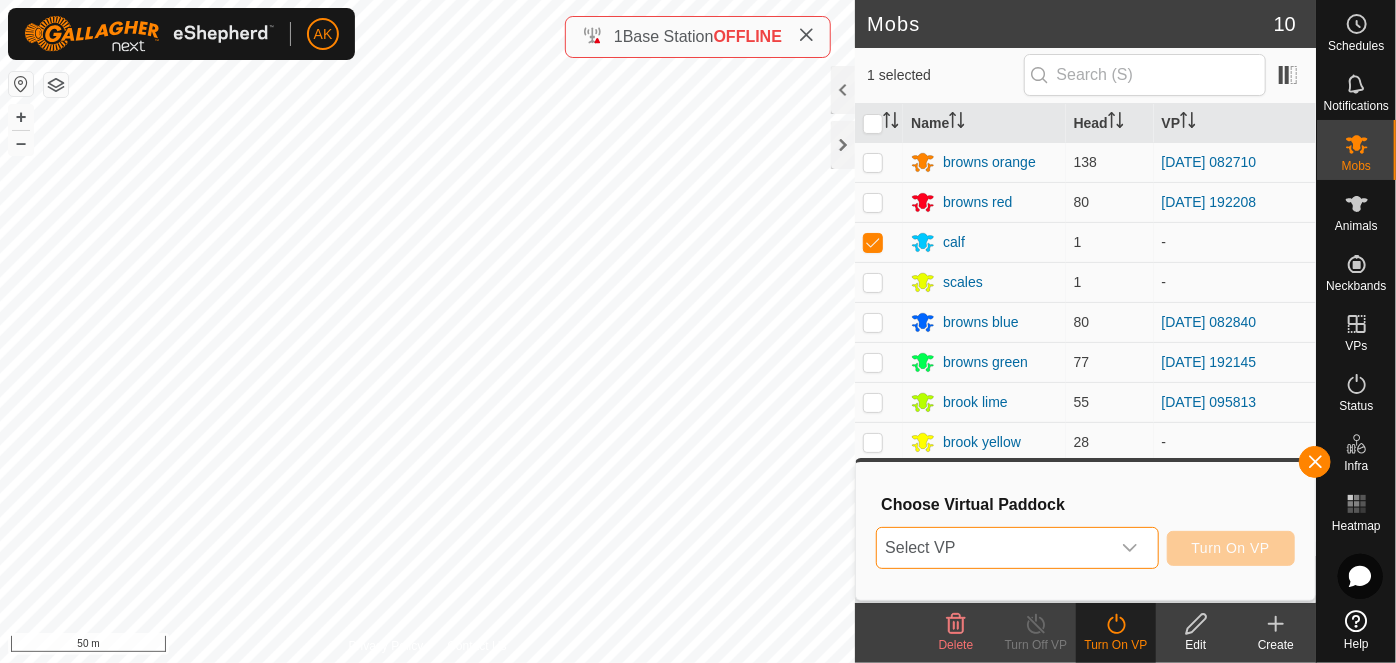 click on "Select VP" at bounding box center (993, 548) 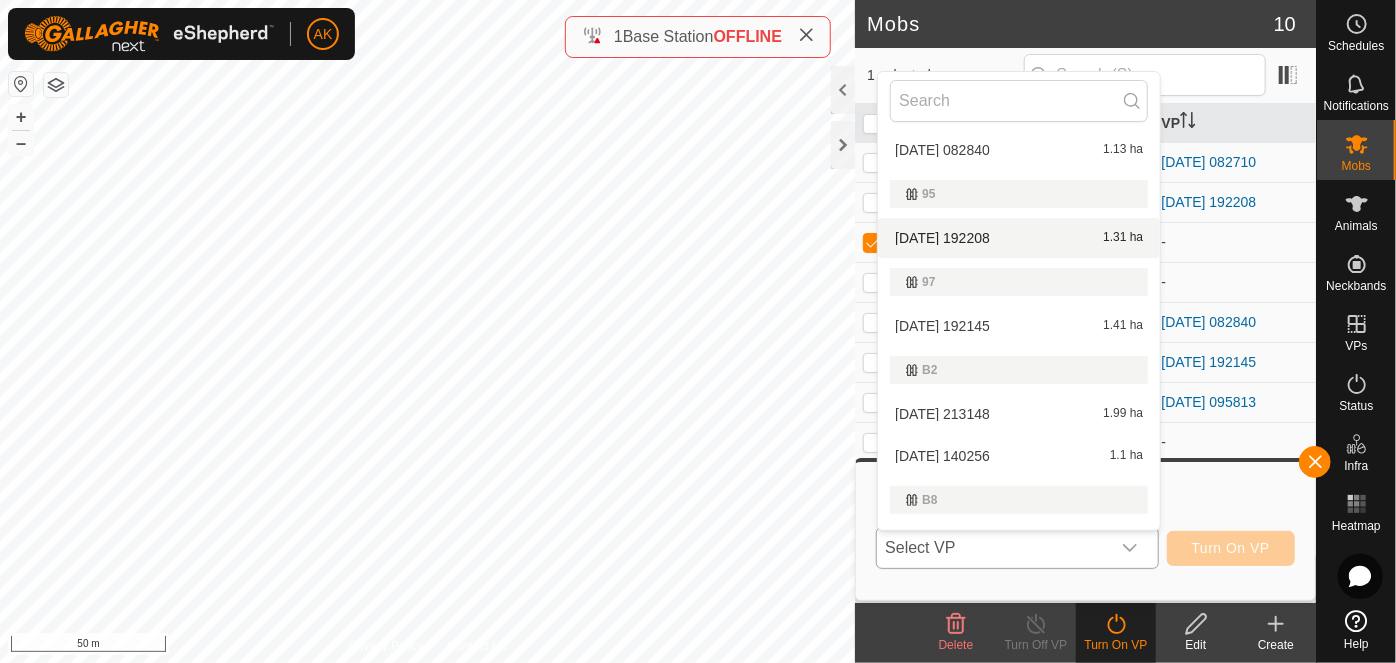 scroll, scrollTop: 219, scrollLeft: 0, axis: vertical 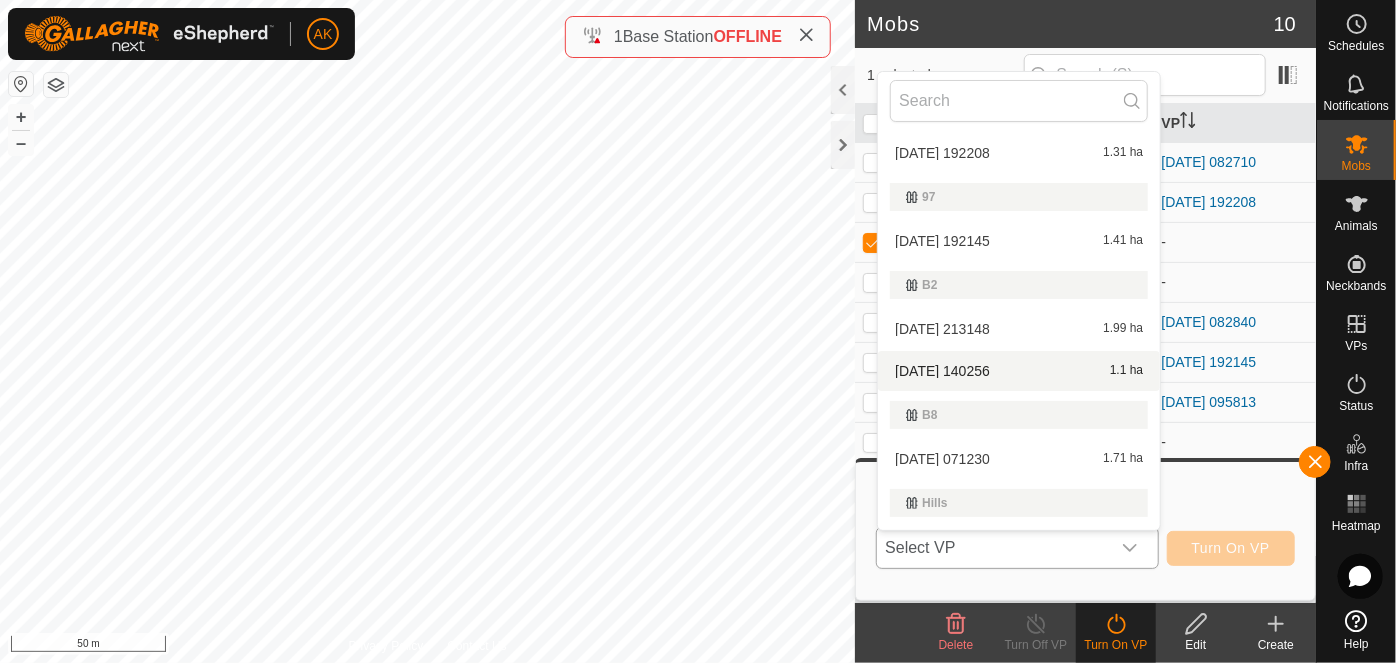 click on "2025-07-11 140256  1.1 ha" at bounding box center [1019, 371] 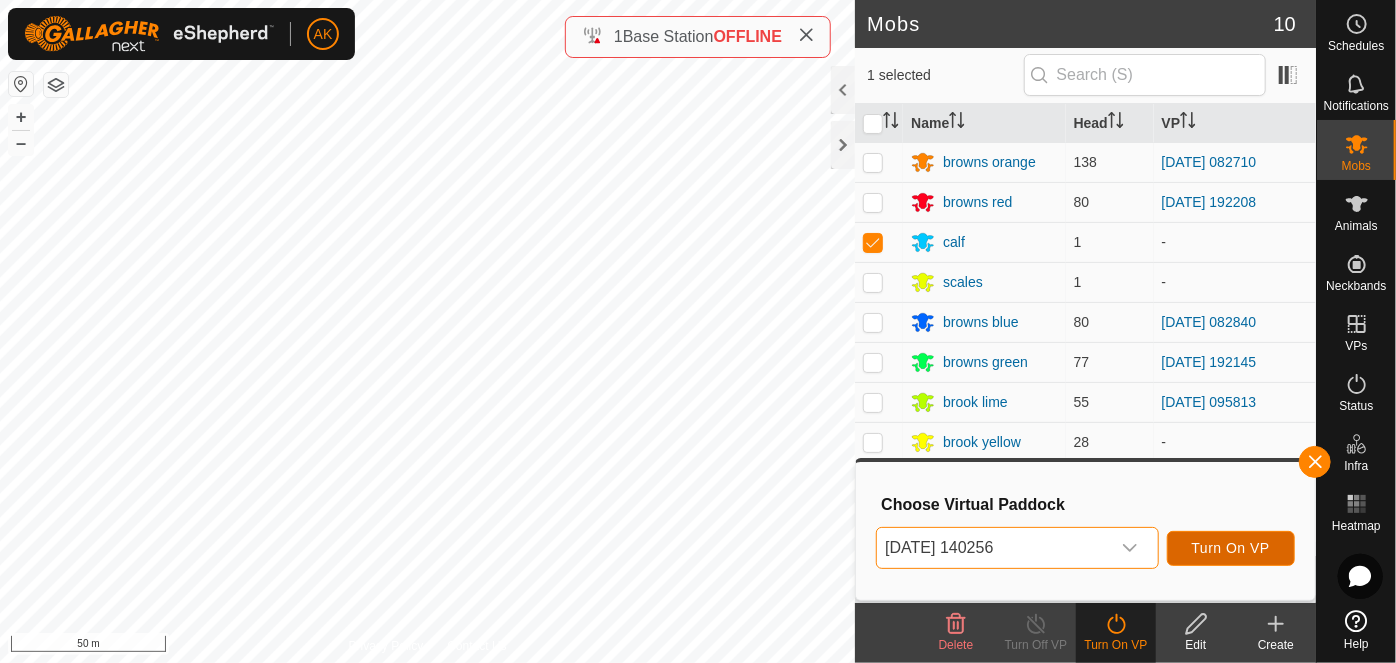 click on "Turn On VP" at bounding box center [1231, 548] 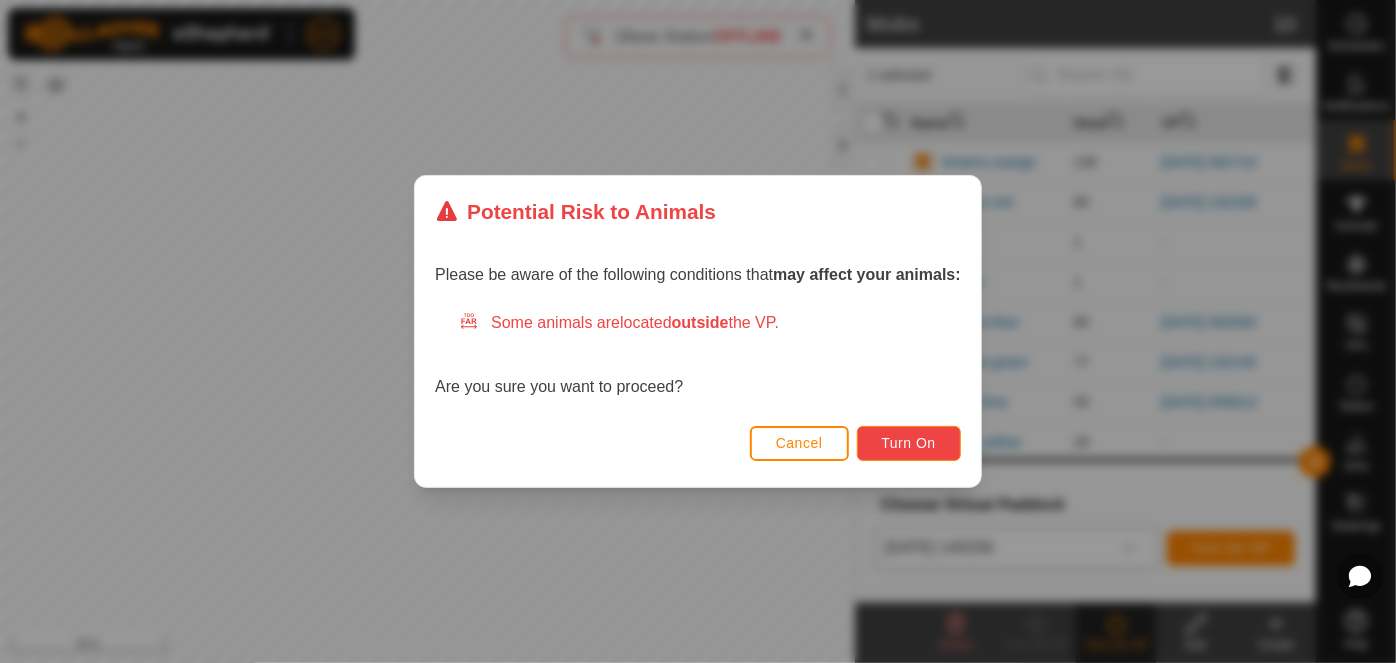 click on "Turn On" at bounding box center [909, 443] 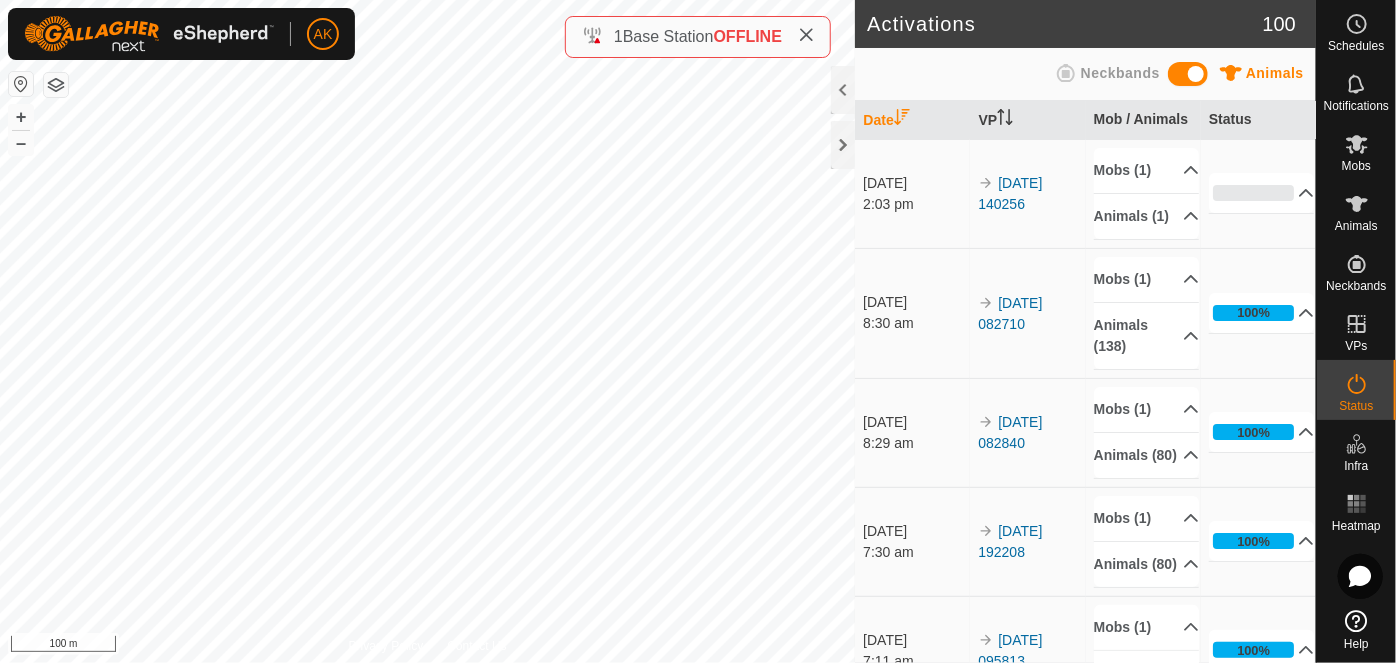 click on "Activations 100 Animals Neckbands   Date   VP   Mob / Animals   Status  11 July 2025 2:03 pm 2025-07-11 140256 Mobs (1)  calf  Animals (1)  772206  0% In Progress Pending  1  Sent   0  Completed Confirmed   0  Overridden  0  Cancelled   0  11 July 2025 8:30 am 2025-07-11 082710 Mobs (1)  browns orange  Animals (138)  163474   753245   323524   792005   842241   904532   739748   601579   483806   645145   590618   482212   229054   281244   345000   469985   323833   750906   159699   329363   175996   360705   744670   215091   648933   220459   302284   255212   715052   003341   632348   079048   401793   594576   431860   729209   505499   487188   817576   252657   503207   614732   679921   820771   080521   067238   653439   238921   308143   232465   000593   072847   097961   740893   451113   651914   885372   806636   779234   126050   340496   161006   854168   561984   190914   832198   242286   689057   485363   075376   096463   738539   656977   999054   869194   080882   189917   940707  100%" 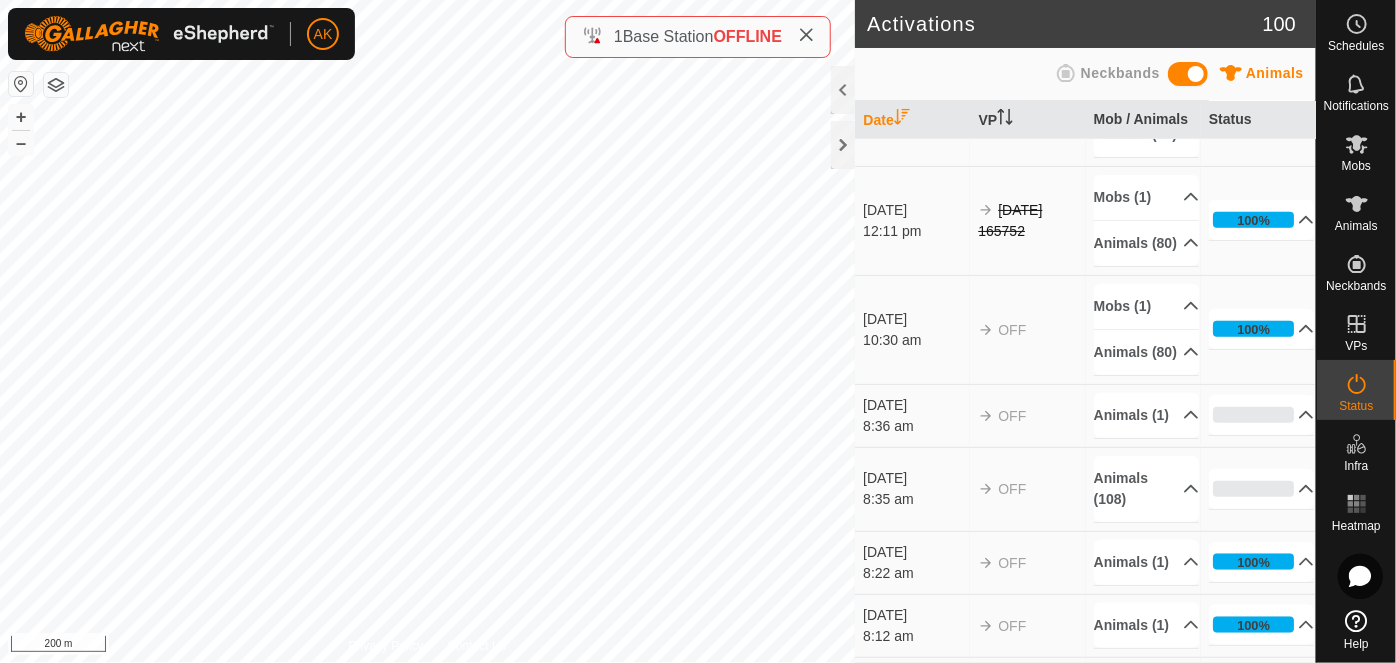 scroll, scrollTop: 1090, scrollLeft: 0, axis: vertical 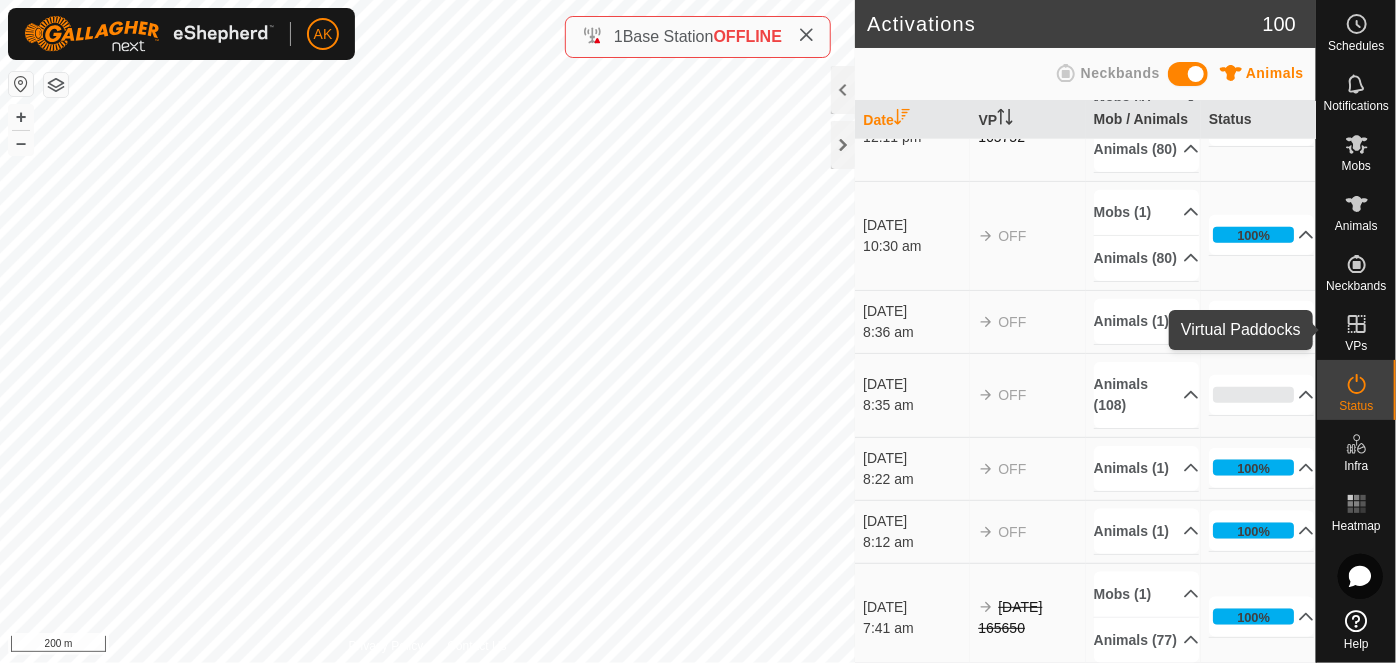 click 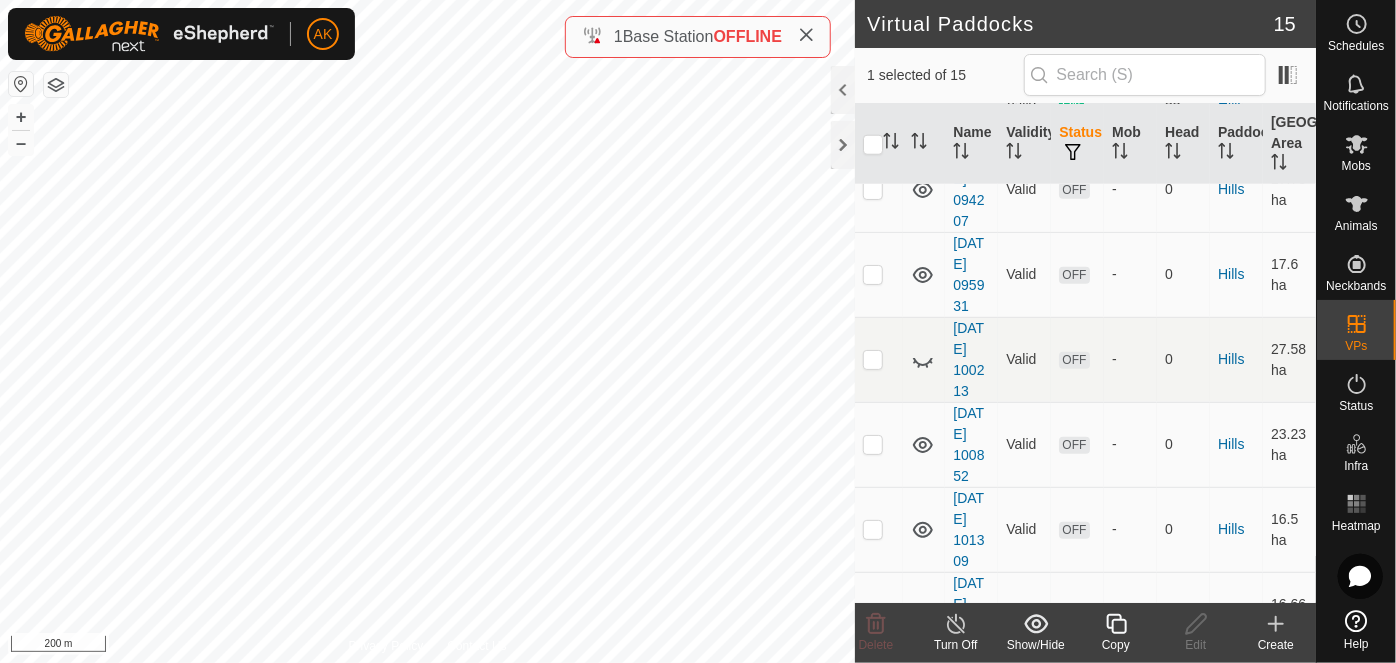 scroll, scrollTop: 1000, scrollLeft: 0, axis: vertical 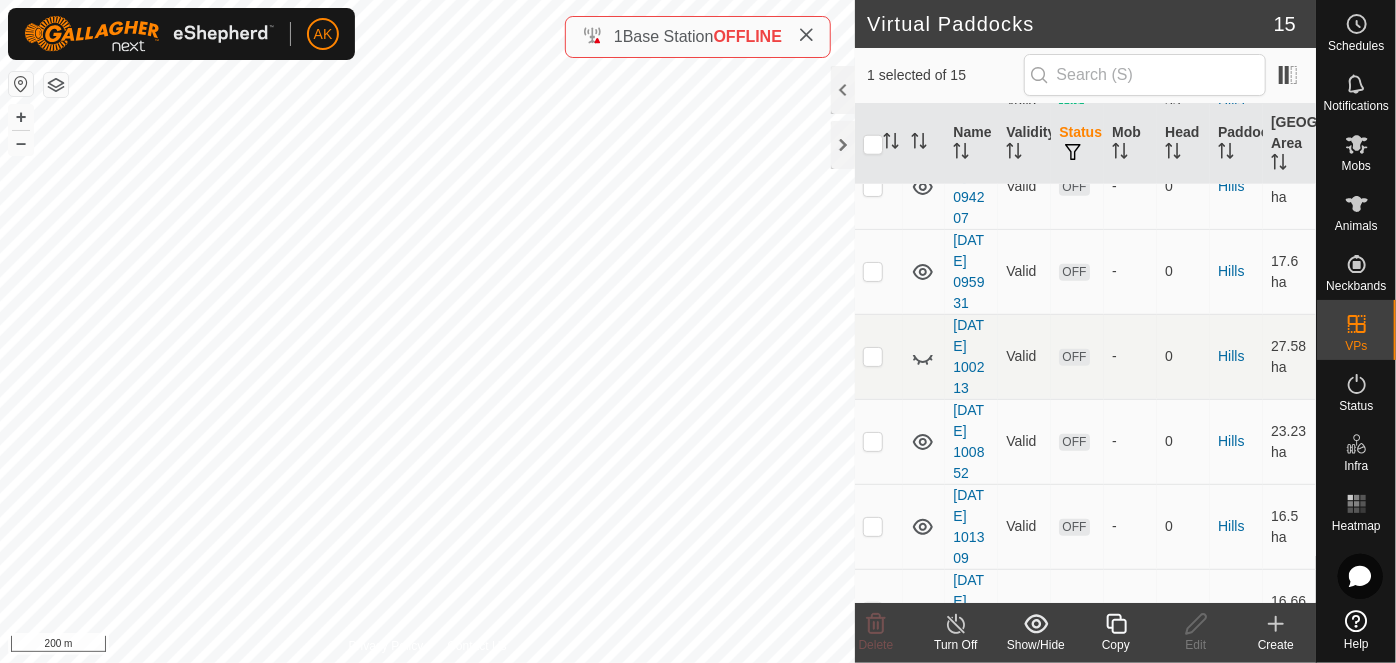 click at bounding box center [873, 102] 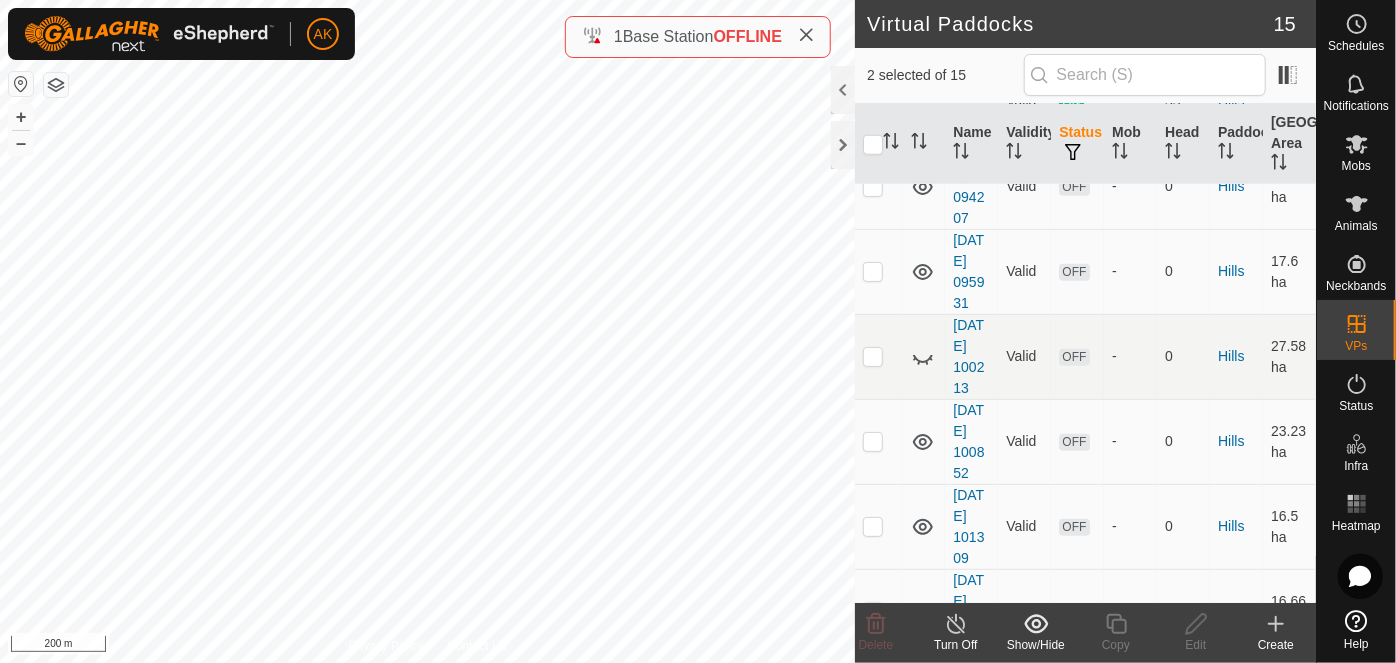 click at bounding box center [873, 102] 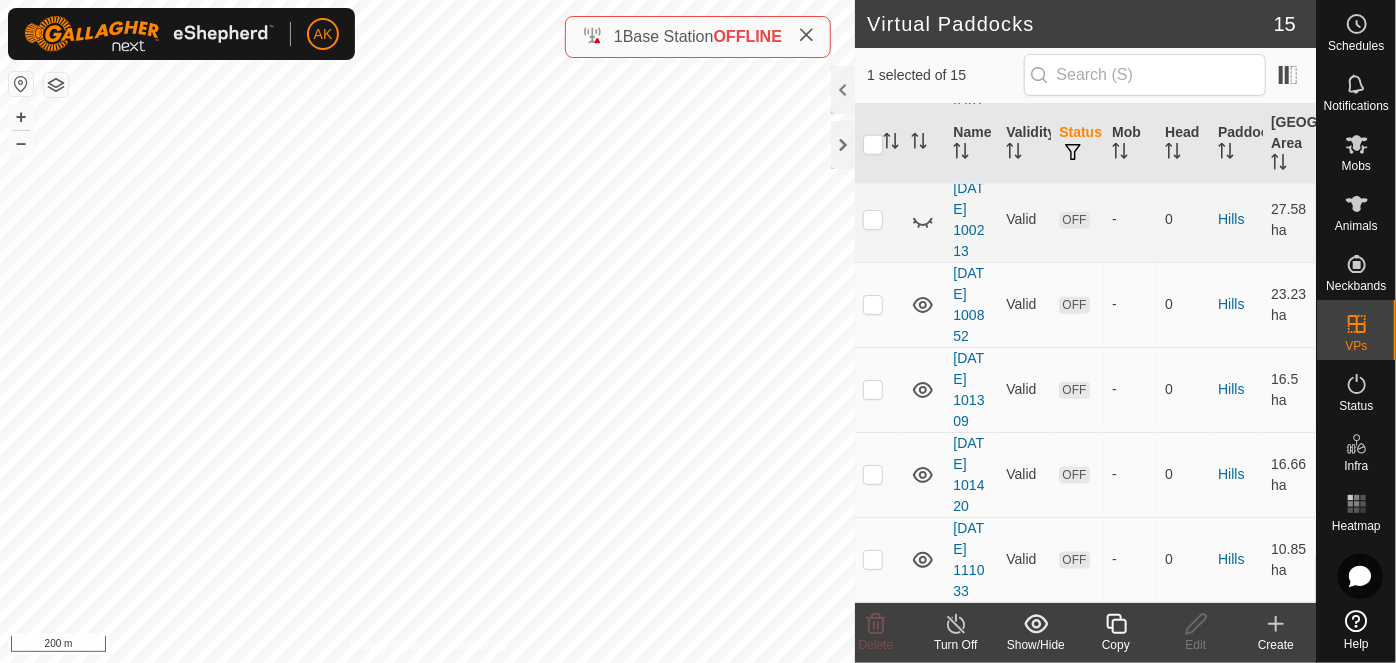 scroll, scrollTop: 1363, scrollLeft: 0, axis: vertical 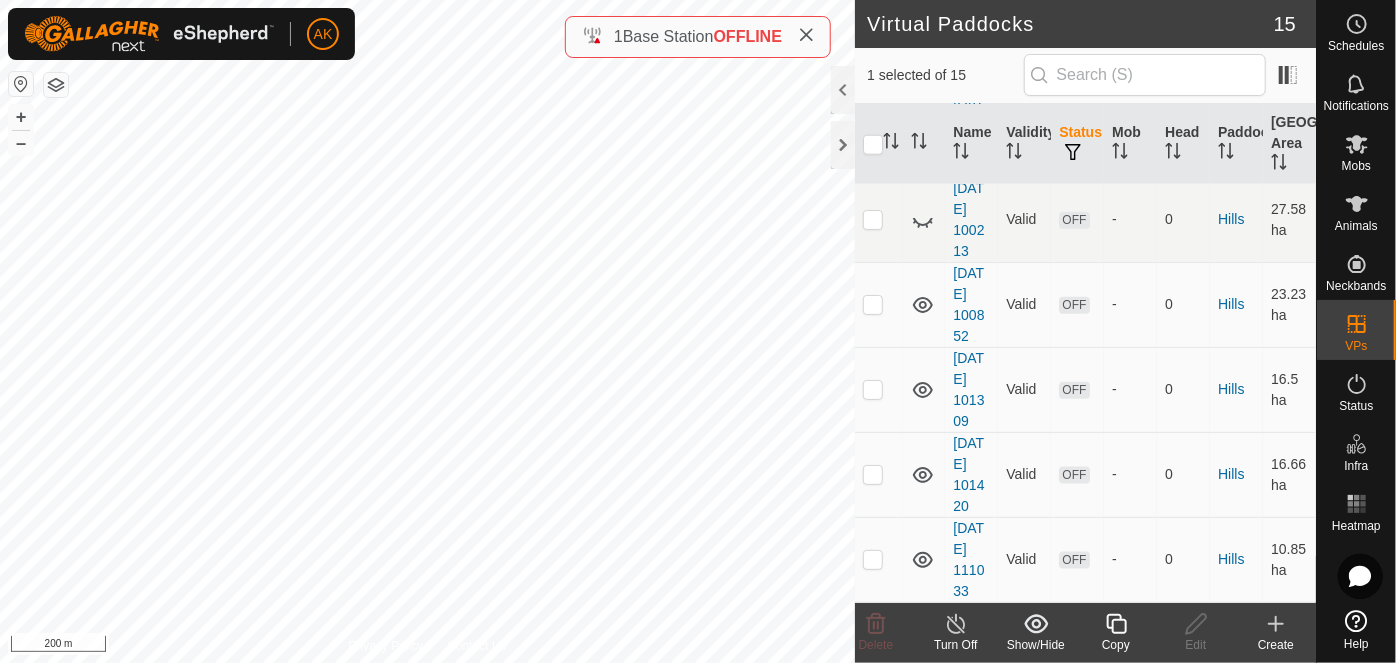 click 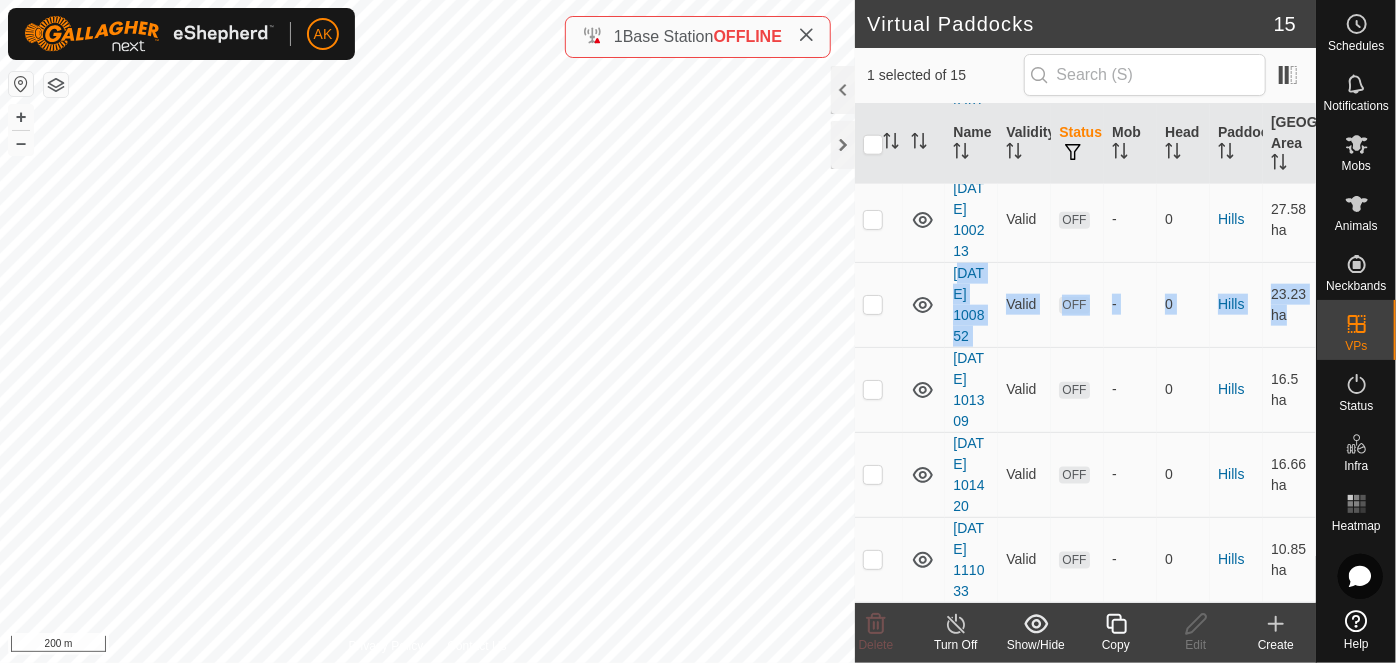 drag, startPoint x: 962, startPoint y: 283, endPoint x: 916, endPoint y: 376, distance: 103.75452 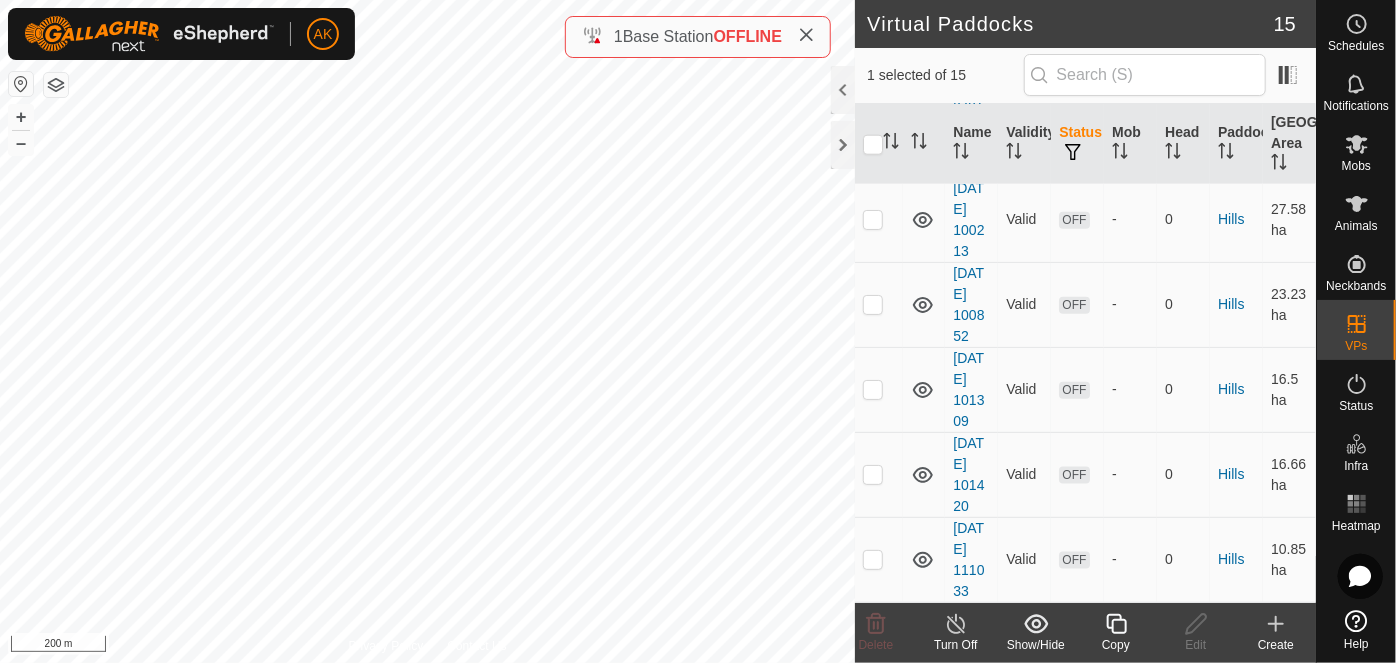 click at bounding box center [924, 304] 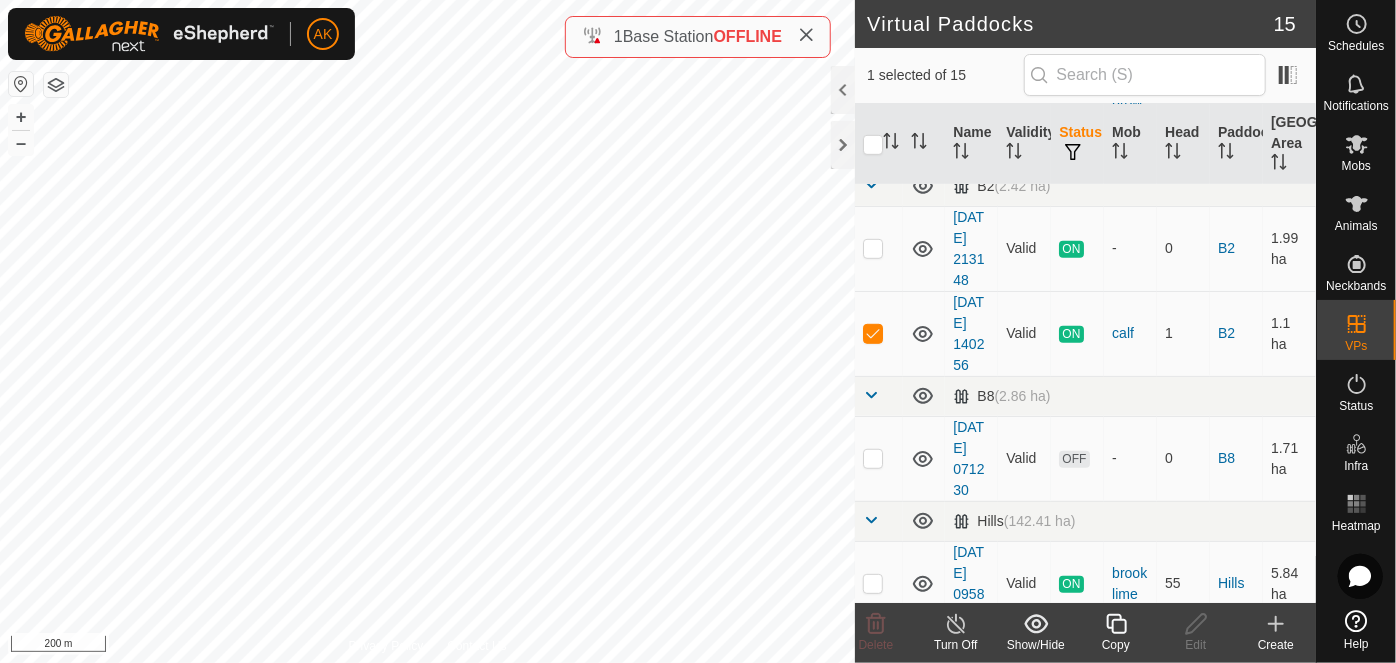 scroll, scrollTop: 545, scrollLeft: 0, axis: vertical 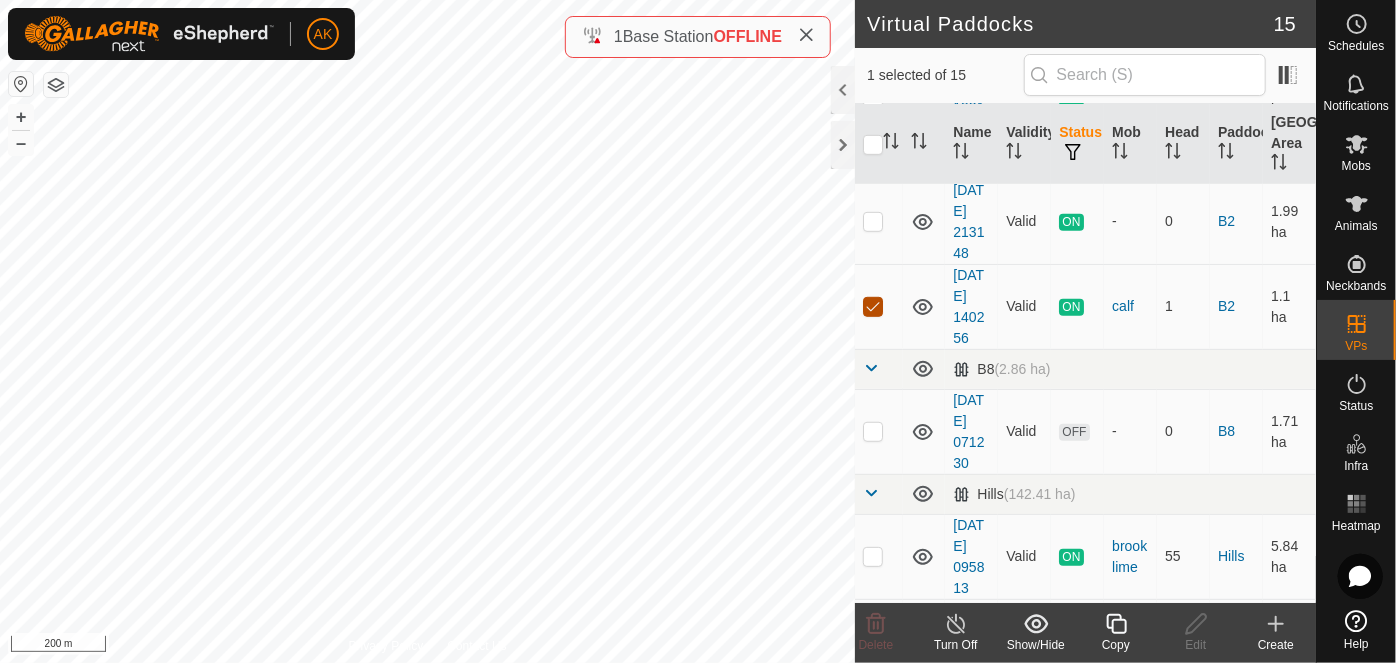 click at bounding box center (873, 307) 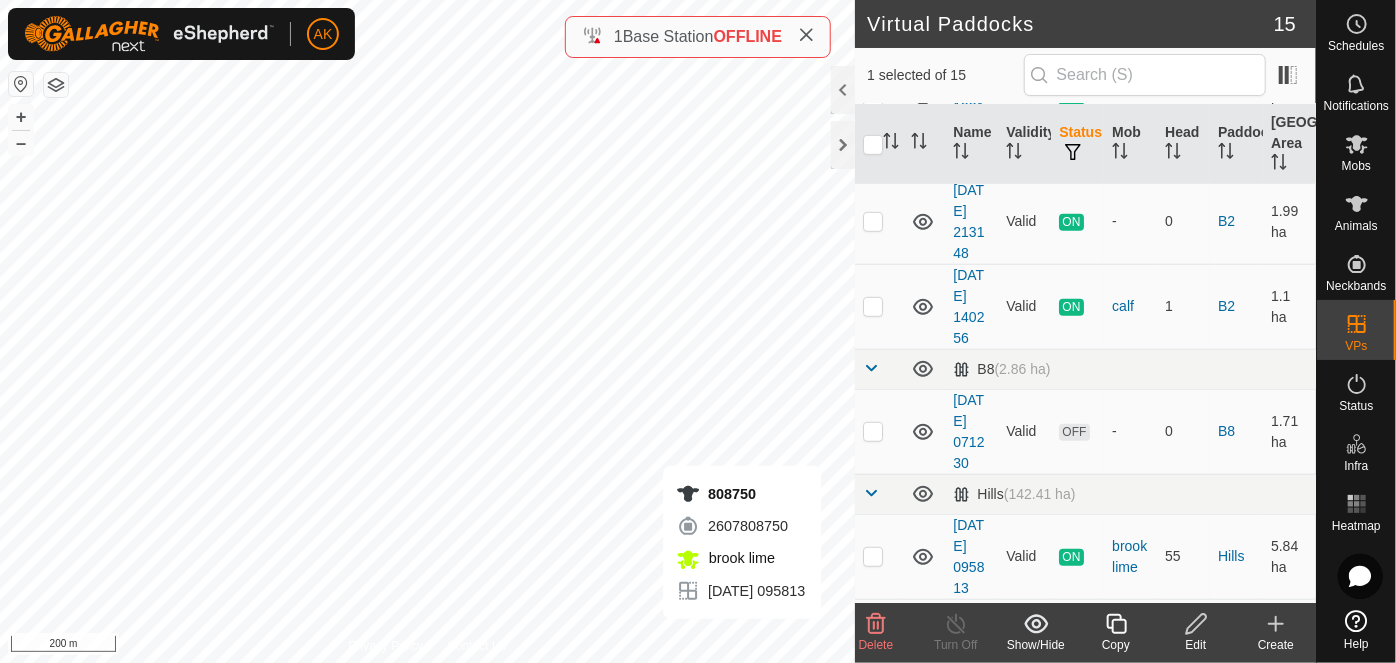 click 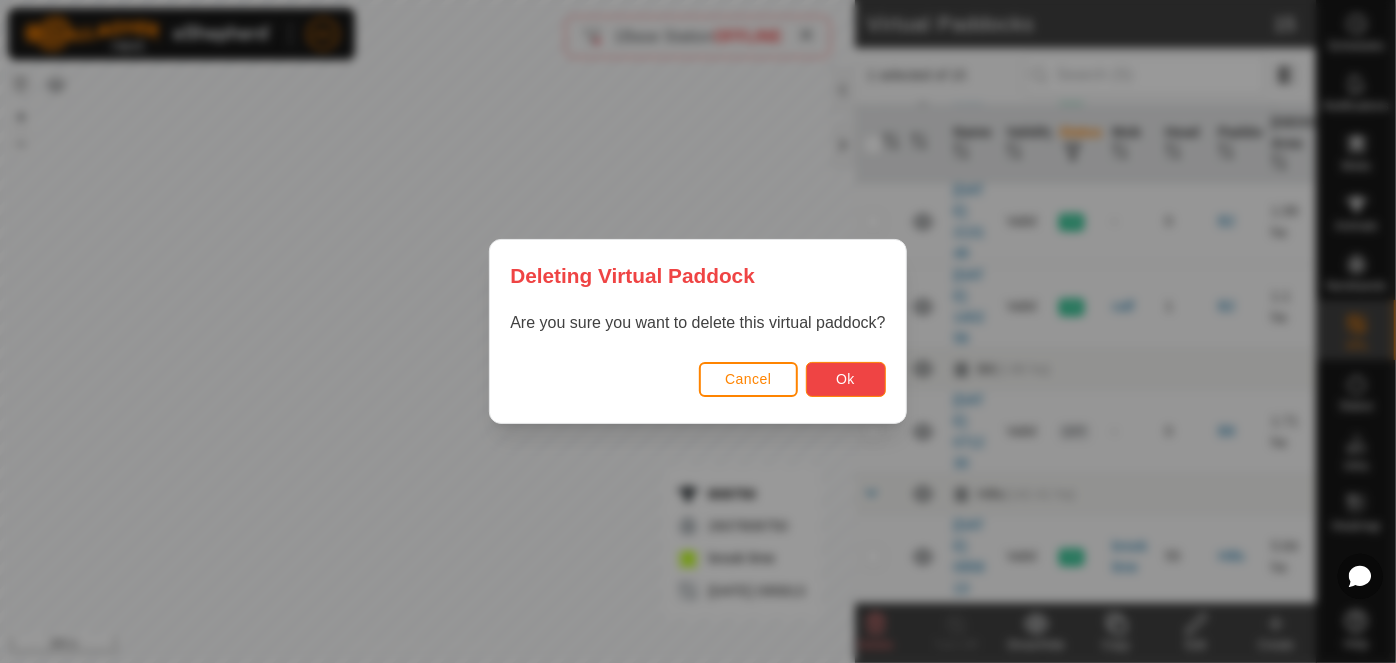 click on "Ok" at bounding box center (846, 379) 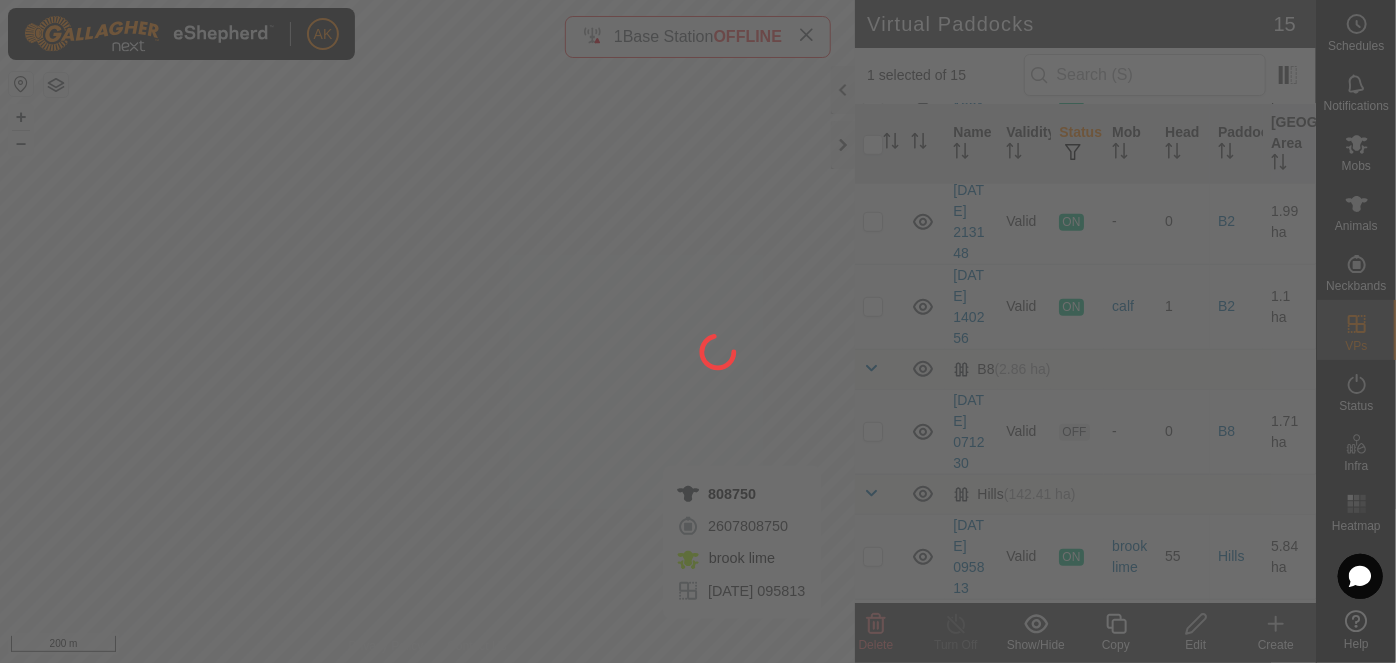 checkbox on "false" 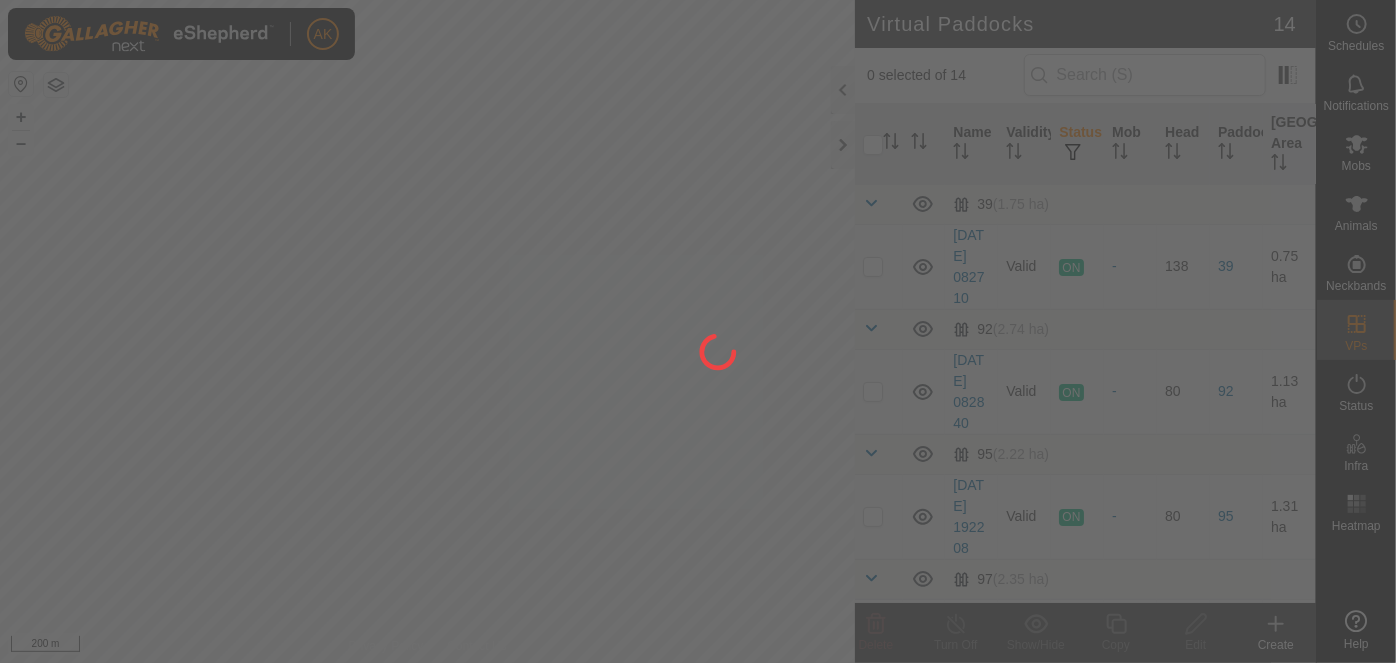 scroll, scrollTop: 0, scrollLeft: 0, axis: both 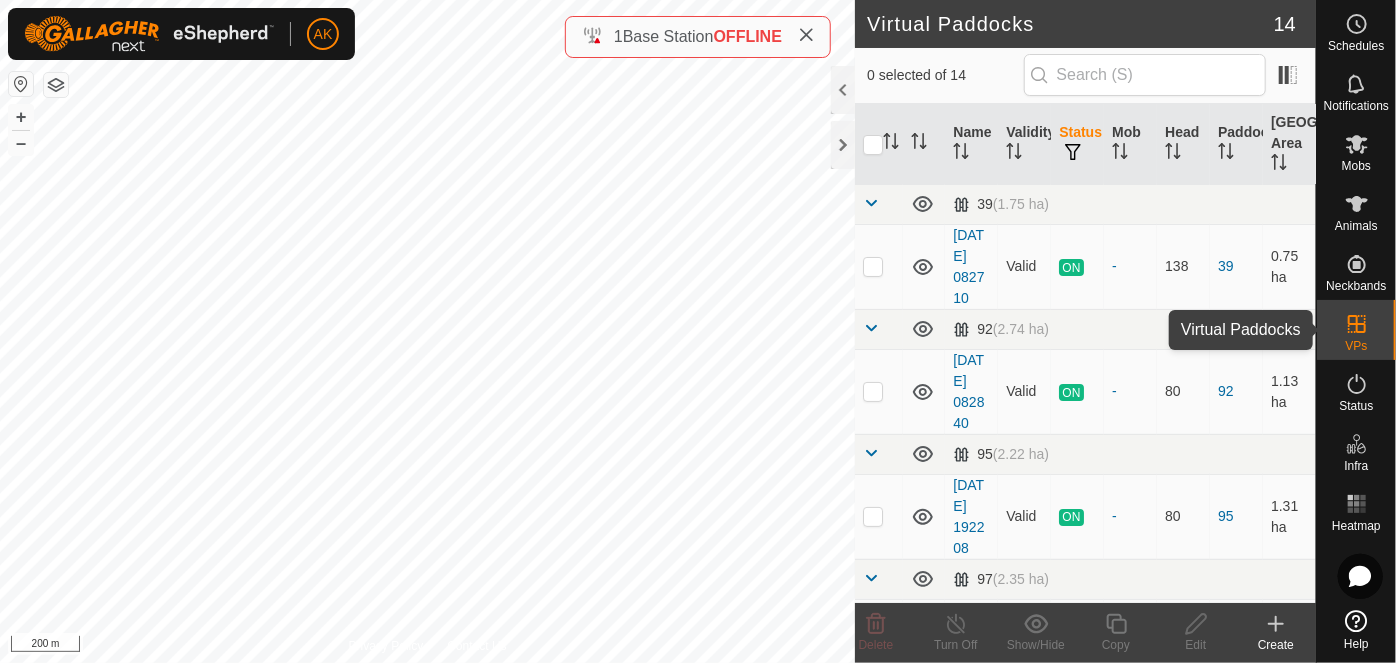 click 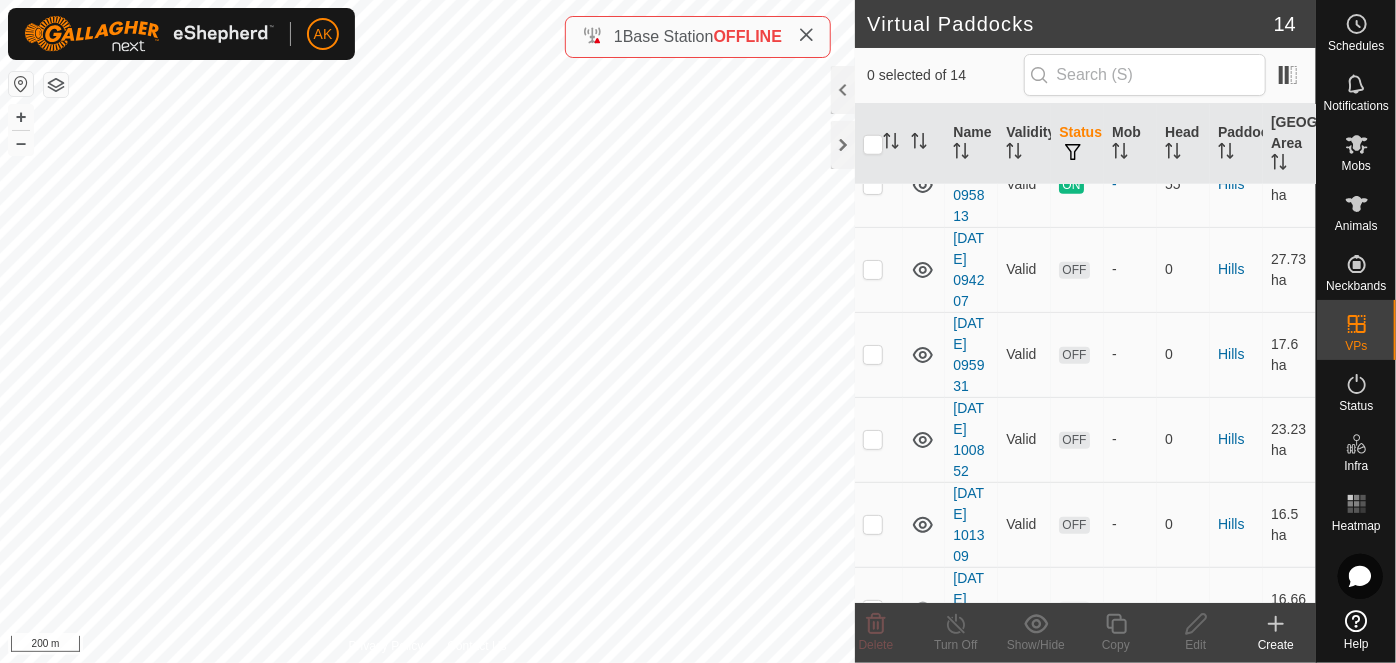scroll, scrollTop: 885, scrollLeft: 0, axis: vertical 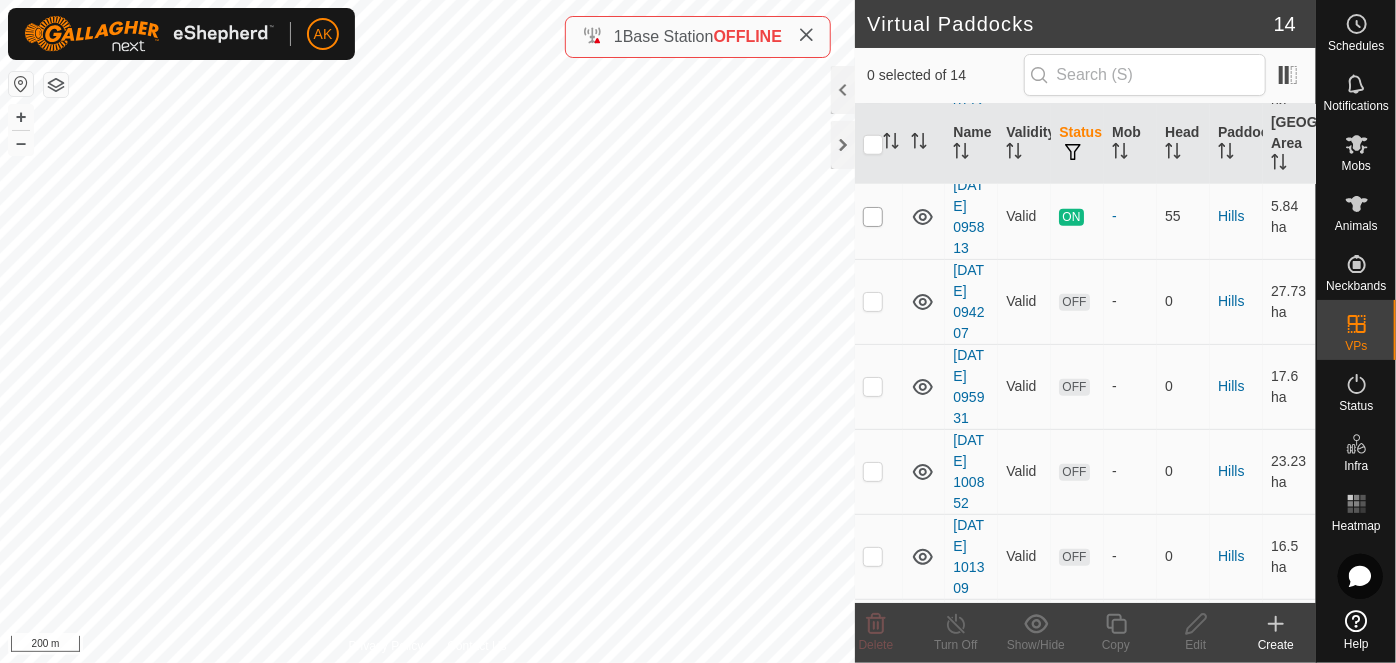 click at bounding box center (873, 217) 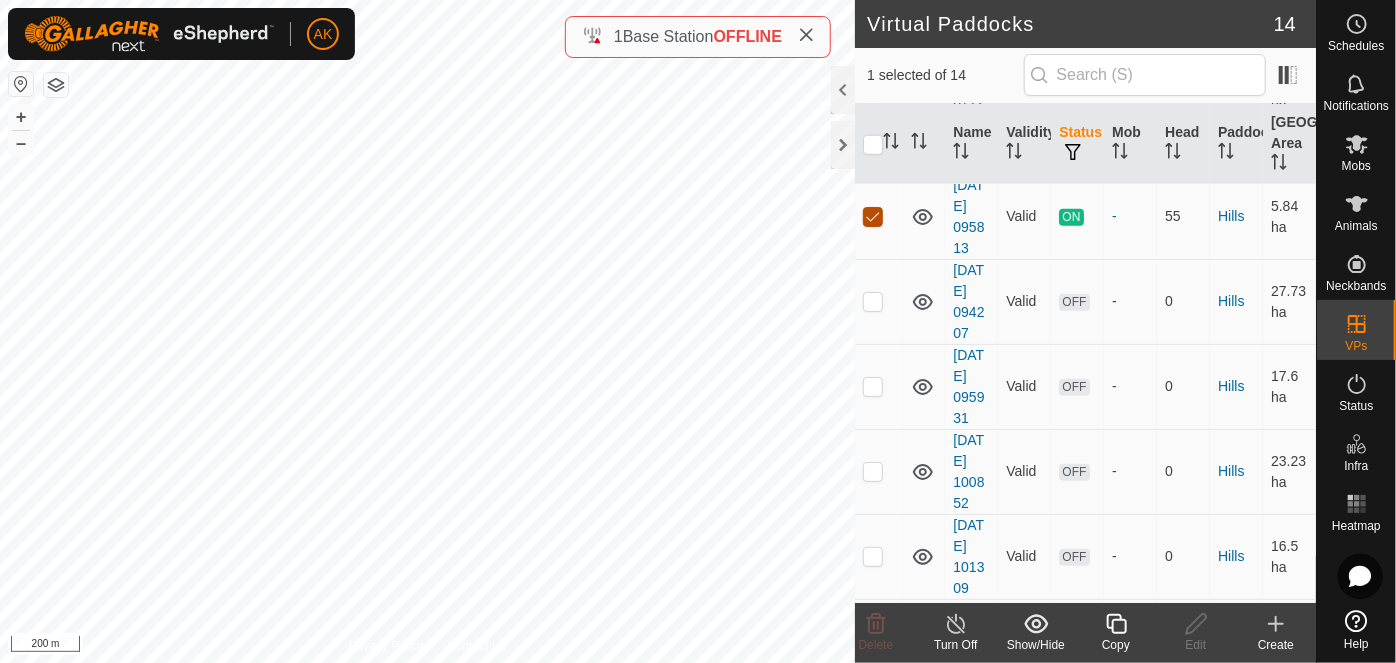 click at bounding box center (873, 217) 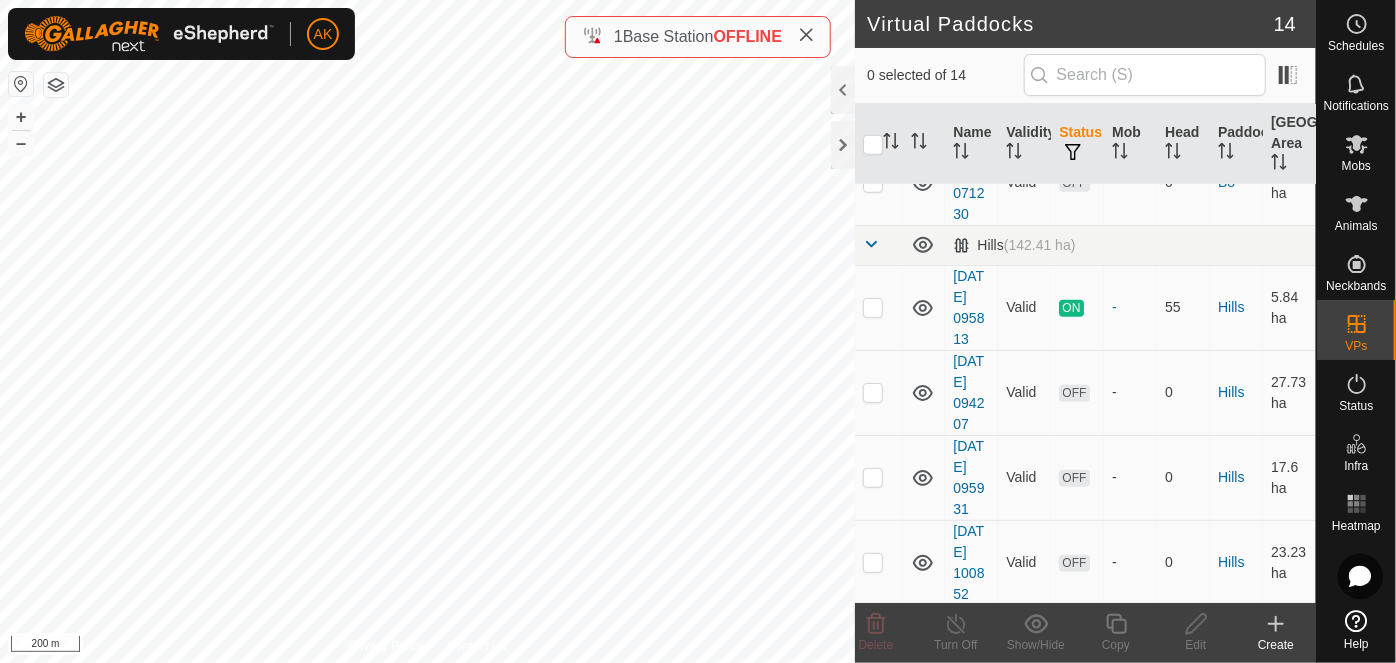 scroll, scrollTop: 704, scrollLeft: 0, axis: vertical 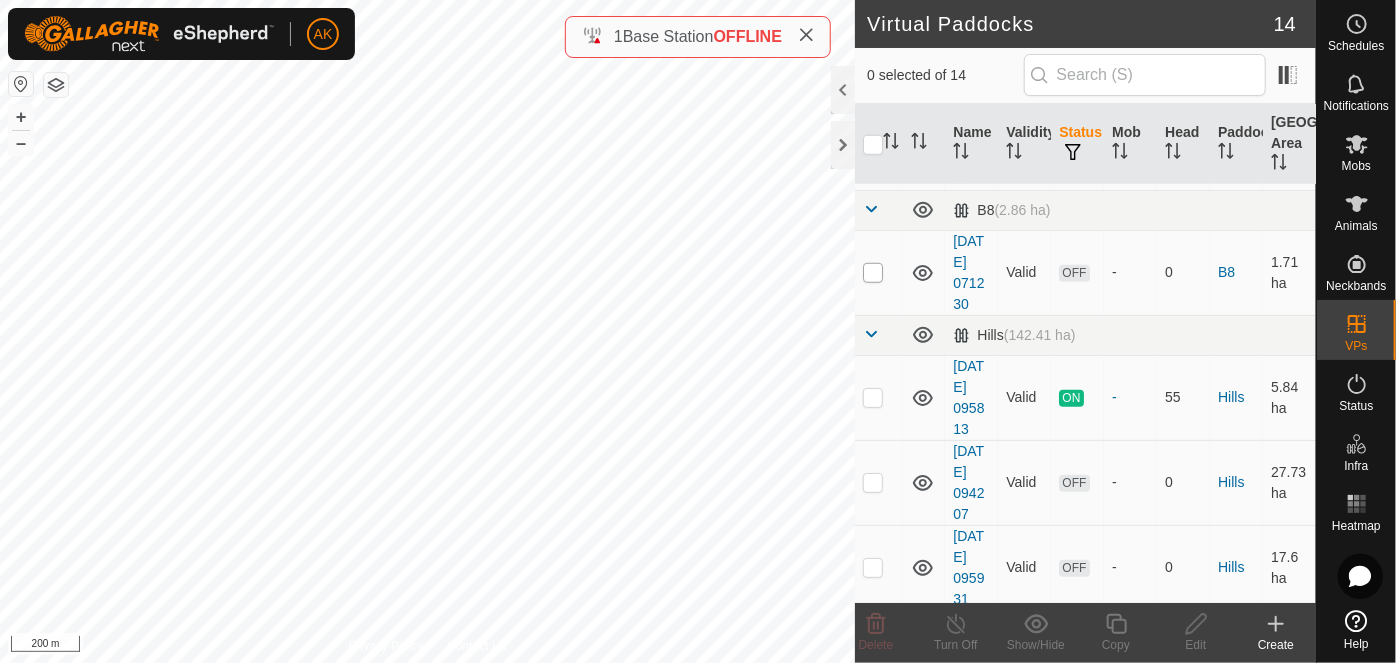click at bounding box center (873, 273) 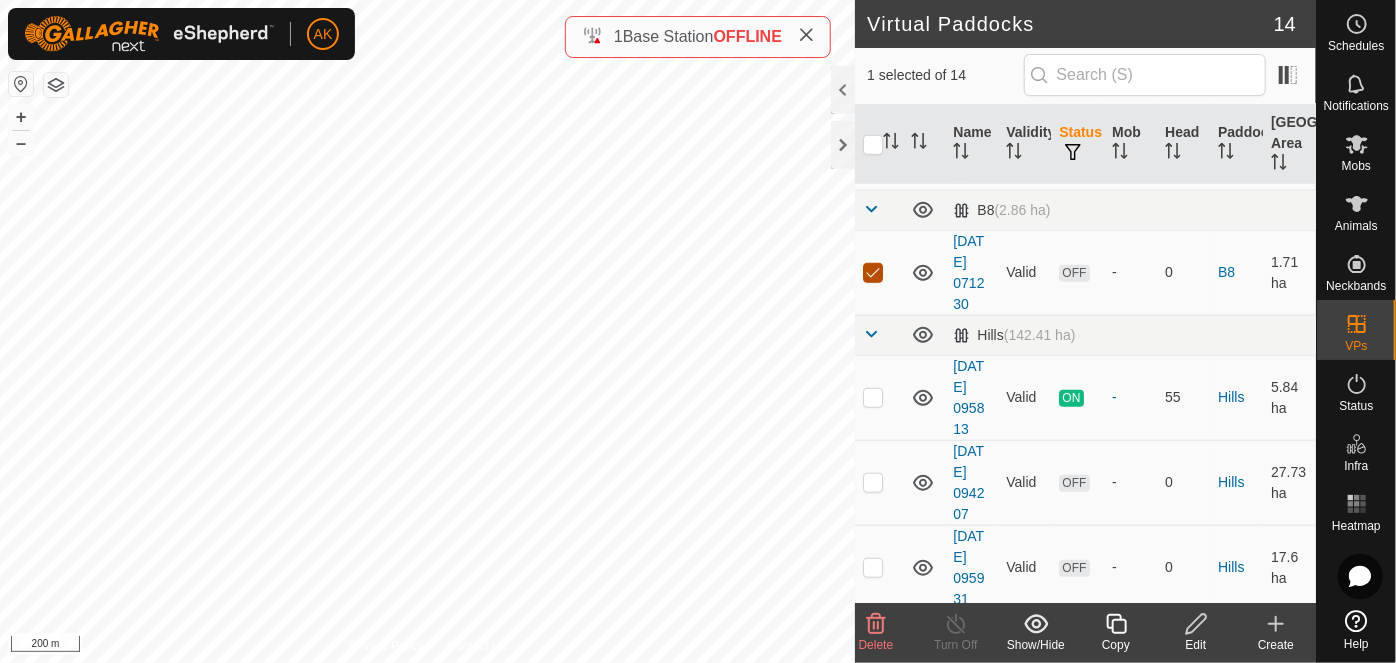 click at bounding box center (873, 273) 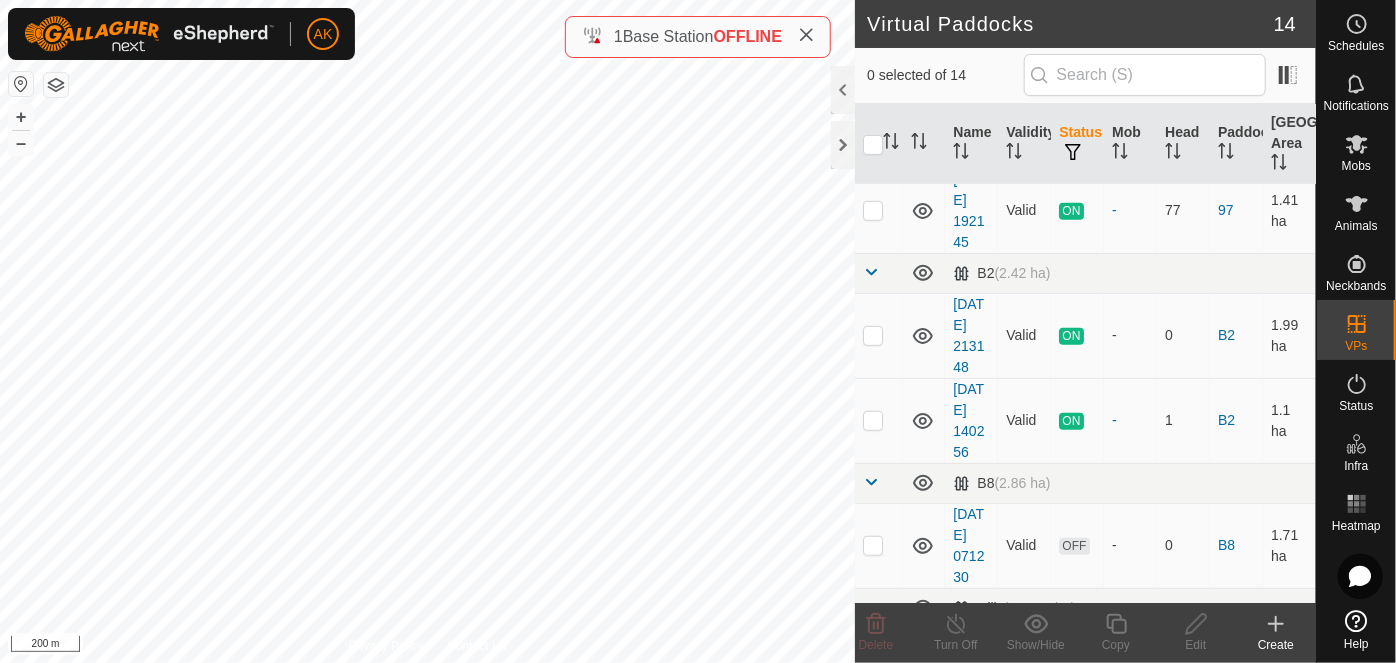 scroll, scrollTop: 522, scrollLeft: 0, axis: vertical 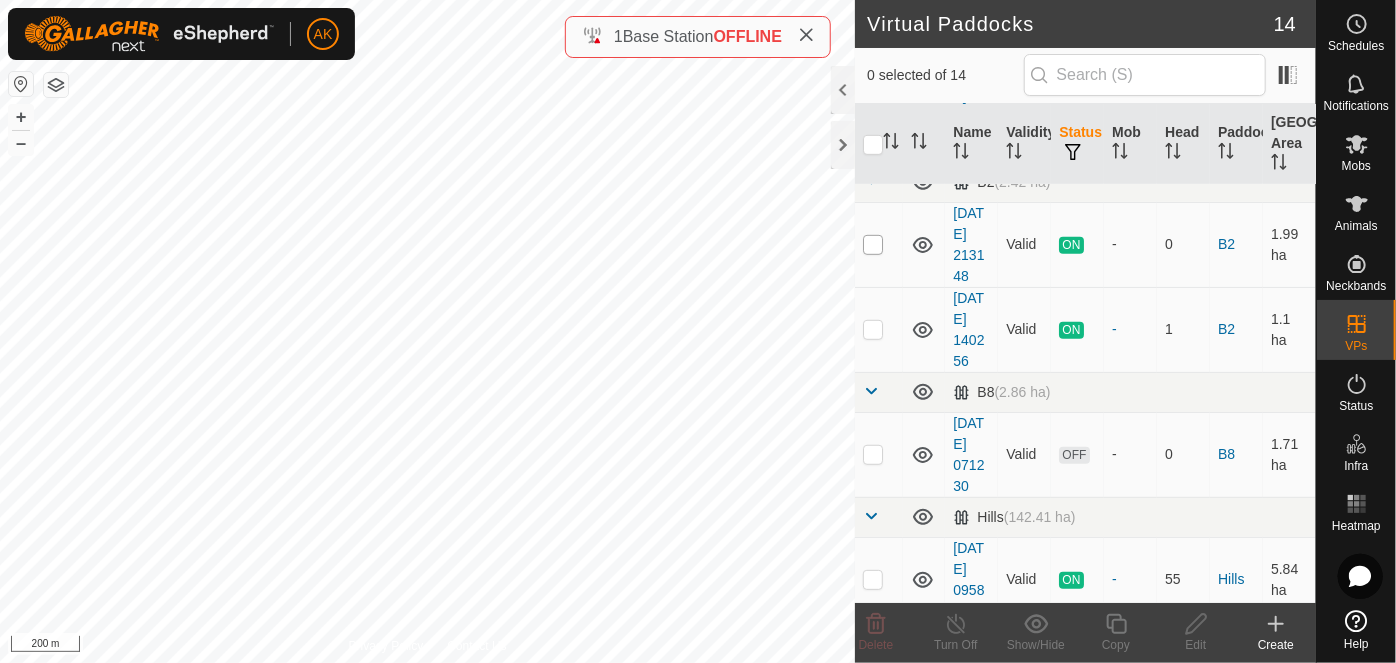 click at bounding box center [873, 245] 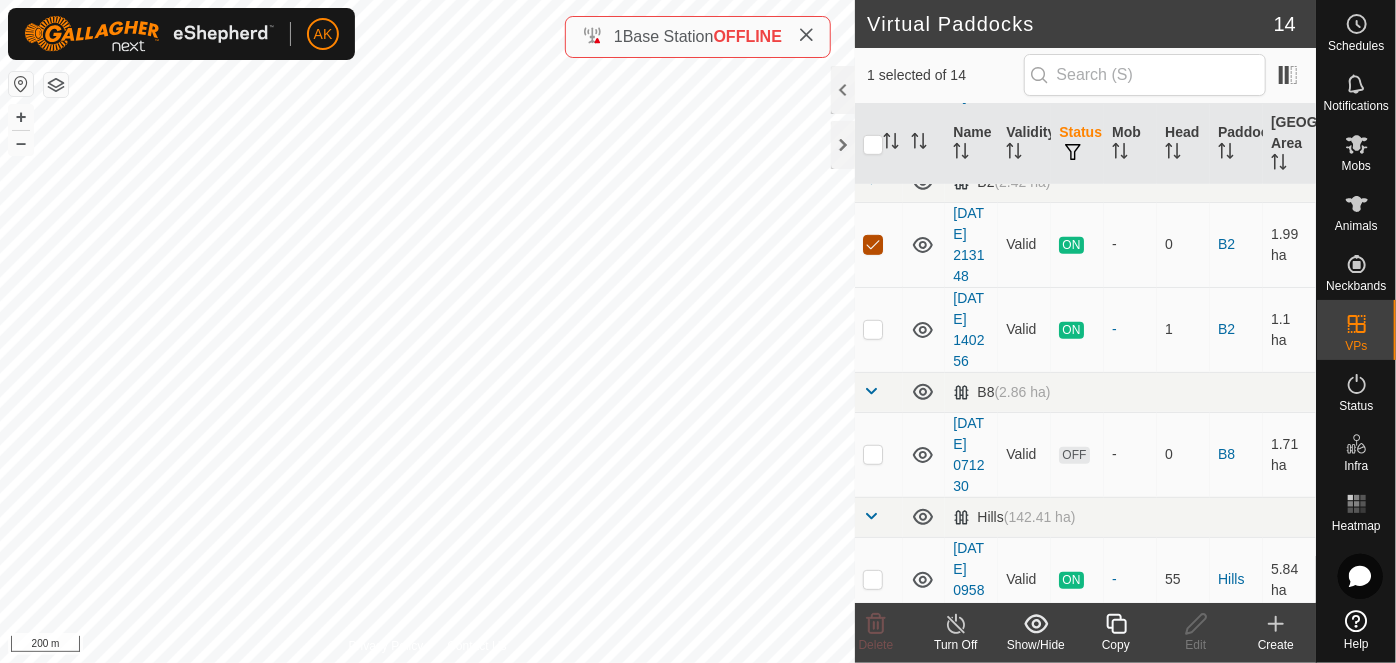 click at bounding box center [873, 245] 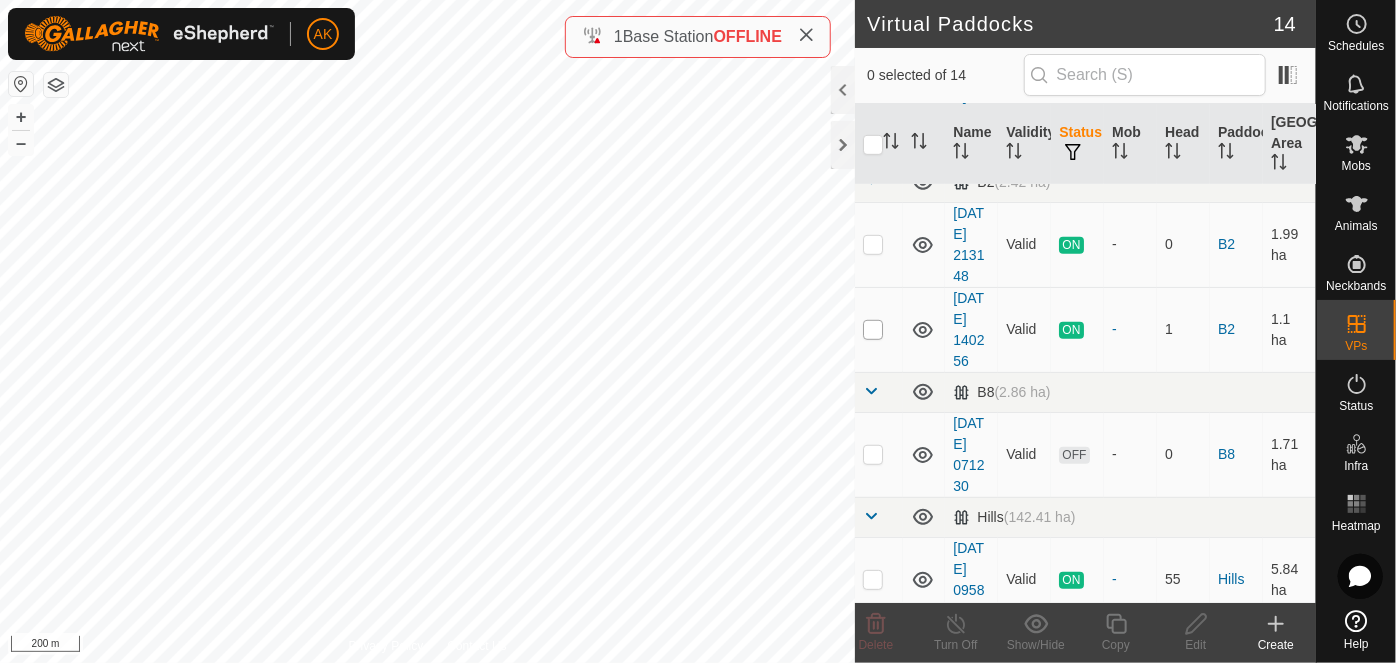 click at bounding box center [873, 330] 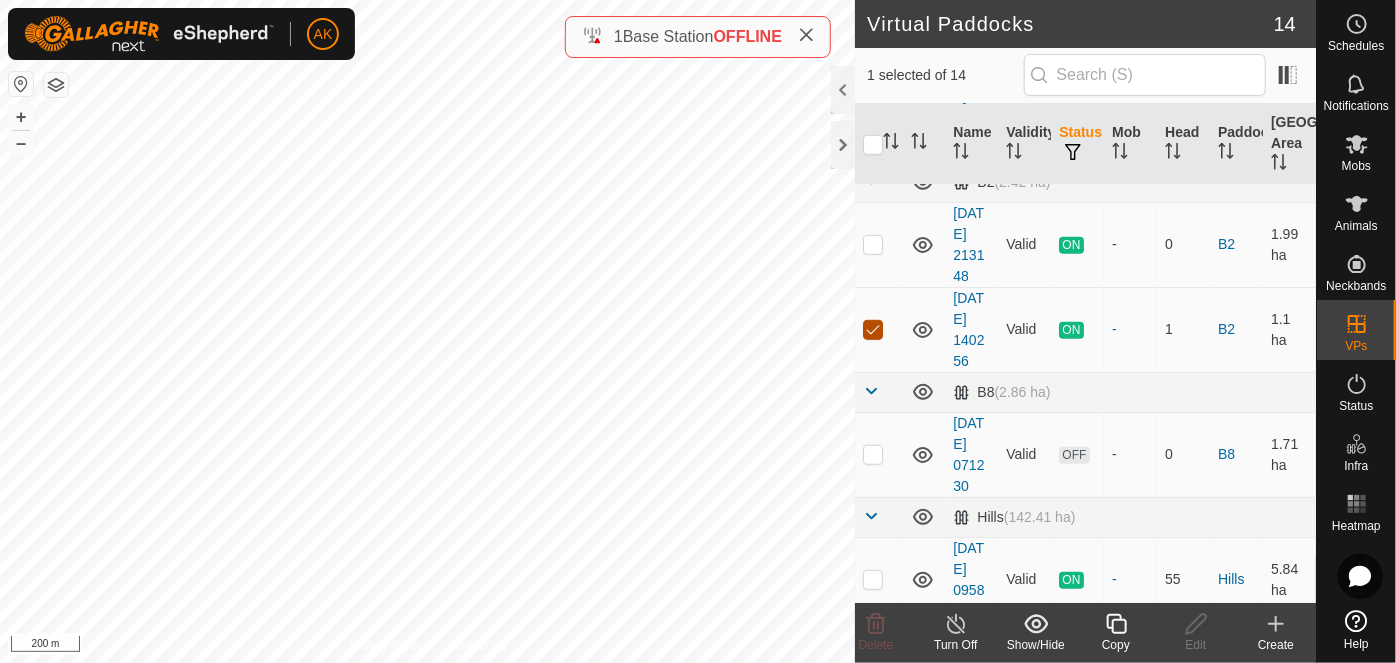 click at bounding box center [873, 330] 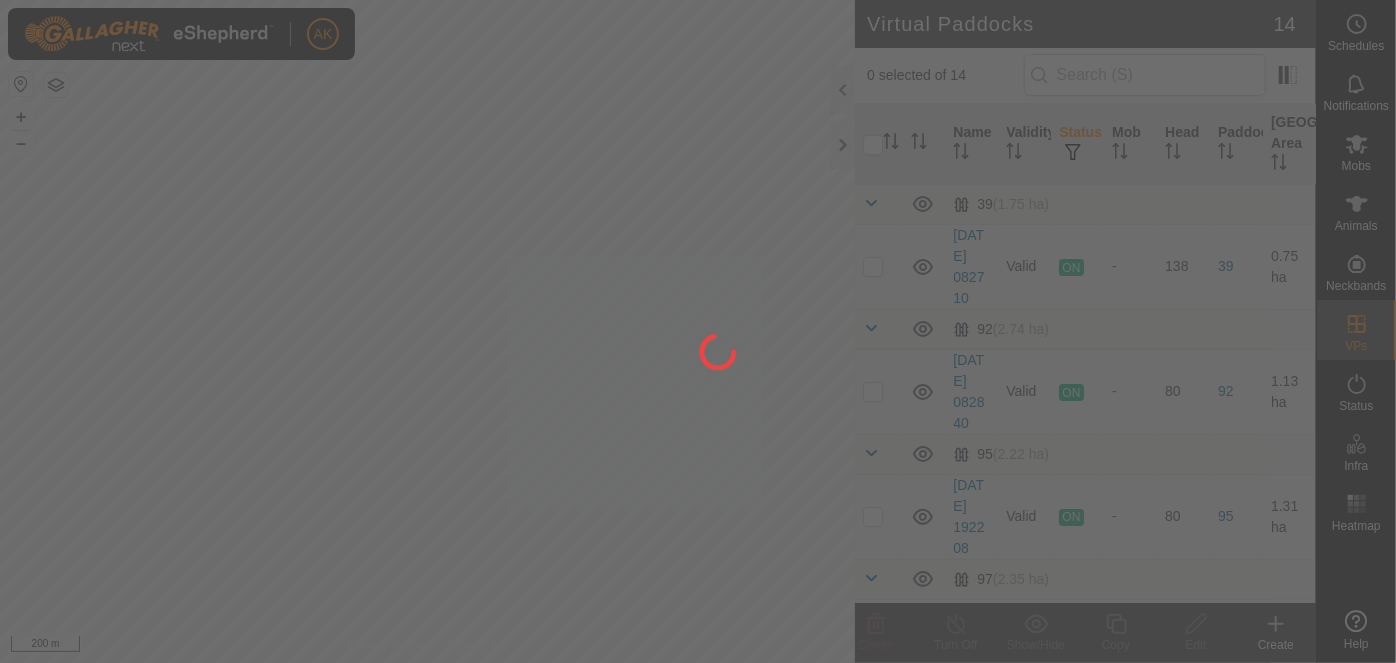 scroll, scrollTop: 0, scrollLeft: 0, axis: both 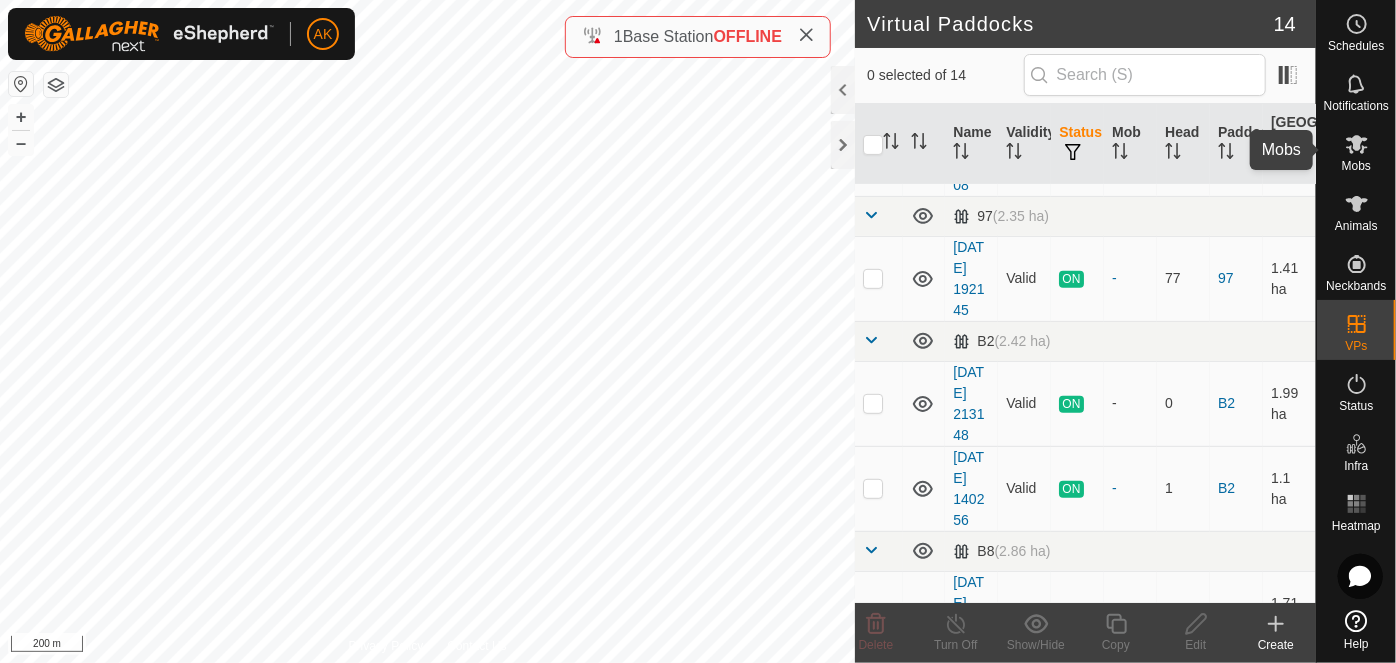click 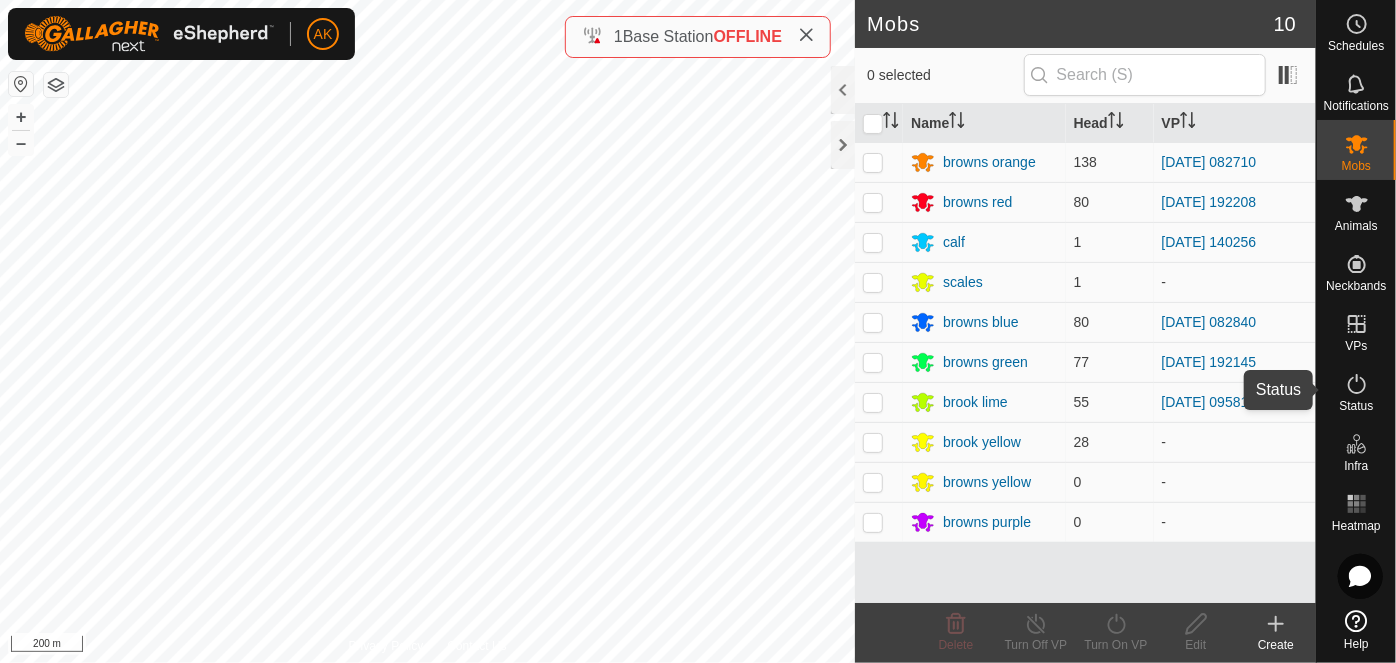 click 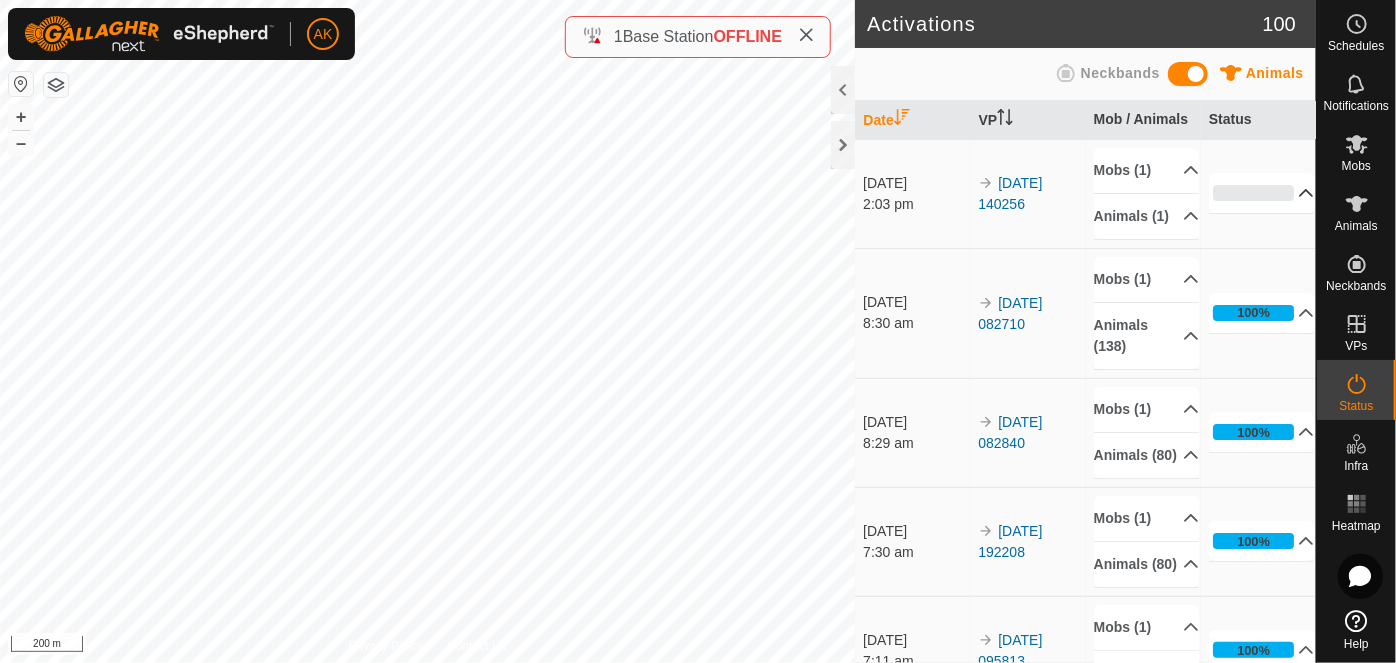 click on "0%" at bounding box center [1262, 193] 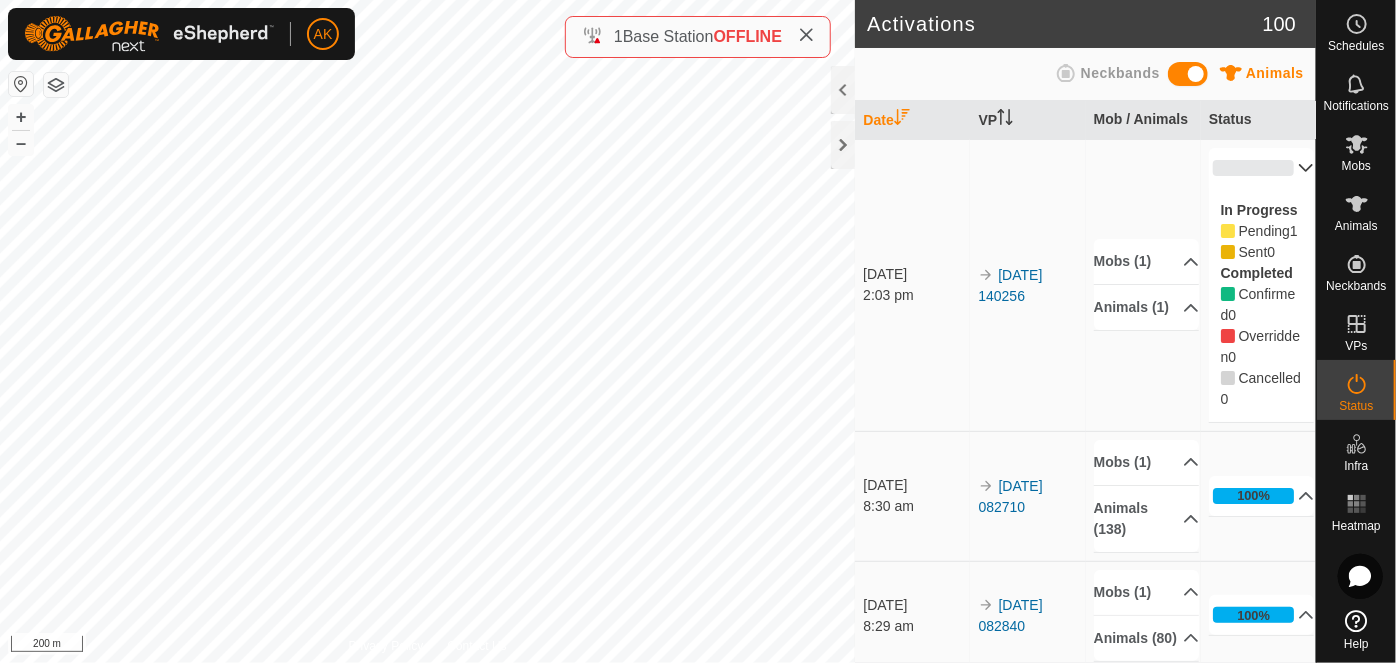 click on "0%" at bounding box center (1262, 168) 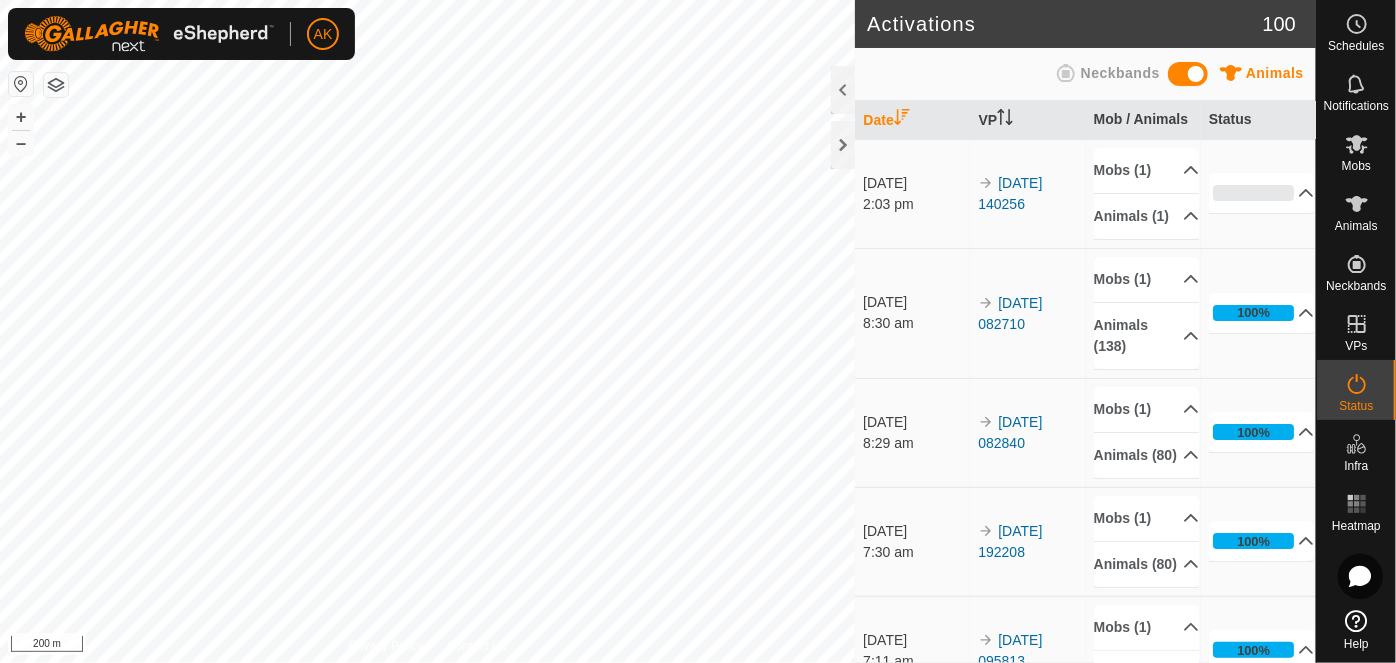 scroll, scrollTop: 0, scrollLeft: 0, axis: both 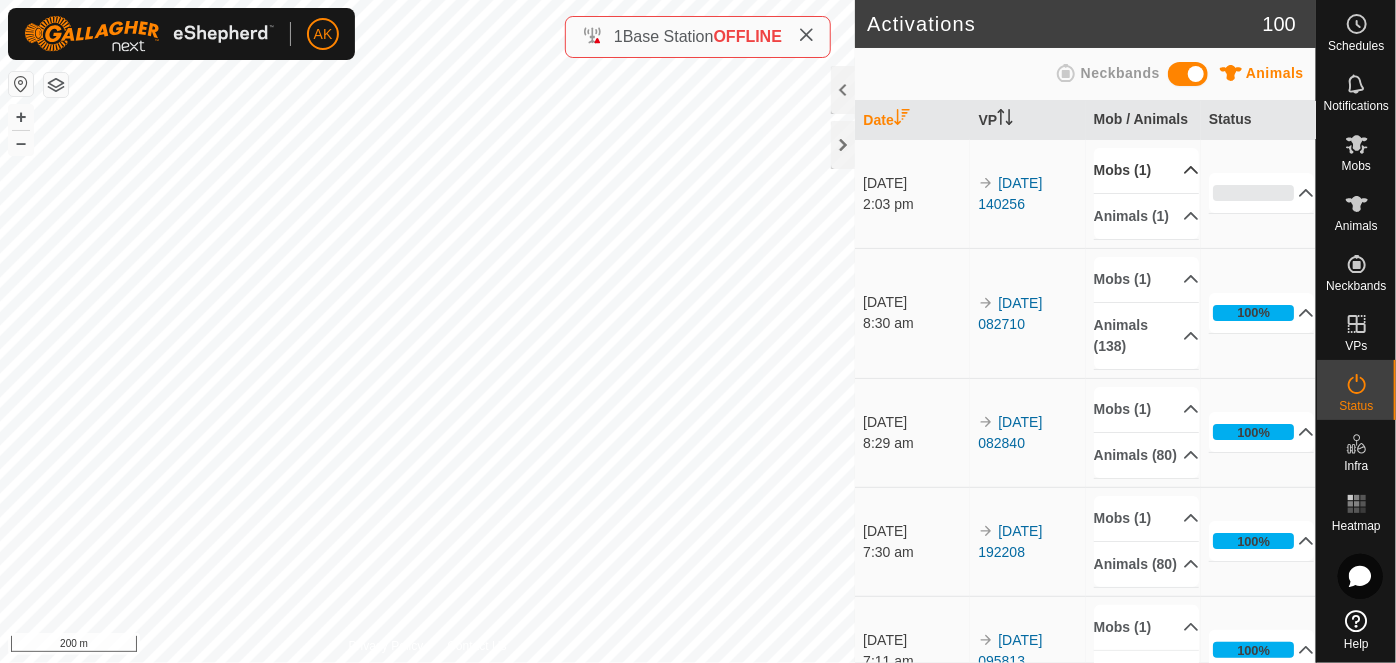 click 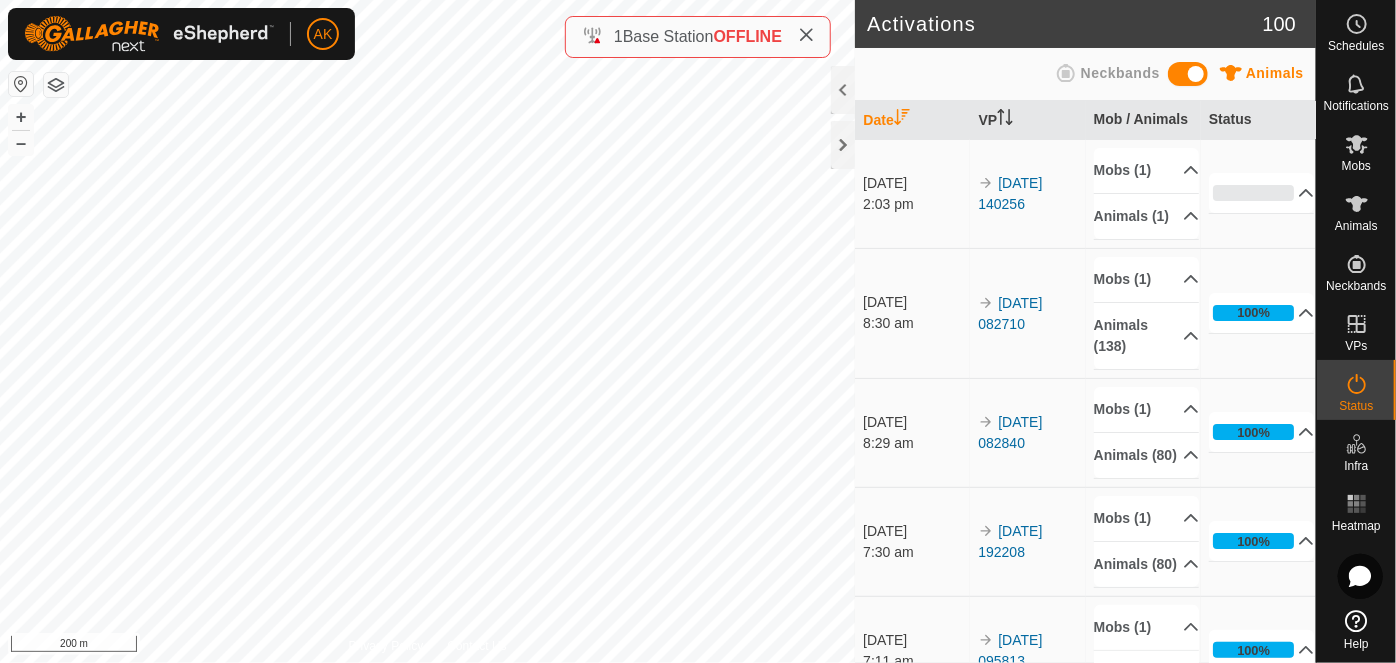 click 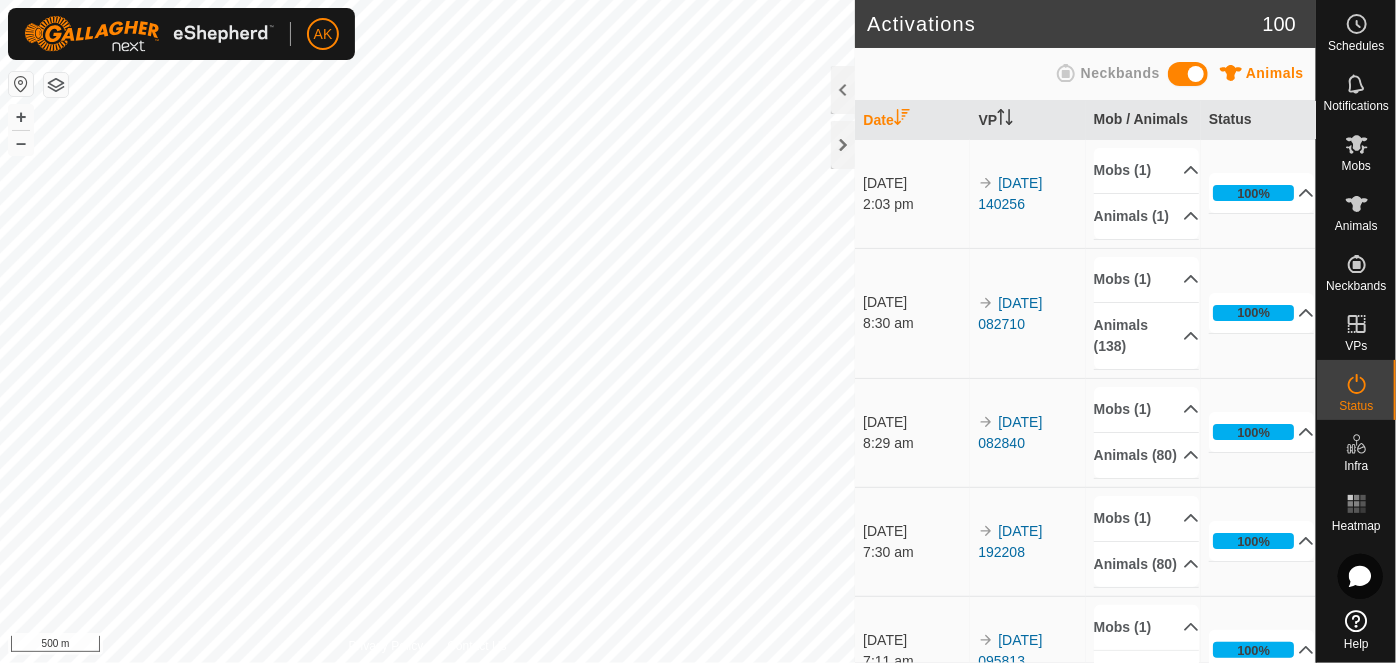 scroll, scrollTop: 0, scrollLeft: 0, axis: both 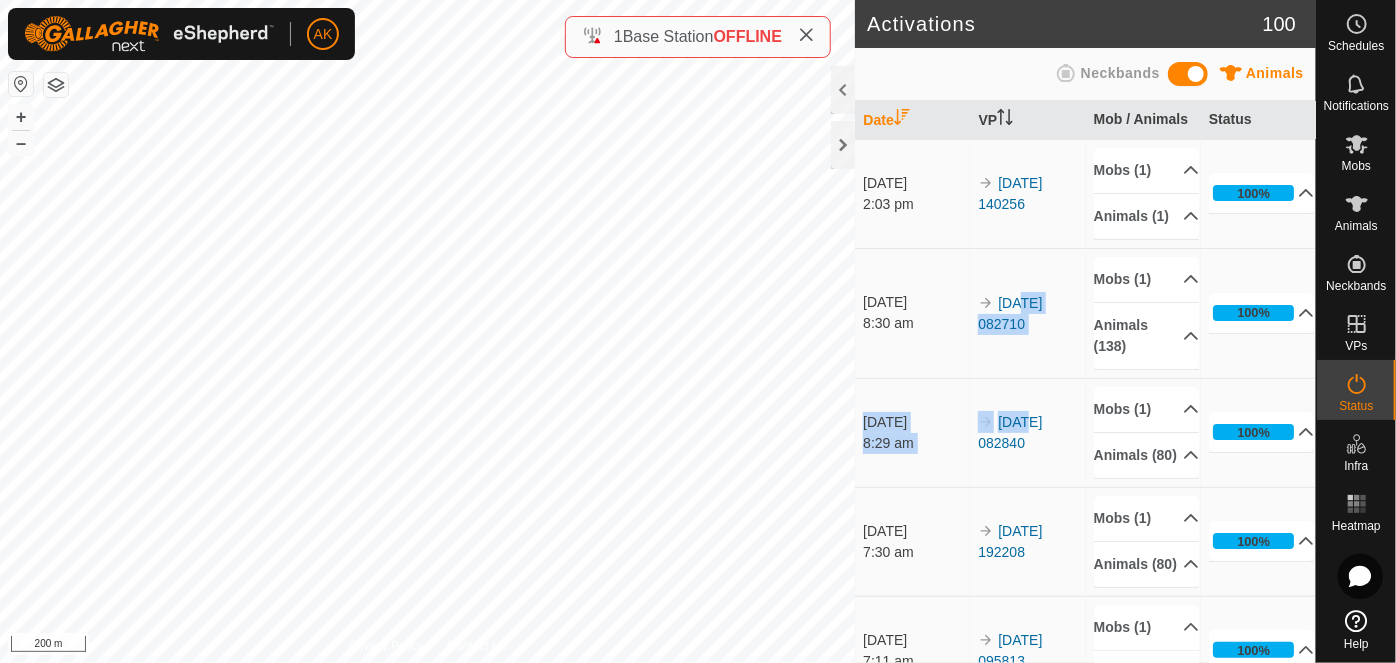 drag, startPoint x: 1021, startPoint y: 288, endPoint x: 1024, endPoint y: 389, distance: 101.04455 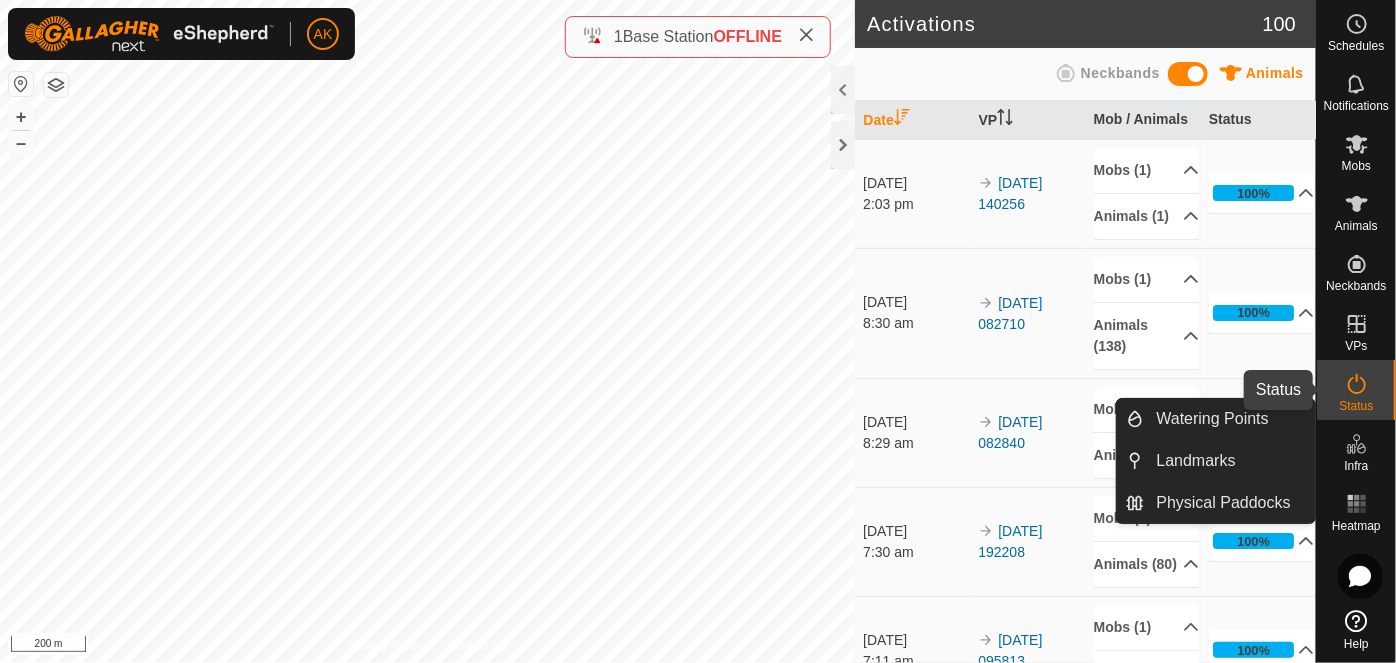 click 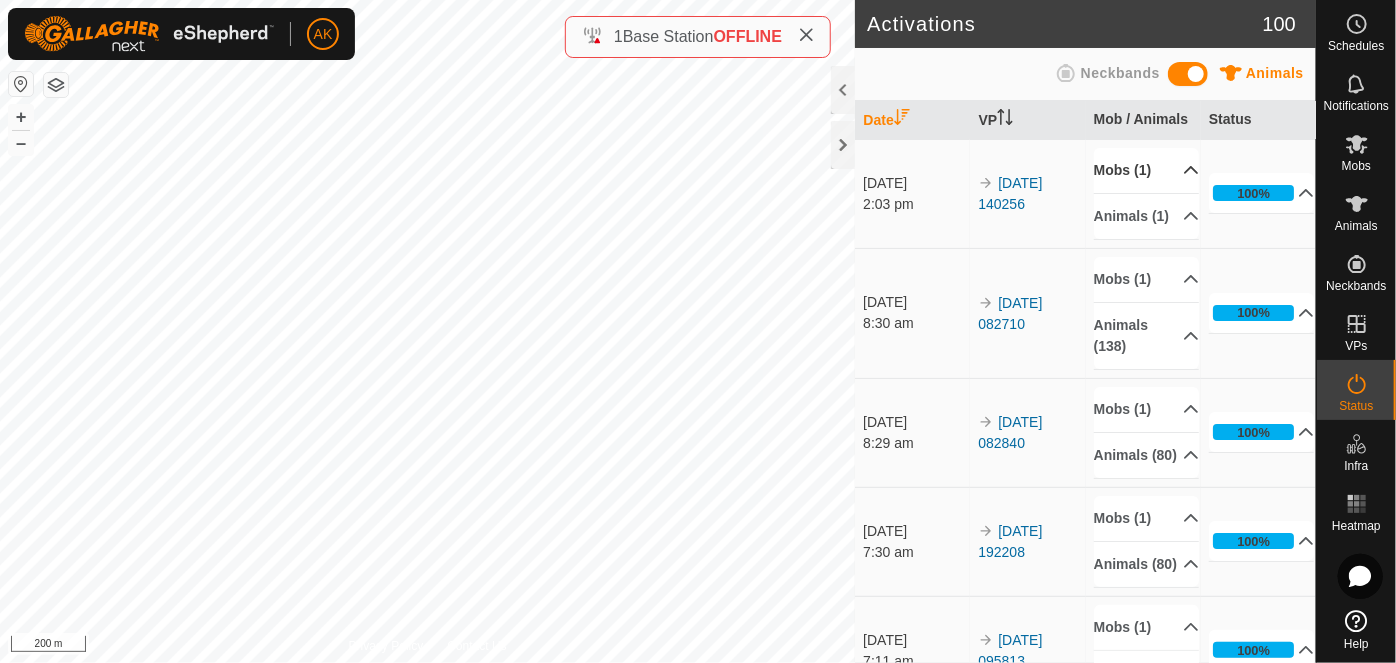 click on "Mobs (1)" at bounding box center (1147, 170) 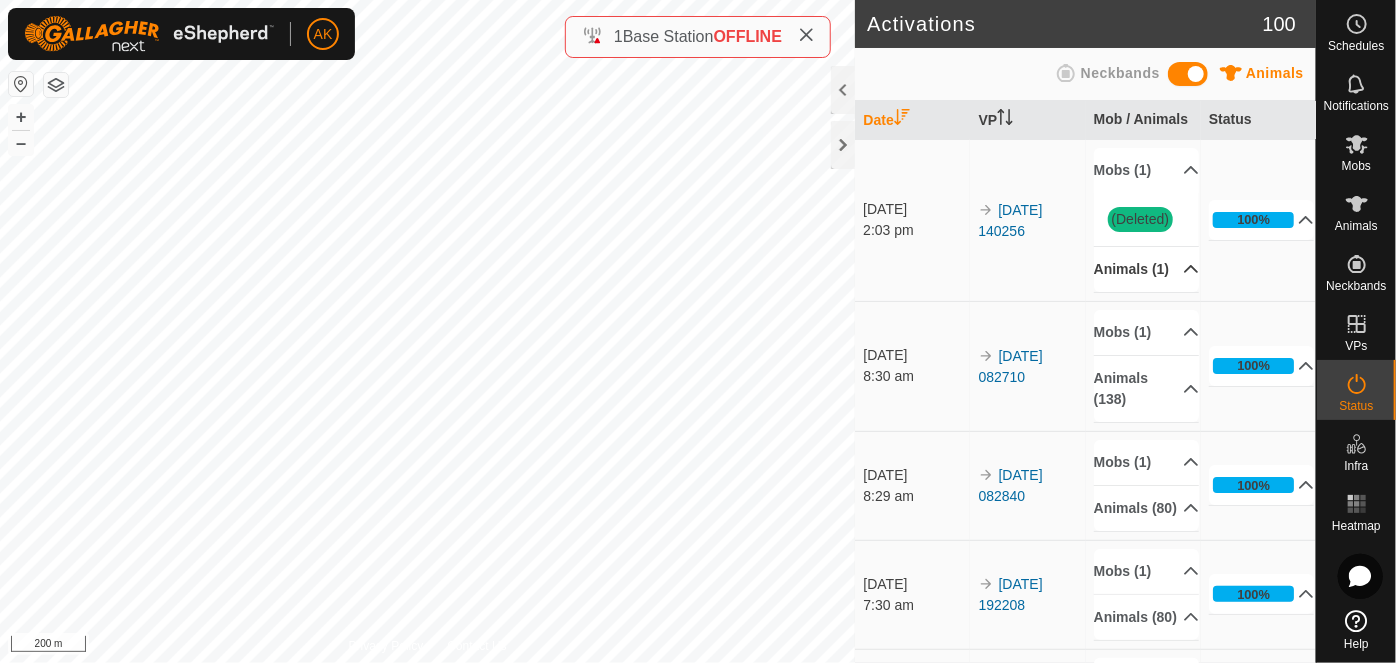 click on "Animals (1)" at bounding box center [1147, 269] 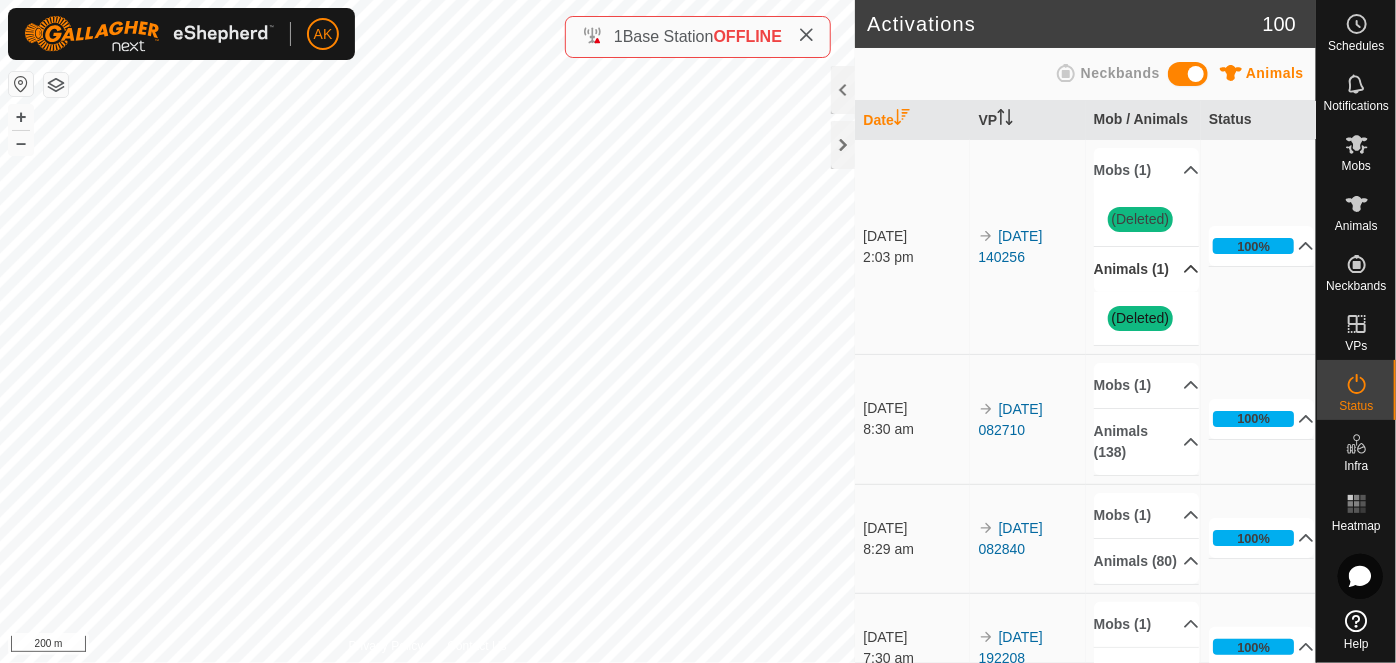 click on "Animals (1)" at bounding box center (1147, 269) 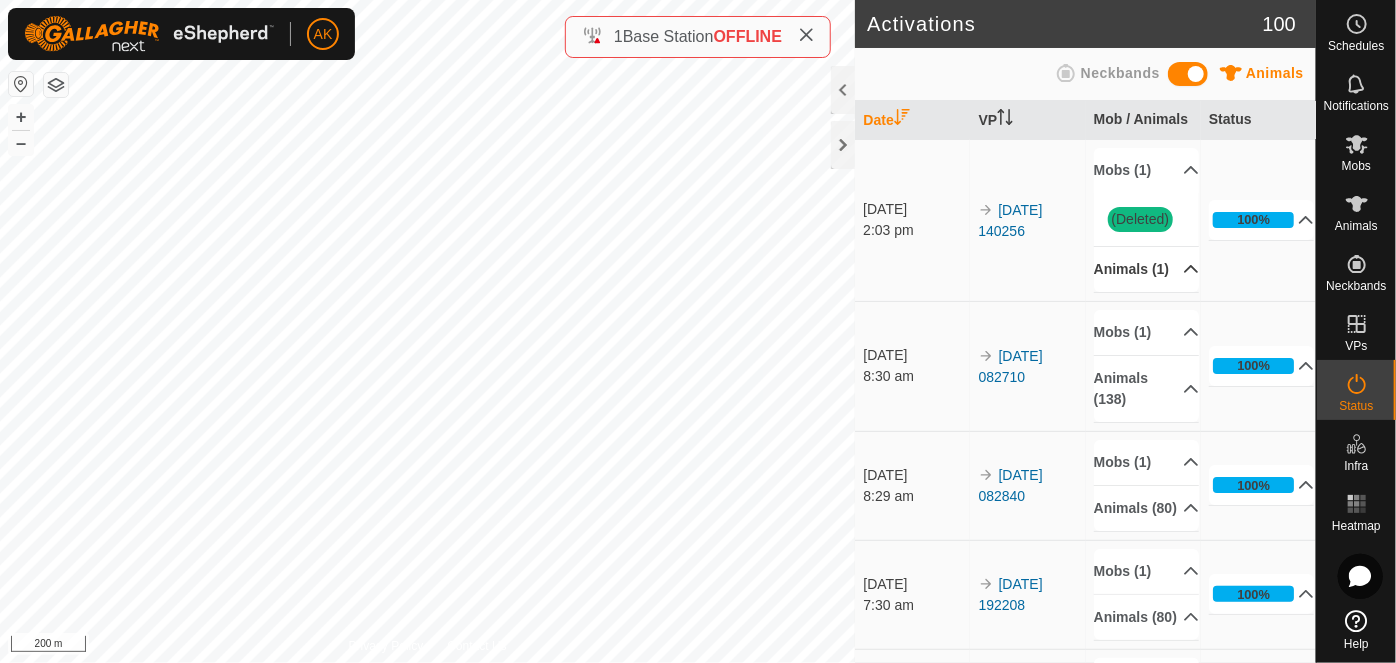 click on "Animals (1)" at bounding box center (1147, 269) 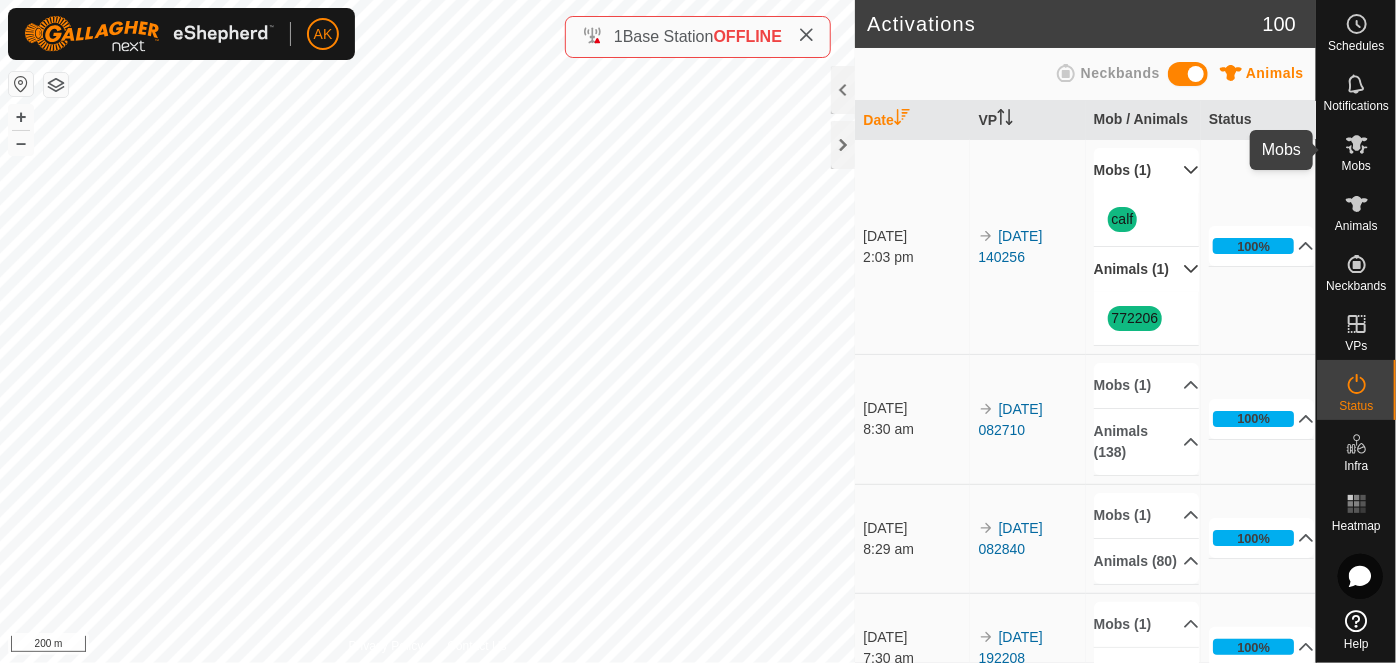 click 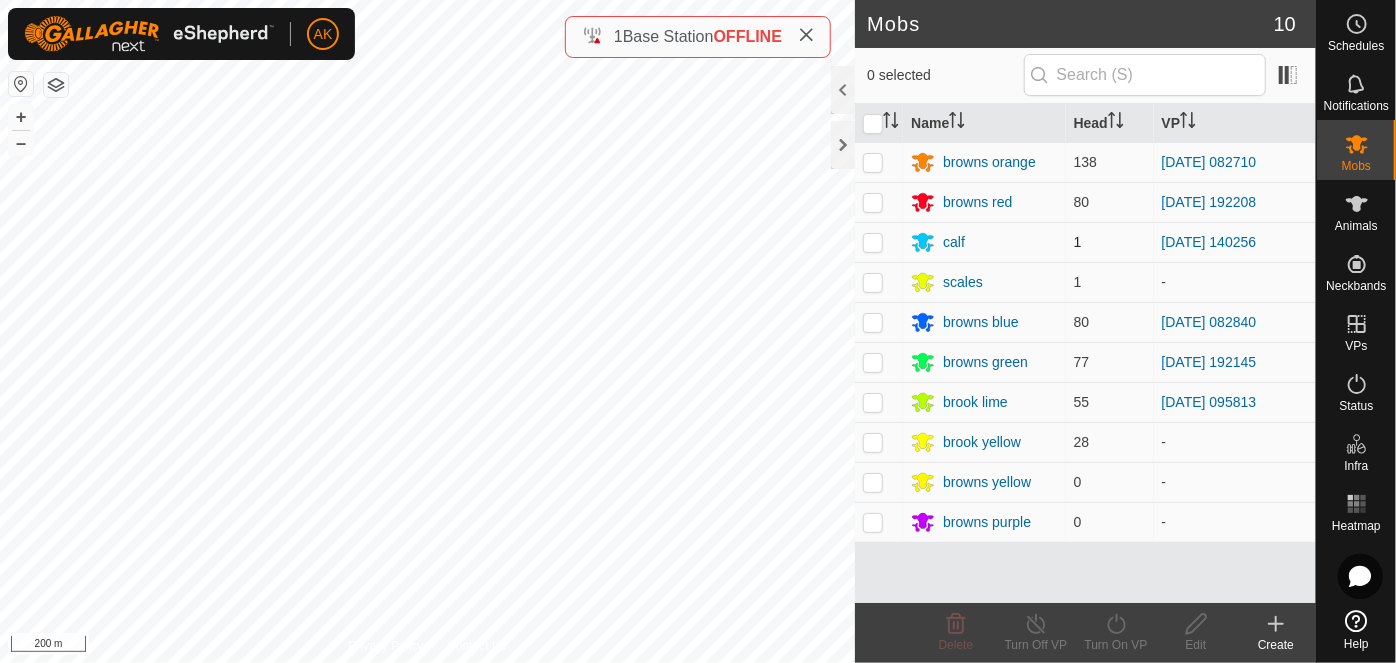 click at bounding box center [873, 242] 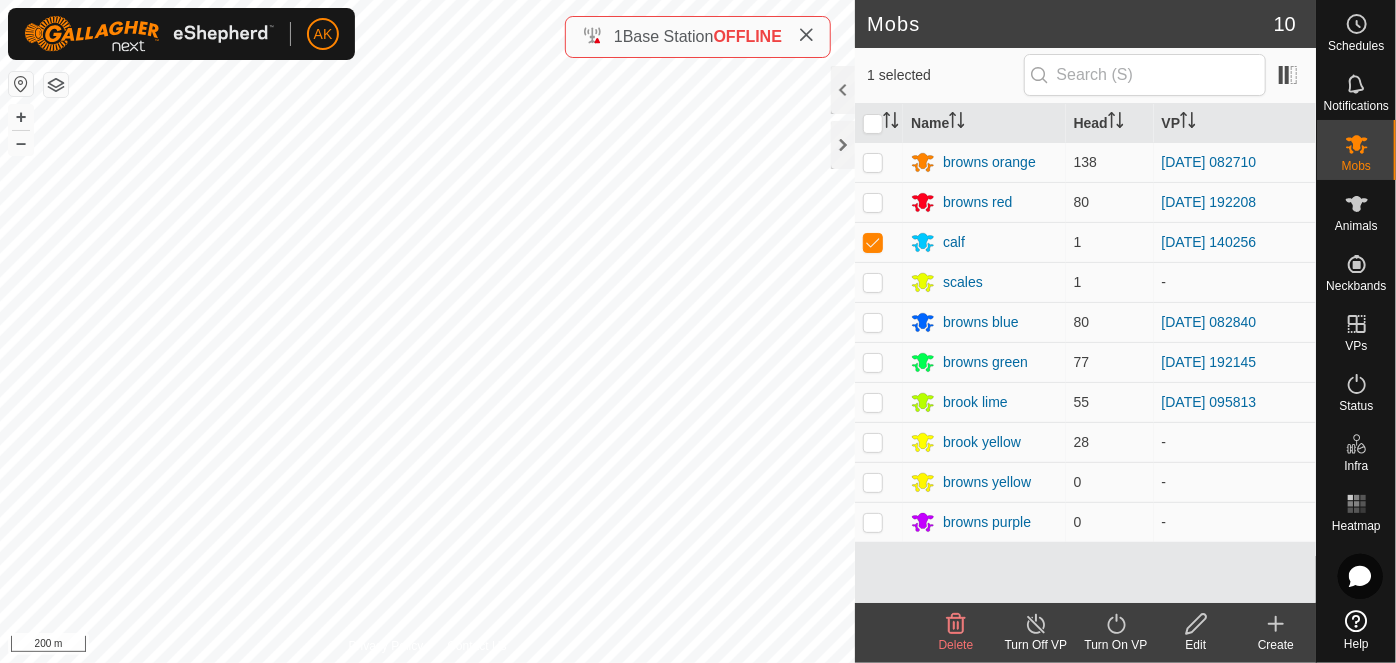 click 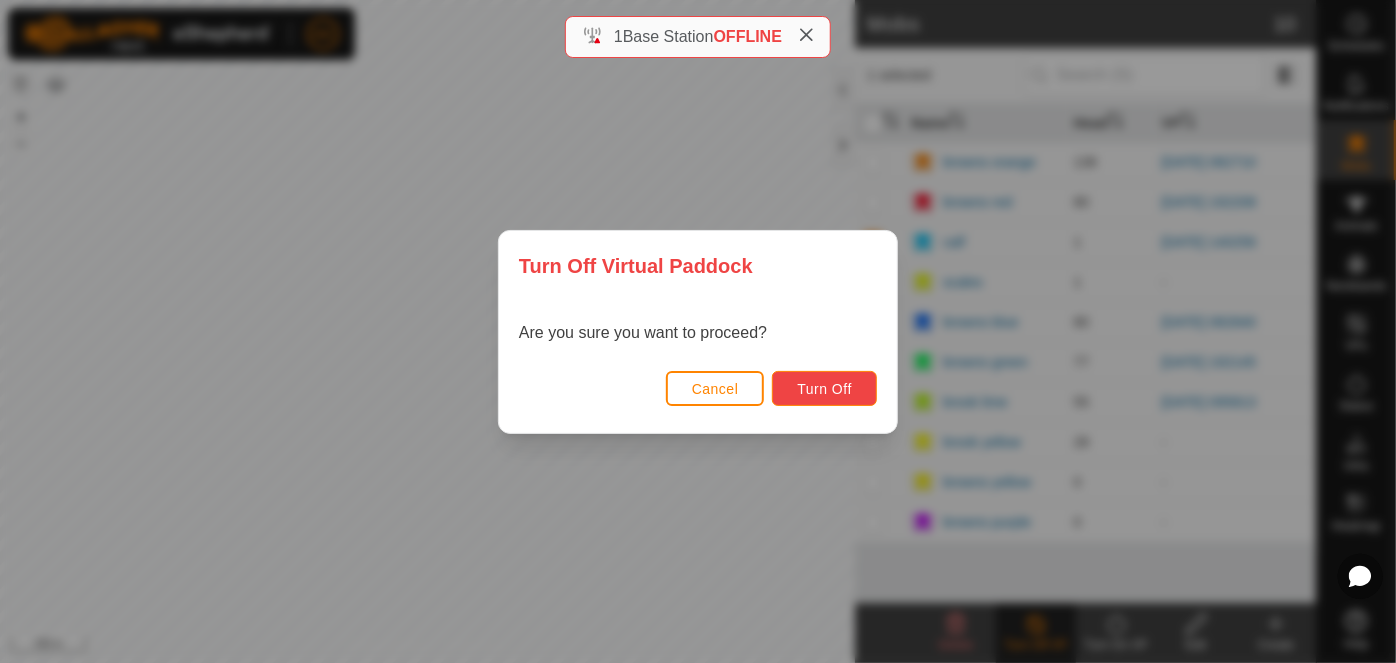 click on "Turn Off" at bounding box center (824, 388) 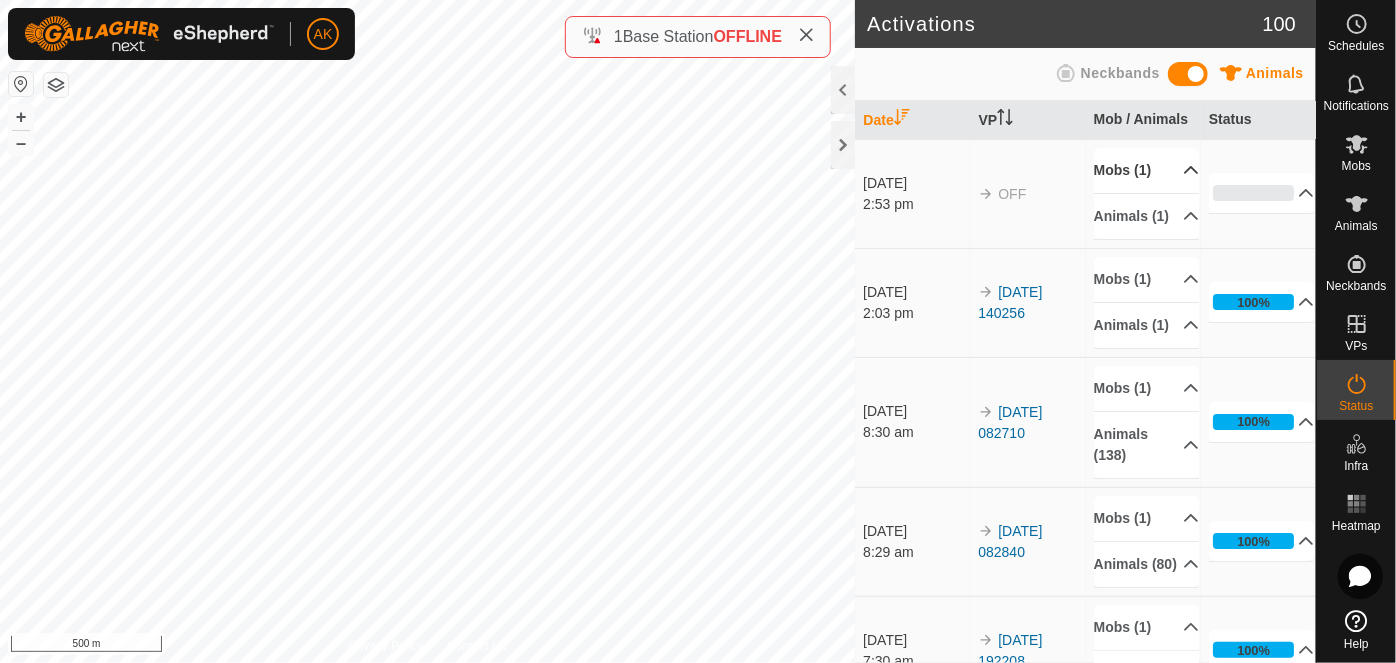 click on "Mobs (1)" at bounding box center (1147, 170) 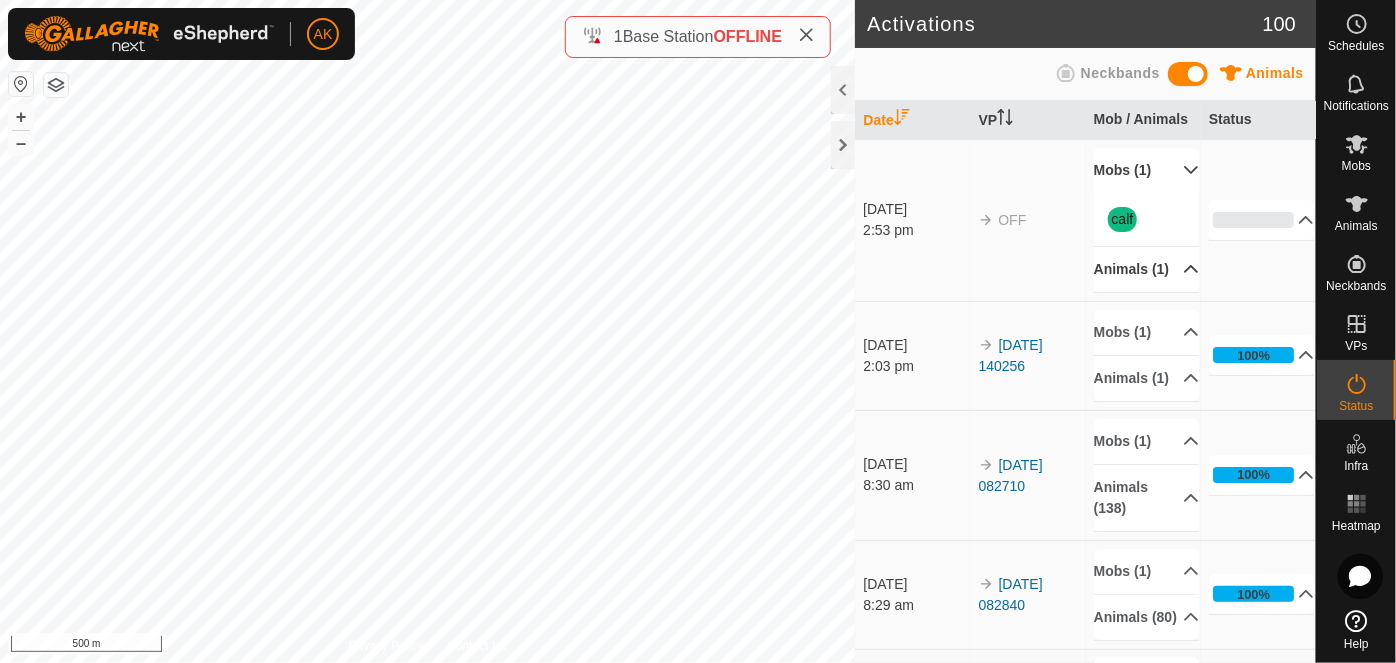 click on "Animals (1)" at bounding box center [1147, 269] 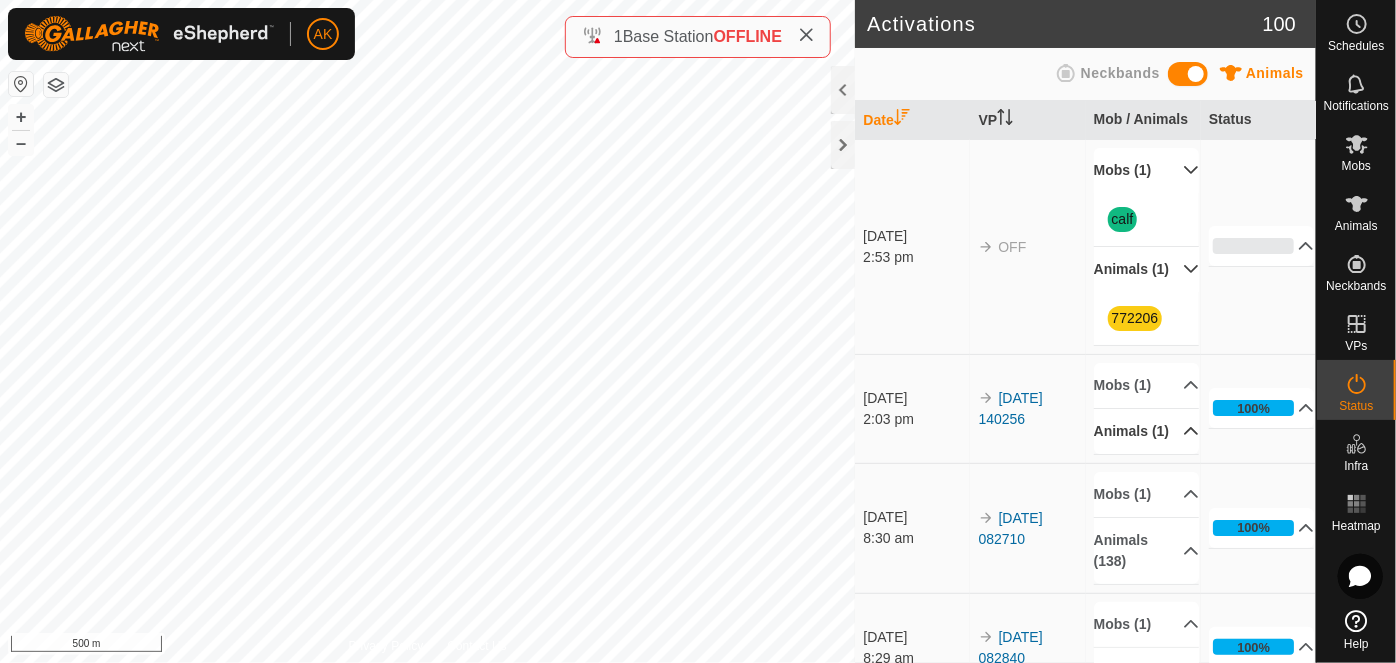 click on "Animals (1)" at bounding box center (1147, 431) 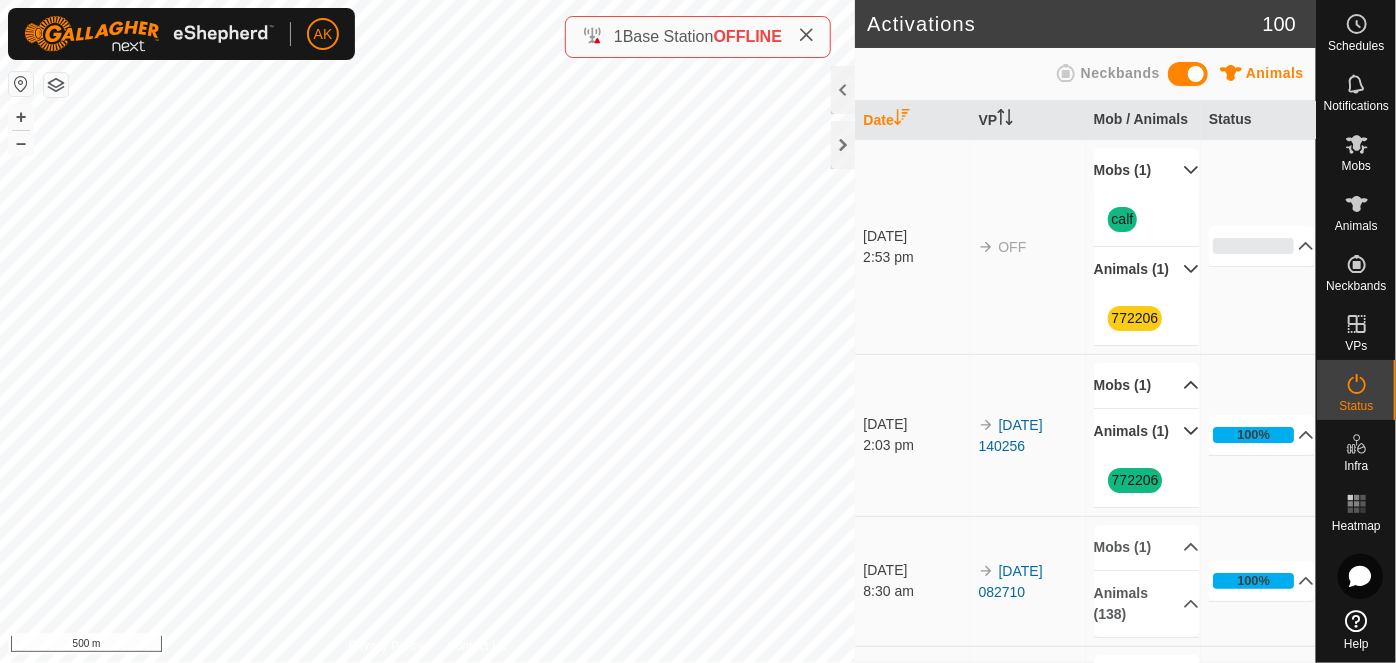 click on "Mobs (1)" at bounding box center [1147, 385] 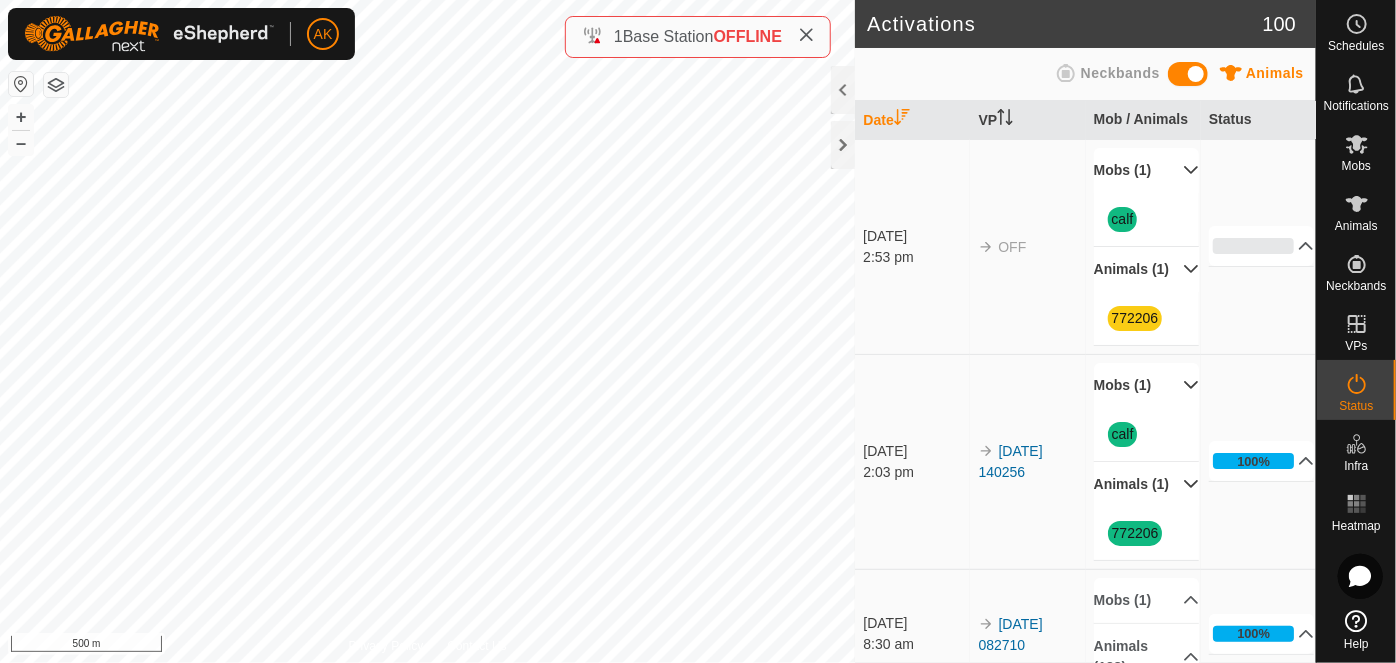 click on "Mobs (1)" at bounding box center [1147, 385] 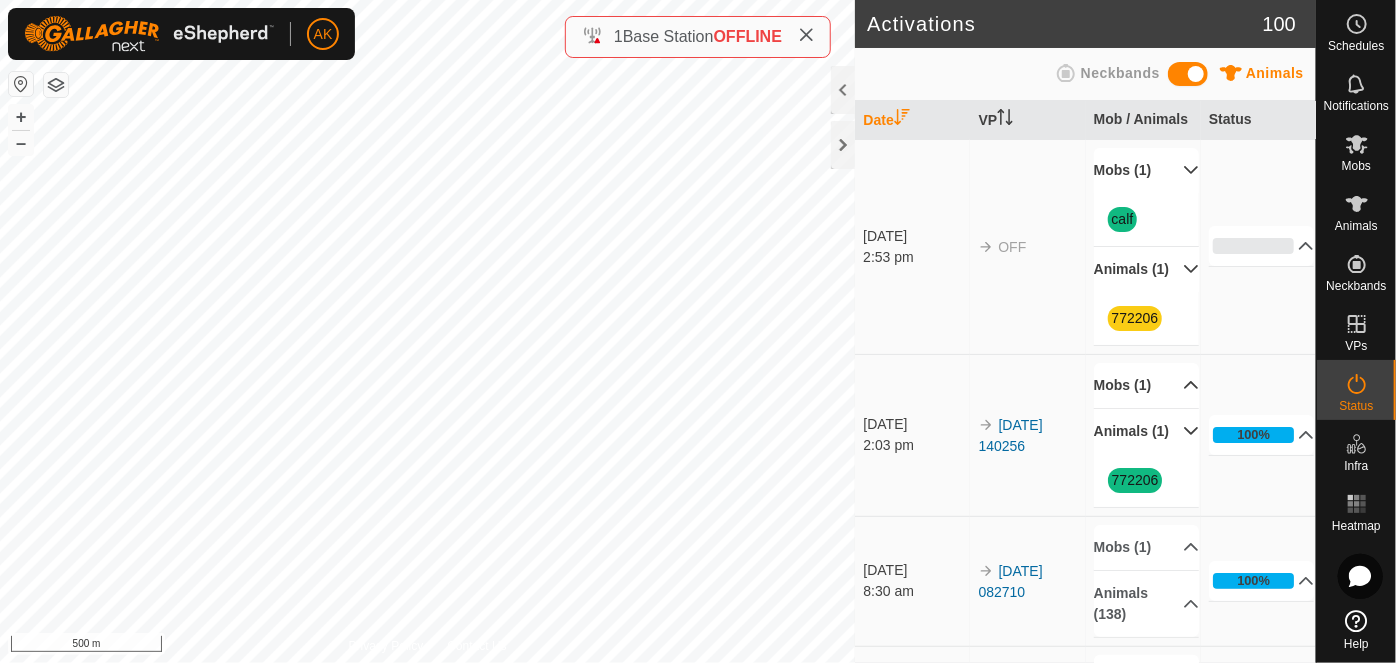 click on "Animals (1)" at bounding box center (1147, 431) 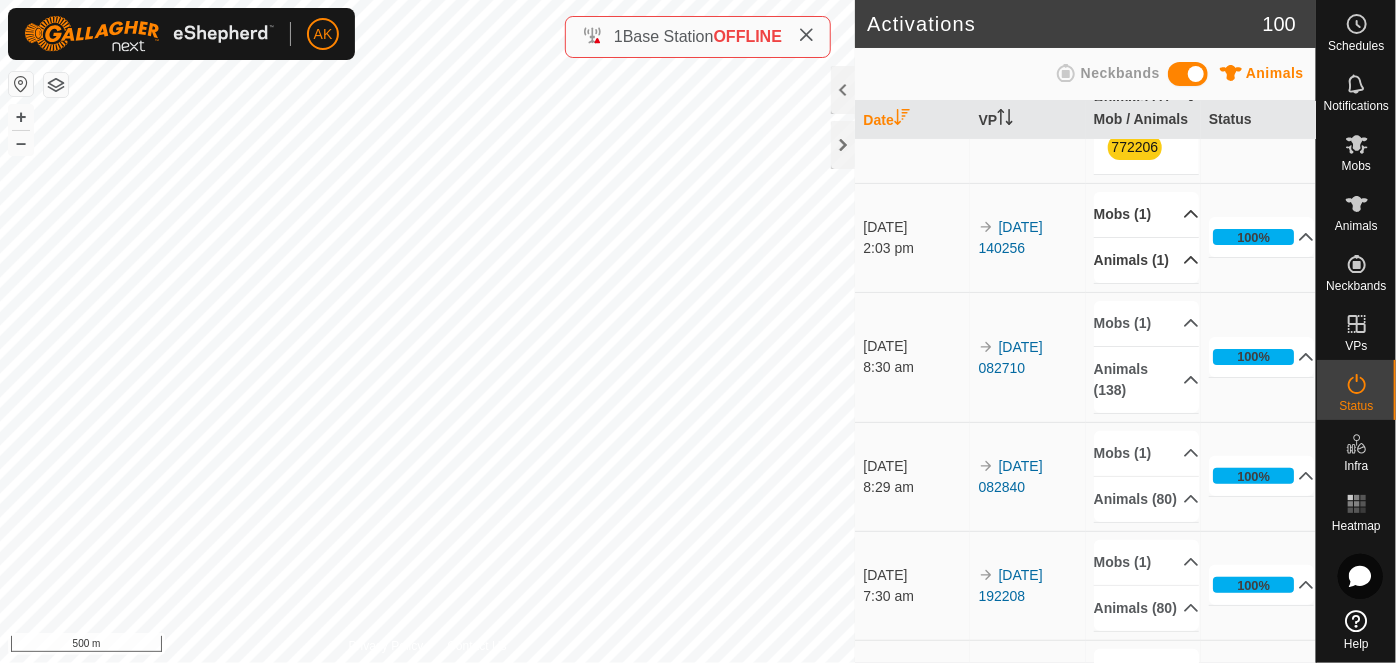 scroll, scrollTop: 181, scrollLeft: 0, axis: vertical 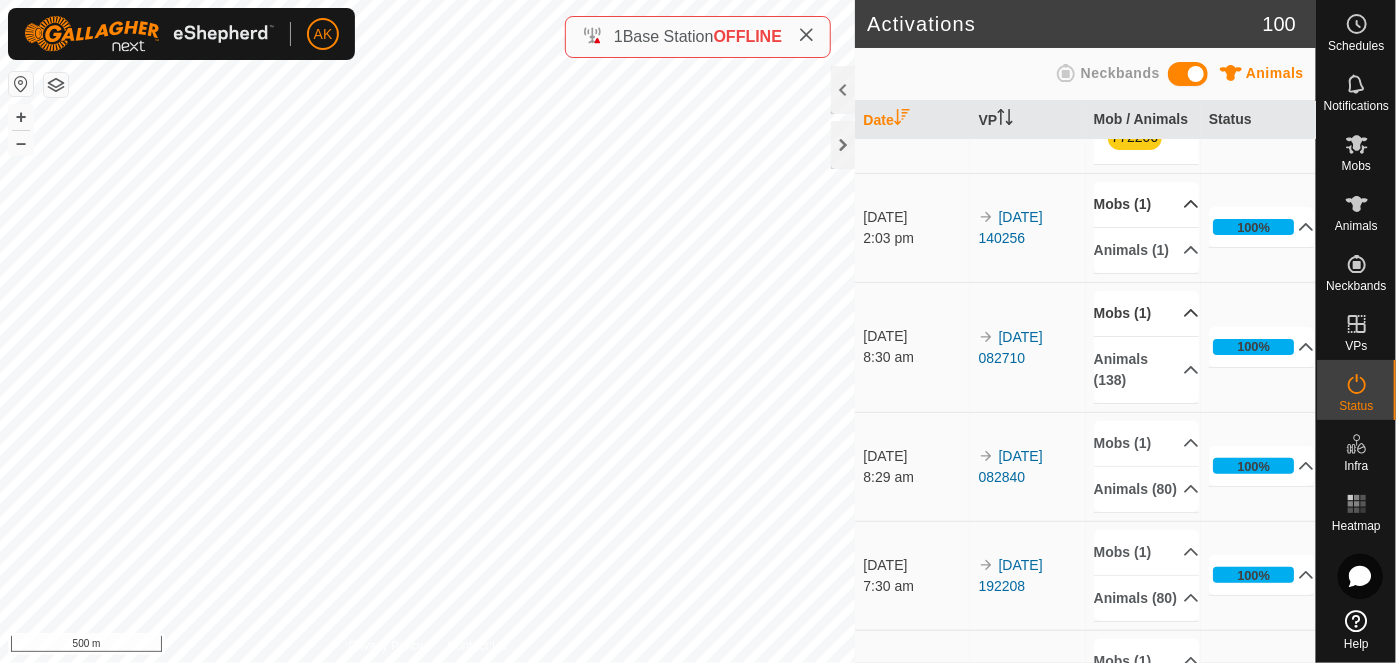 click on "Mobs (1)" at bounding box center [1147, 313] 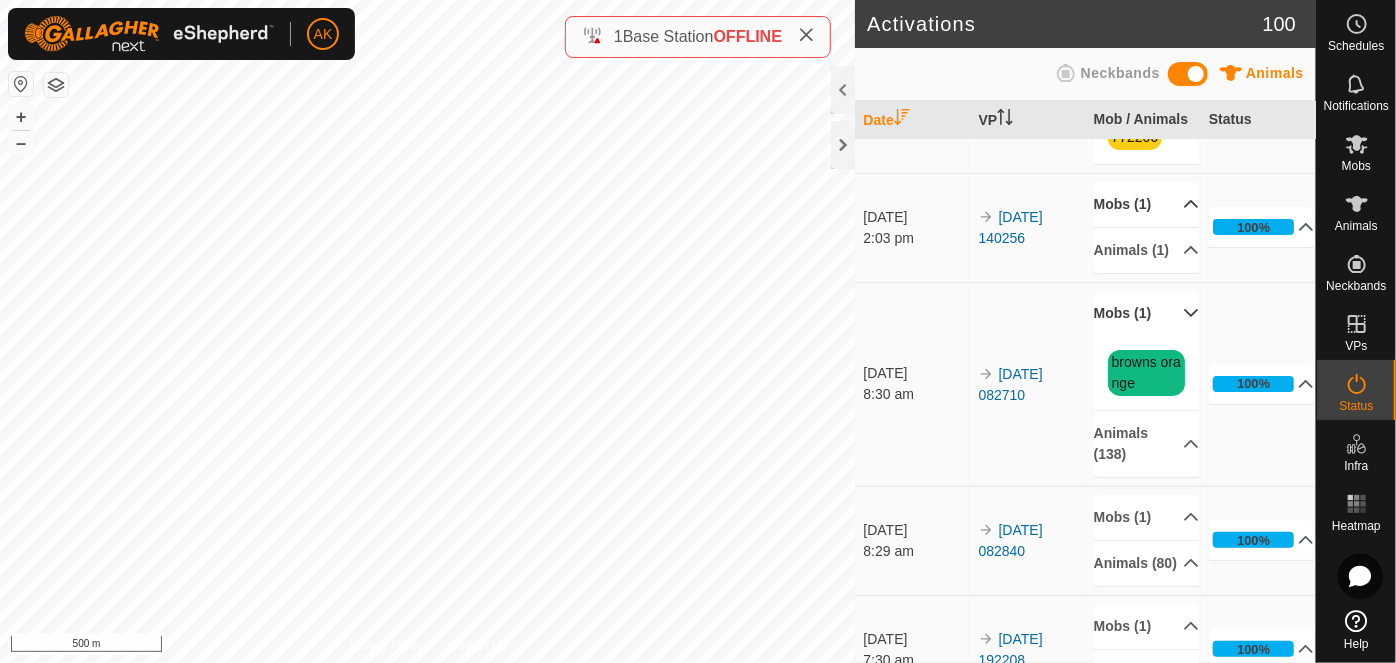 click on "Mobs (1)" at bounding box center (1147, 313) 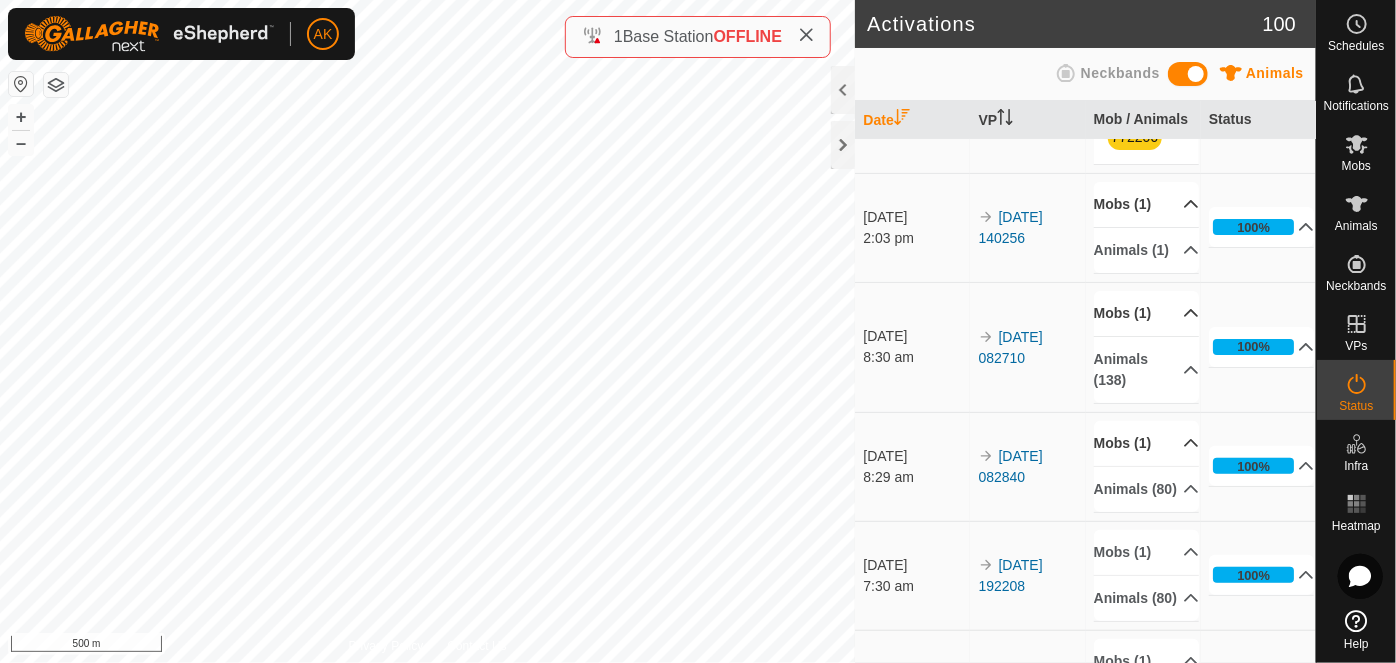 click on "Mobs (1)" at bounding box center (1147, 443) 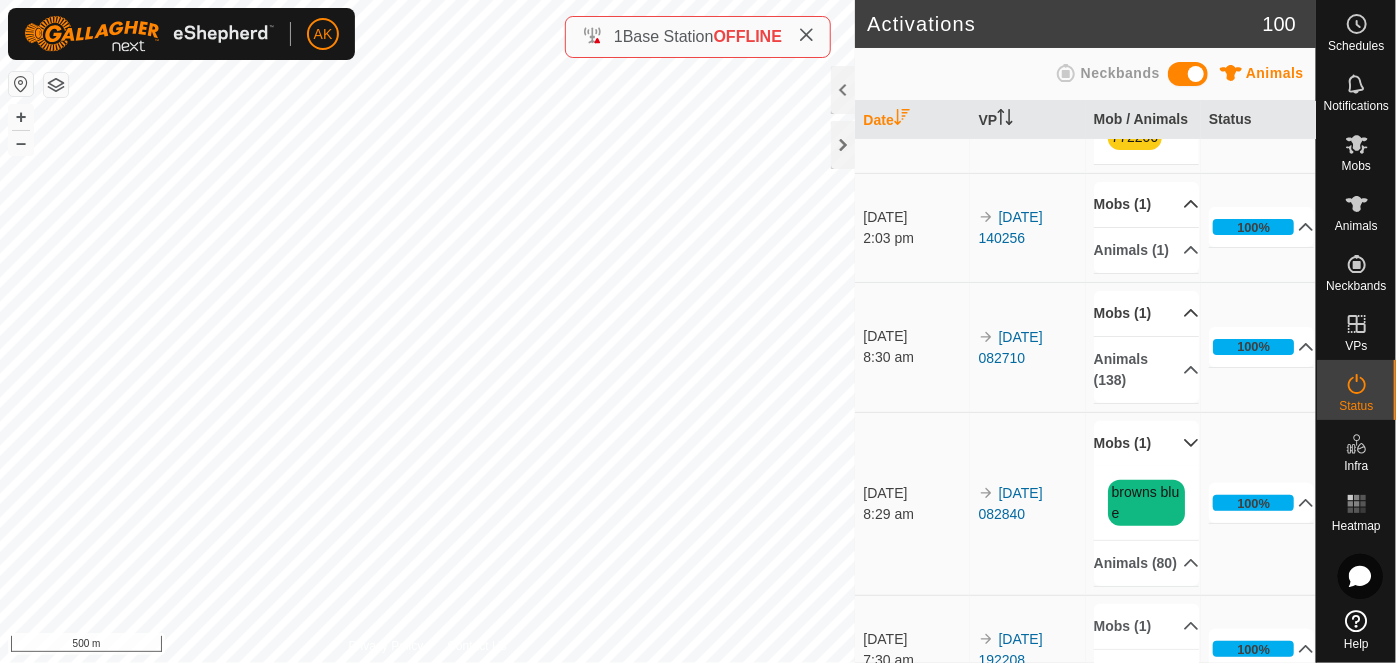 click on "Mobs (1)" at bounding box center (1147, 443) 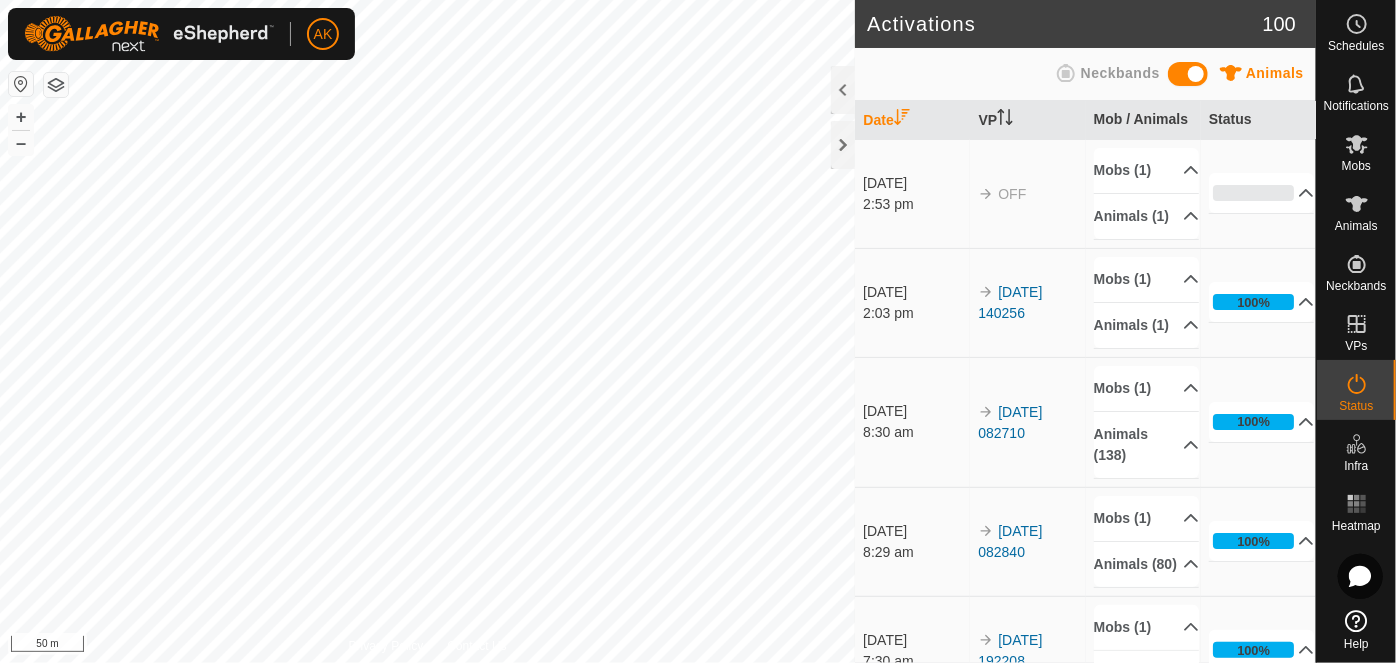 scroll, scrollTop: 0, scrollLeft: 0, axis: both 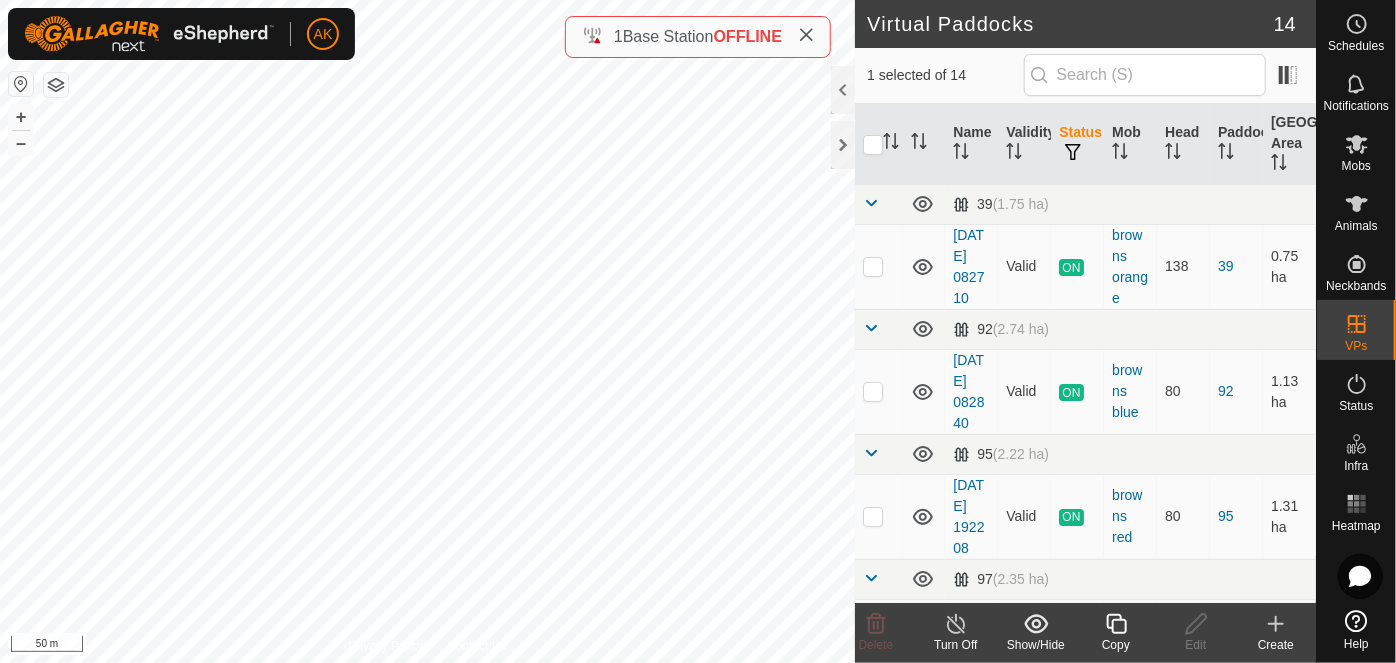 checkbox on "false" 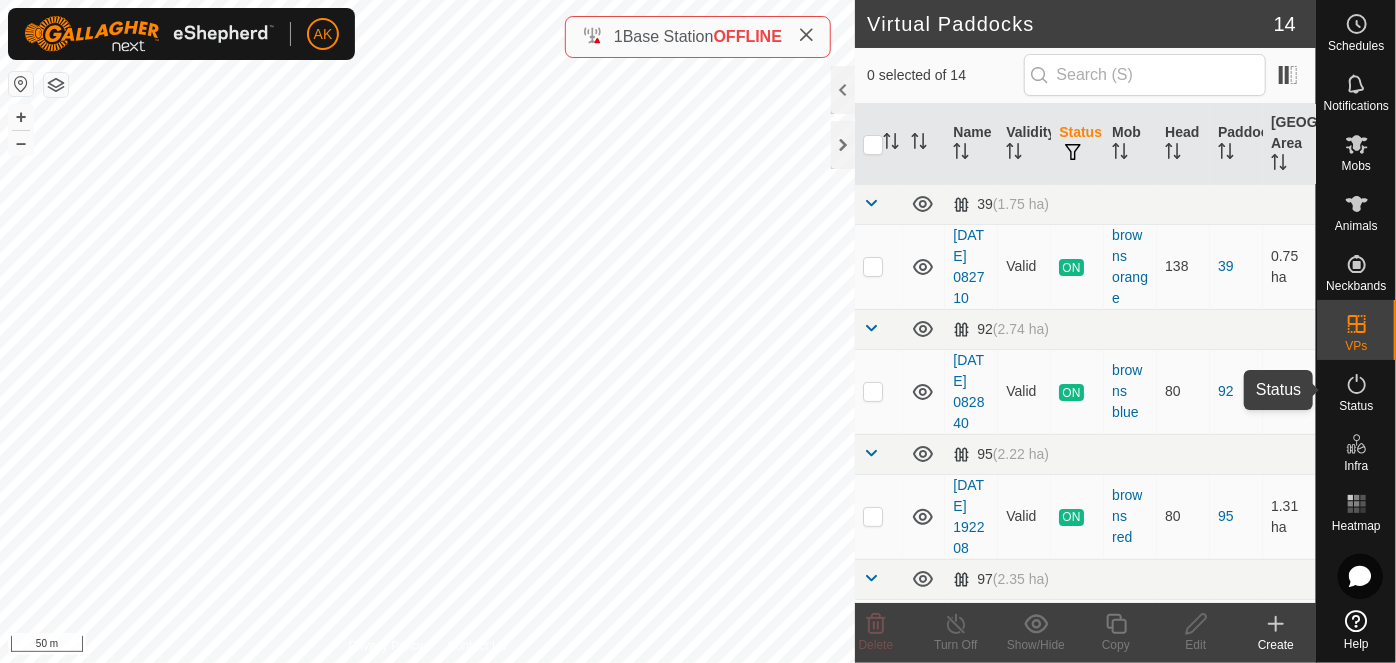 click 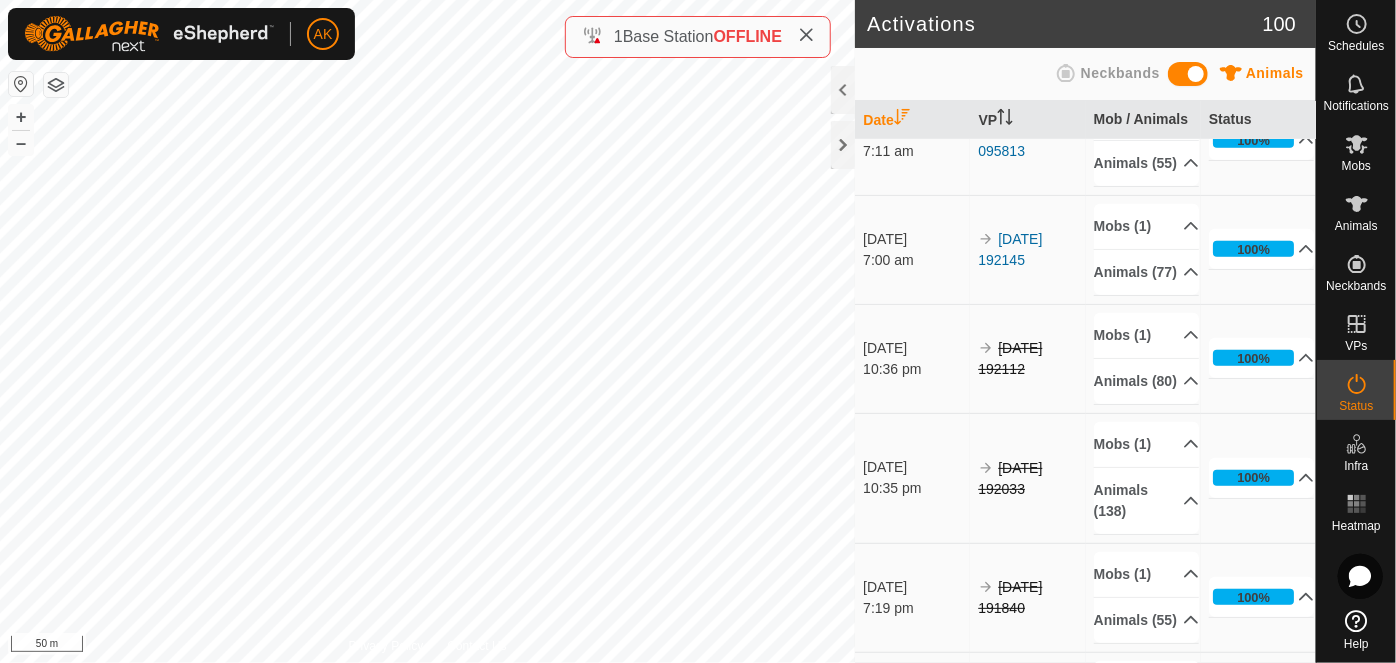 scroll, scrollTop: 636, scrollLeft: 0, axis: vertical 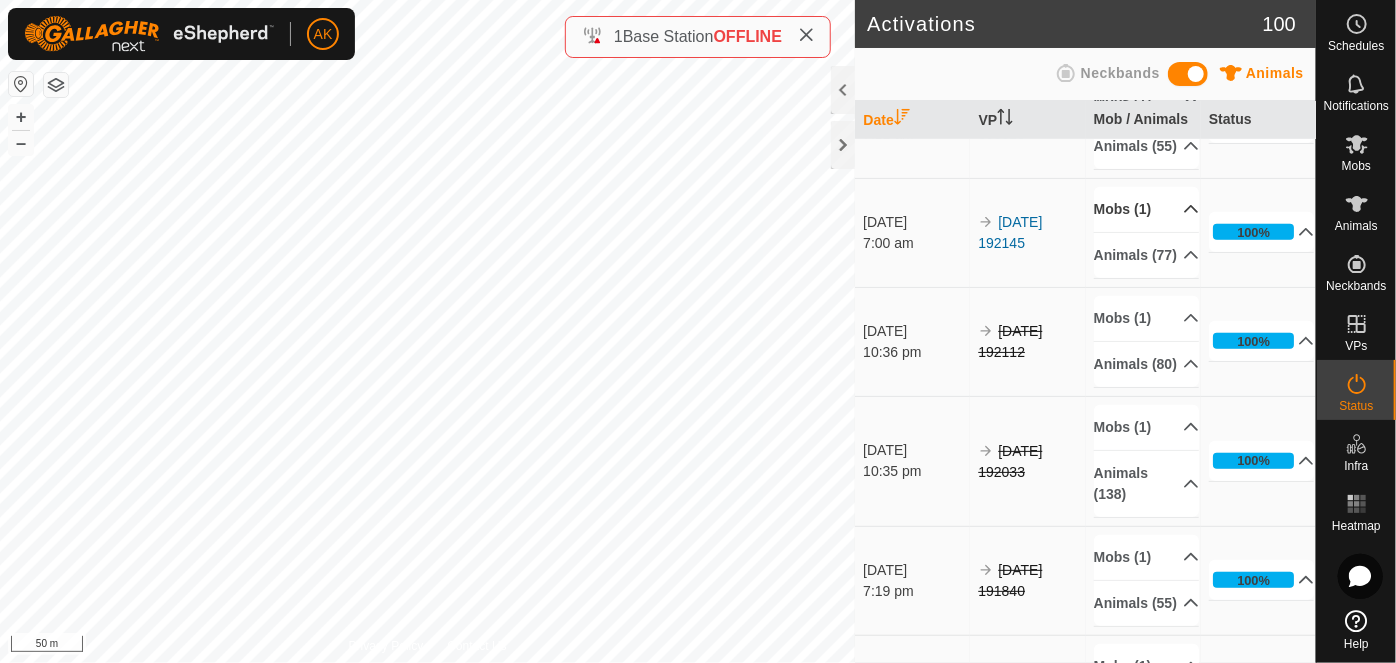 click on "Mobs (1)" at bounding box center (1147, 209) 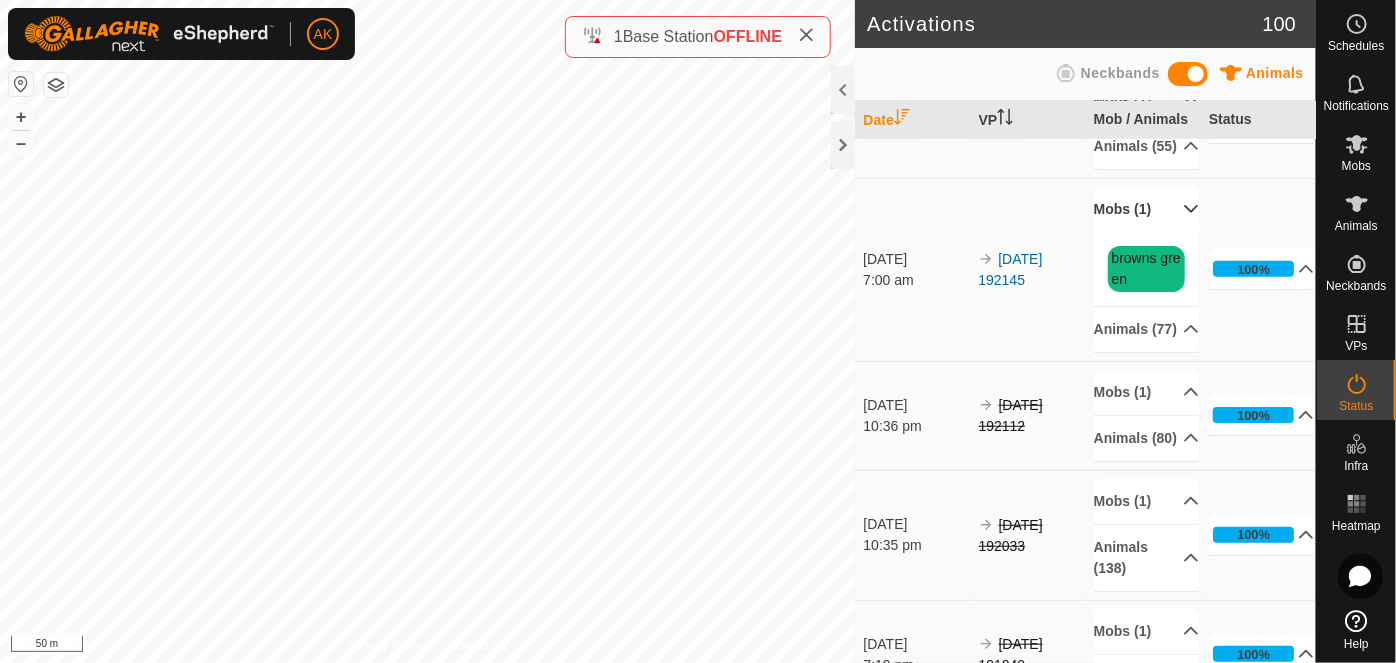 click on "Mobs (1)" at bounding box center [1147, 209] 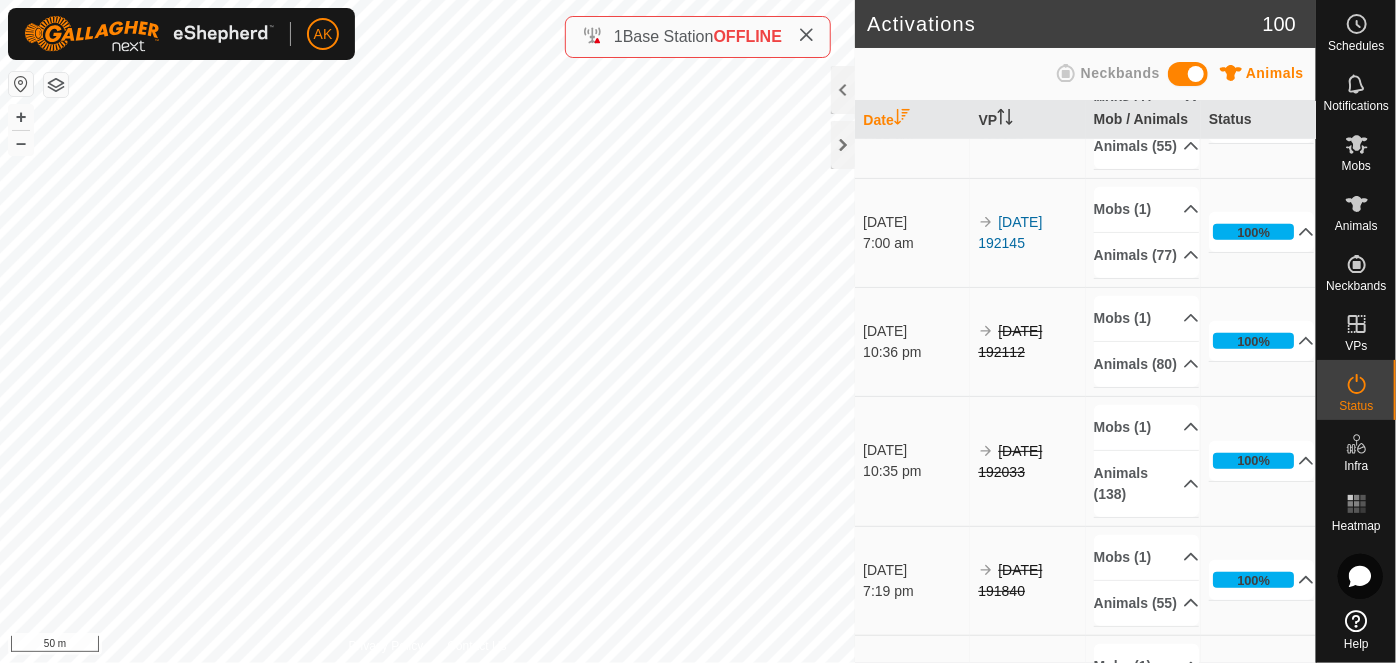 click on "AK Schedules Notifications Mobs Animals Neckbands VPs Status Infra Heatmap Help Activations 100 Animals Neckbands   Date   VP   Mob / Animals   Status  11 July 2025 2:53 pm OFF Mobs (1)  calf  Animals (1)  772206  0% In Progress Pending  1  Sent   0  Completed Confirmed   0  Overridden  0  Cancelled   0  11 July 2025 2:03 pm 2025-07-11 140256 Mobs (1)  calf  Animals (1)  772206  100% In Progress Pending  0  Sent   0  Completed Confirmed   1  Overridden  0  Cancelled   0  11 July 2025 8:30 am 2025-07-11 082710 Mobs (1)  browns orange  Animals (138)  163474   753245   323524   792005   842241   904532   739748   601579   483806   645145   590618   482212   229054   281244   345000   469985   323833   750906   159699   329363   175996   360705   744670   215091   648933   220459   302284   255212   715052   003341   632348   079048   401793   594576   431860   729209   505499   487188   817576   252657   503207   614732   679921   820771   080521   067238   653439   238921   308143   232465   000593" at bounding box center (698, 331) 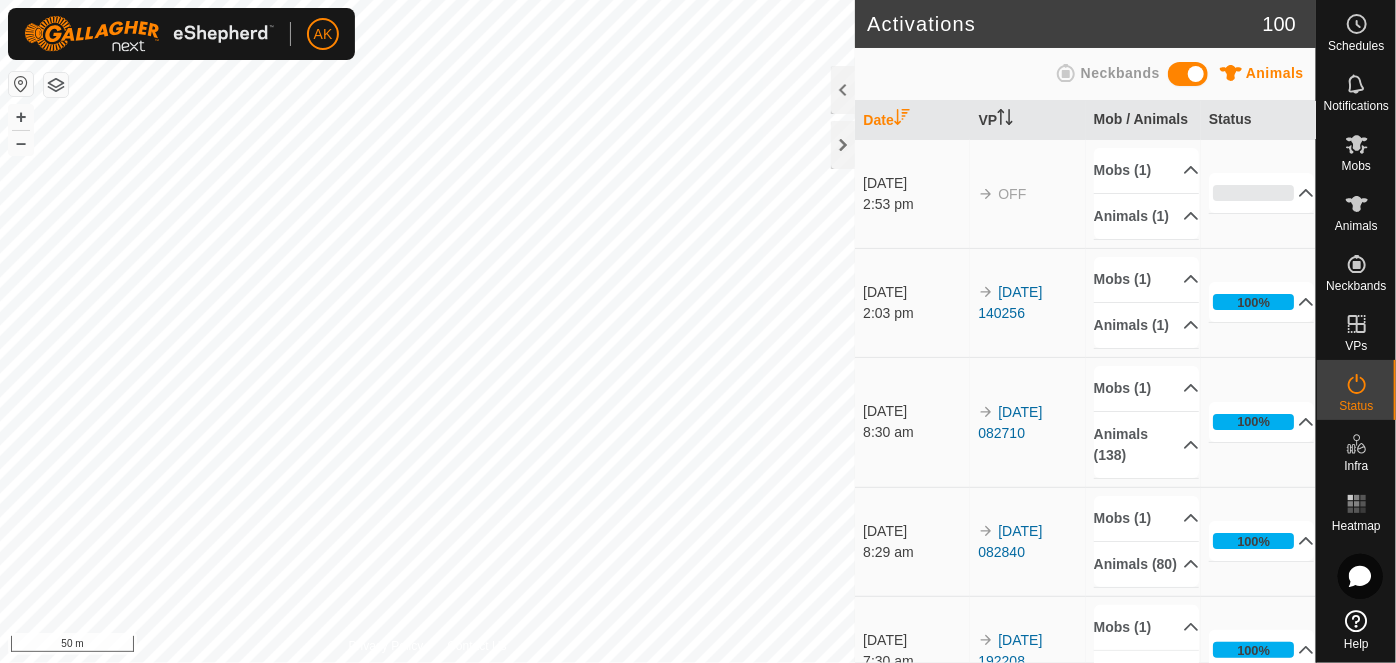 scroll, scrollTop: 0, scrollLeft: 0, axis: both 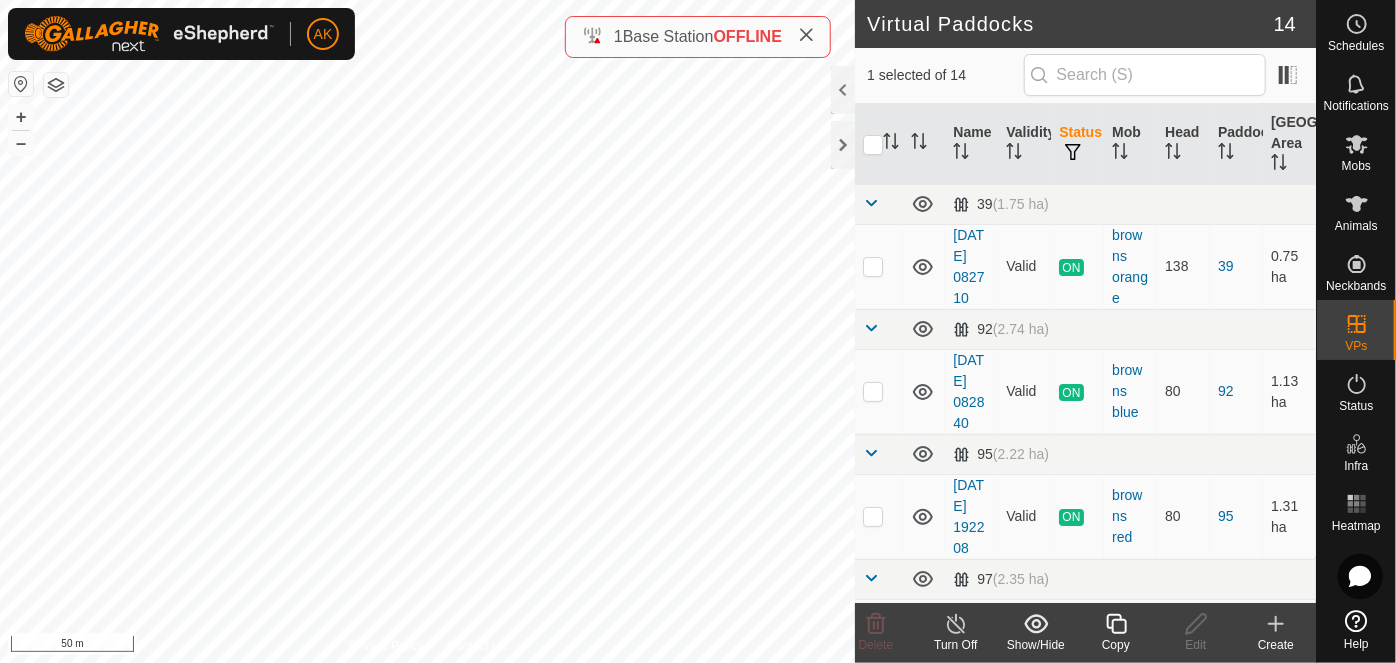 click 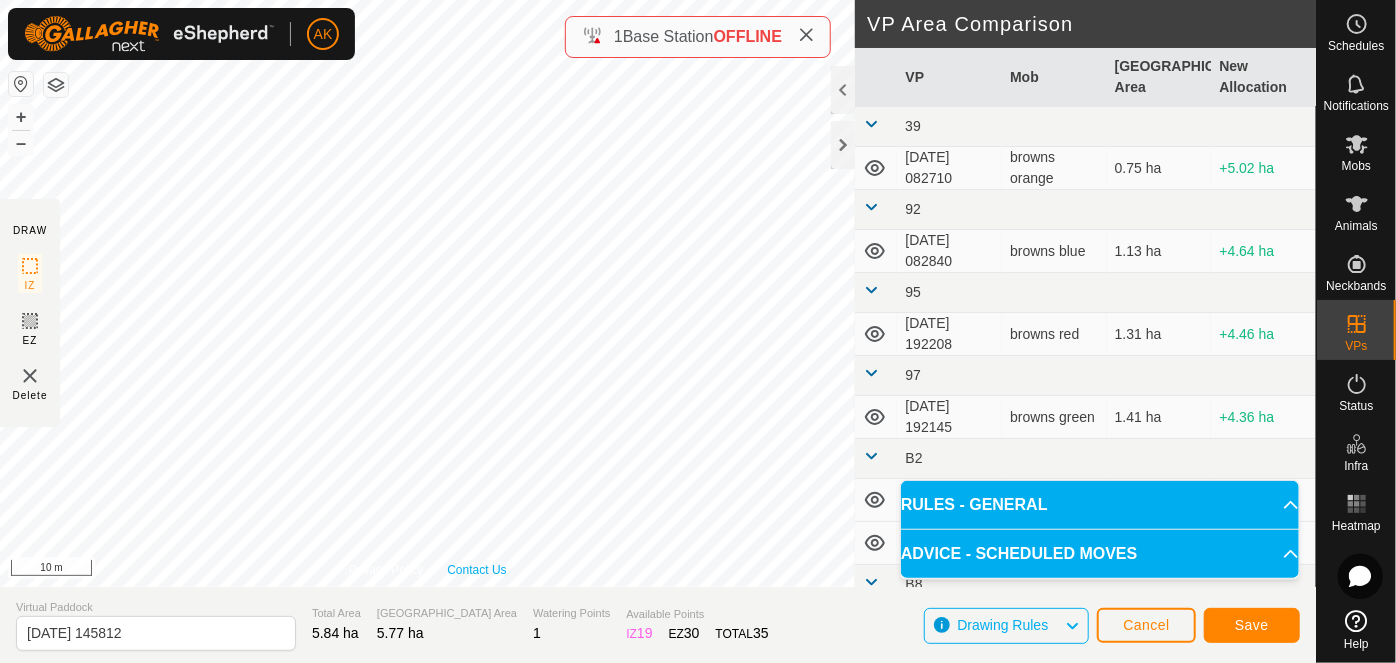 click on "Privacy Policy Contact Us IZ interior angle must be larger than 80°  (Current: 79.7°) . + – ⇧ i 10 m" at bounding box center [427, 293] 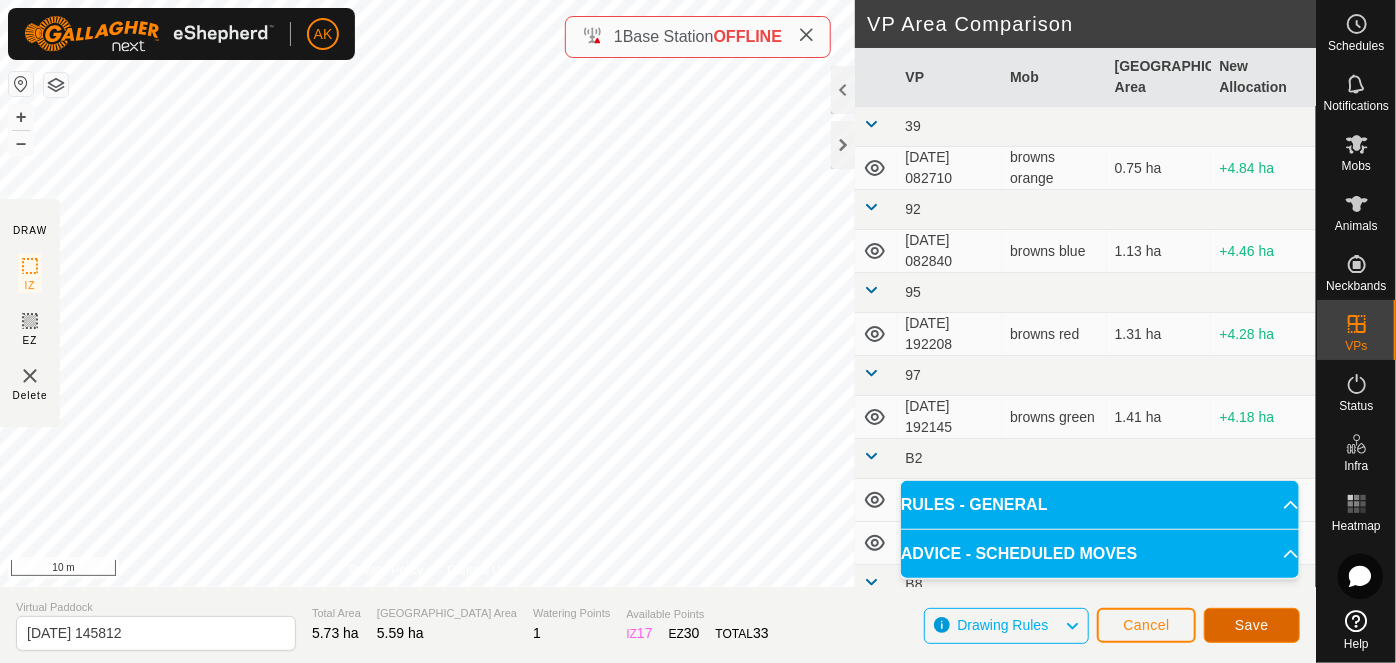 click on "Save" 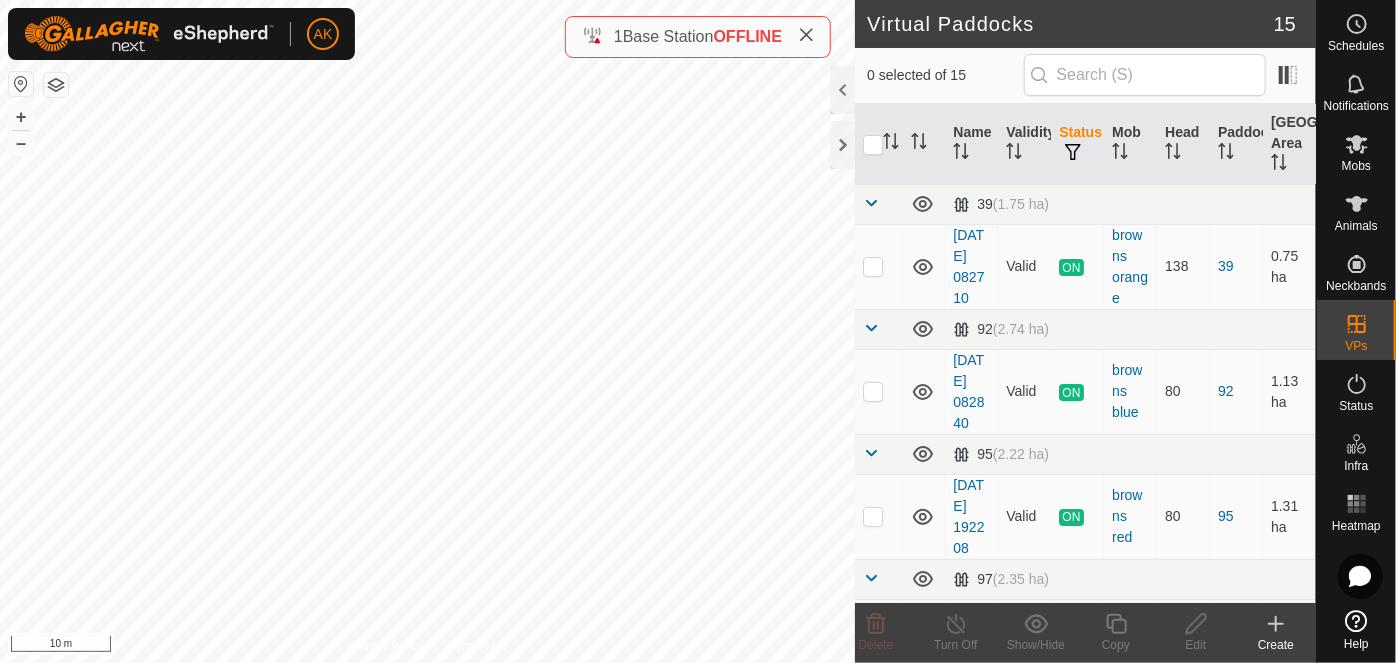 checkbox on "true" 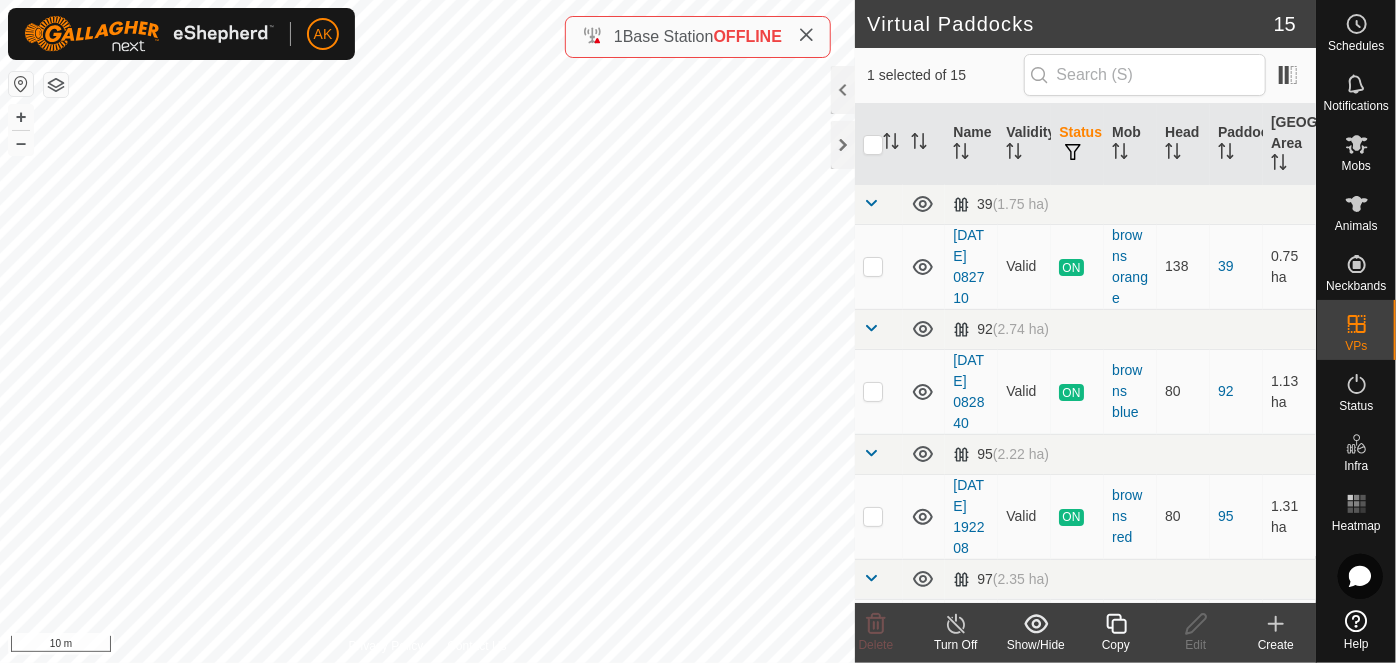 click 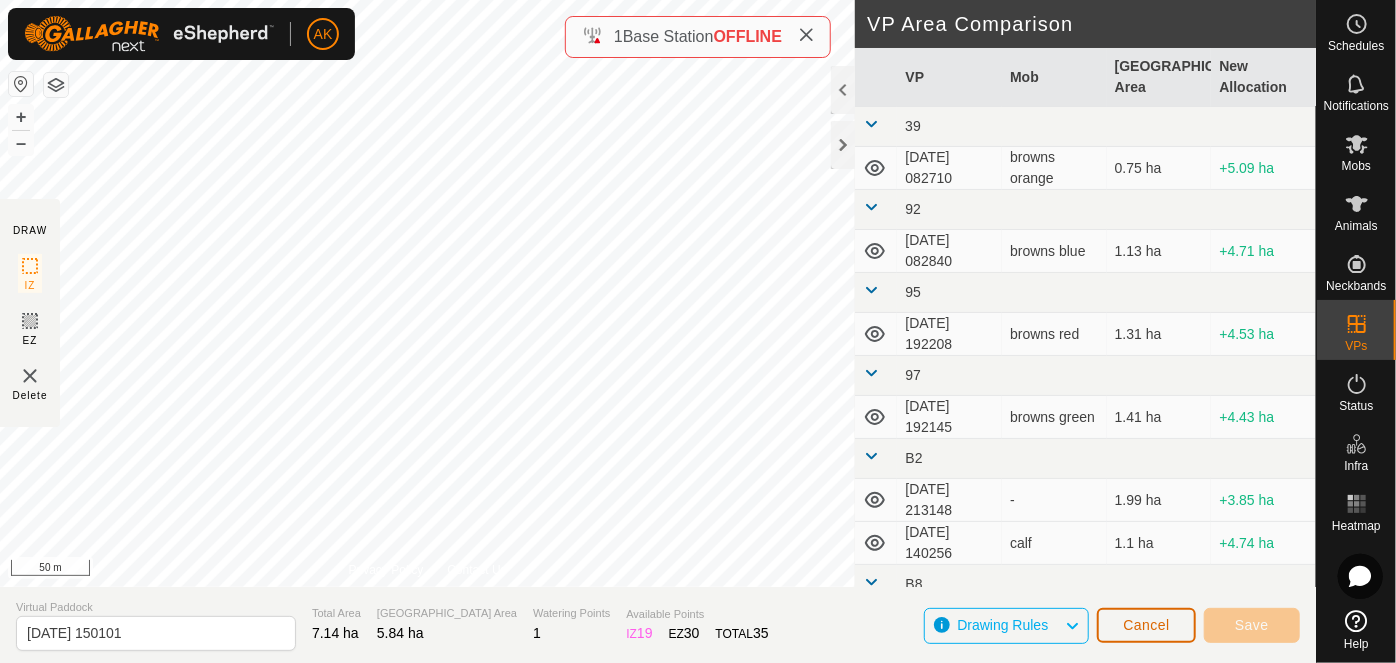 click on "Cancel" 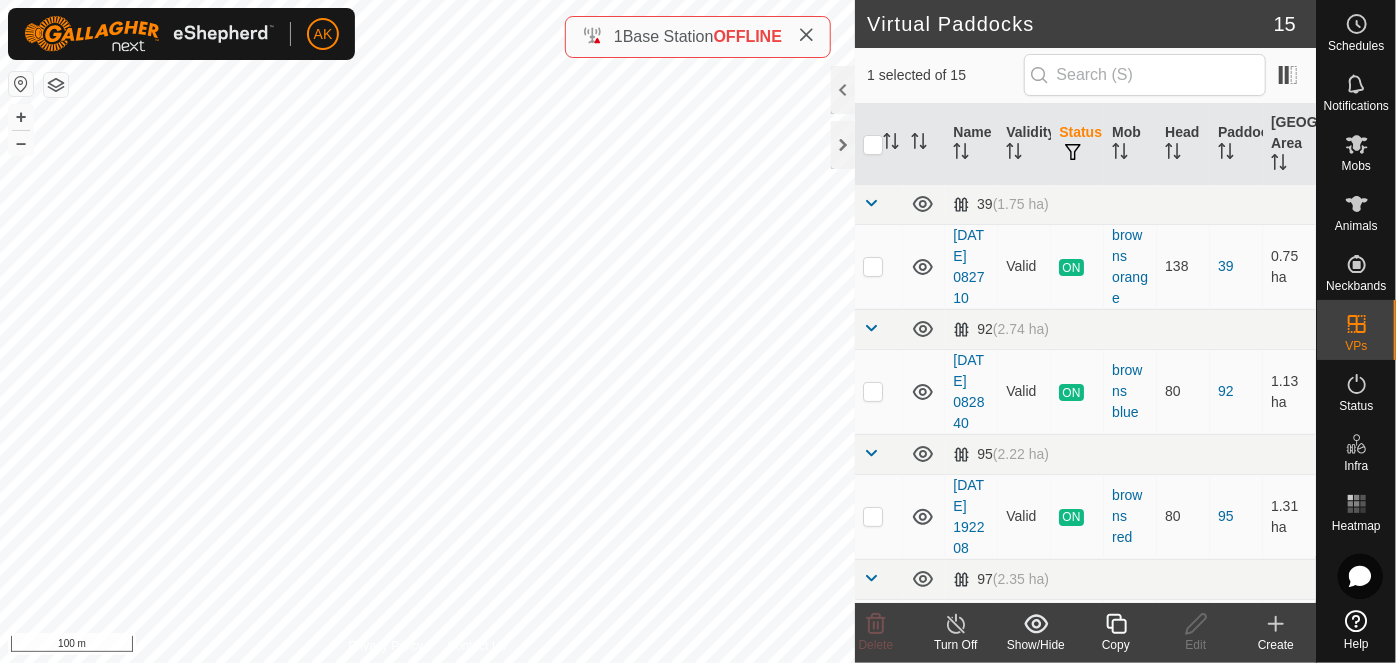 checkbox on "false" 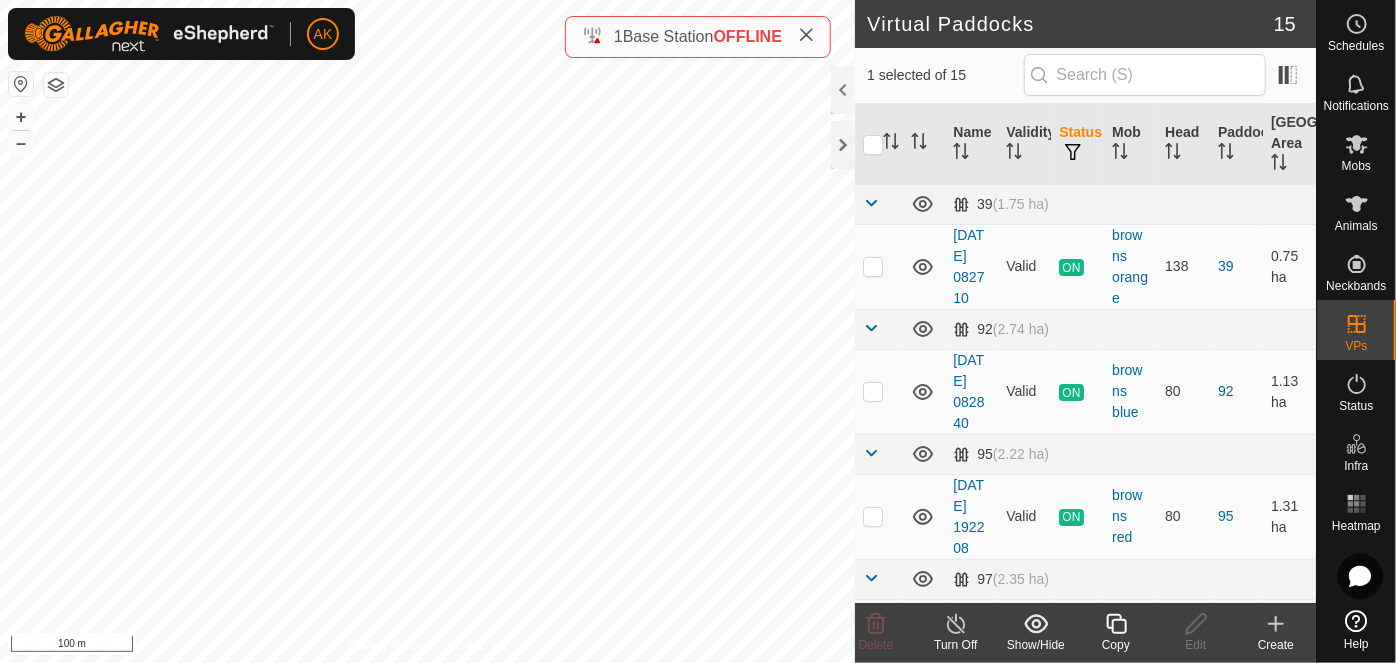 checkbox on "true" 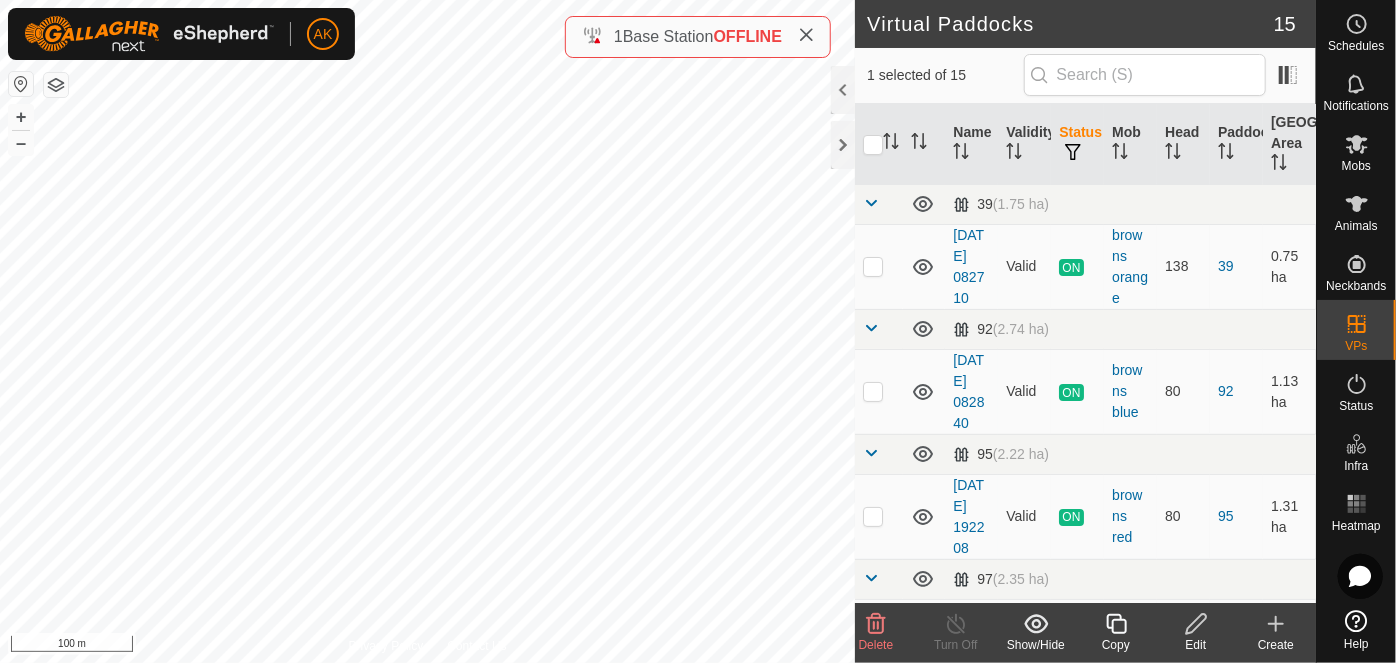 click 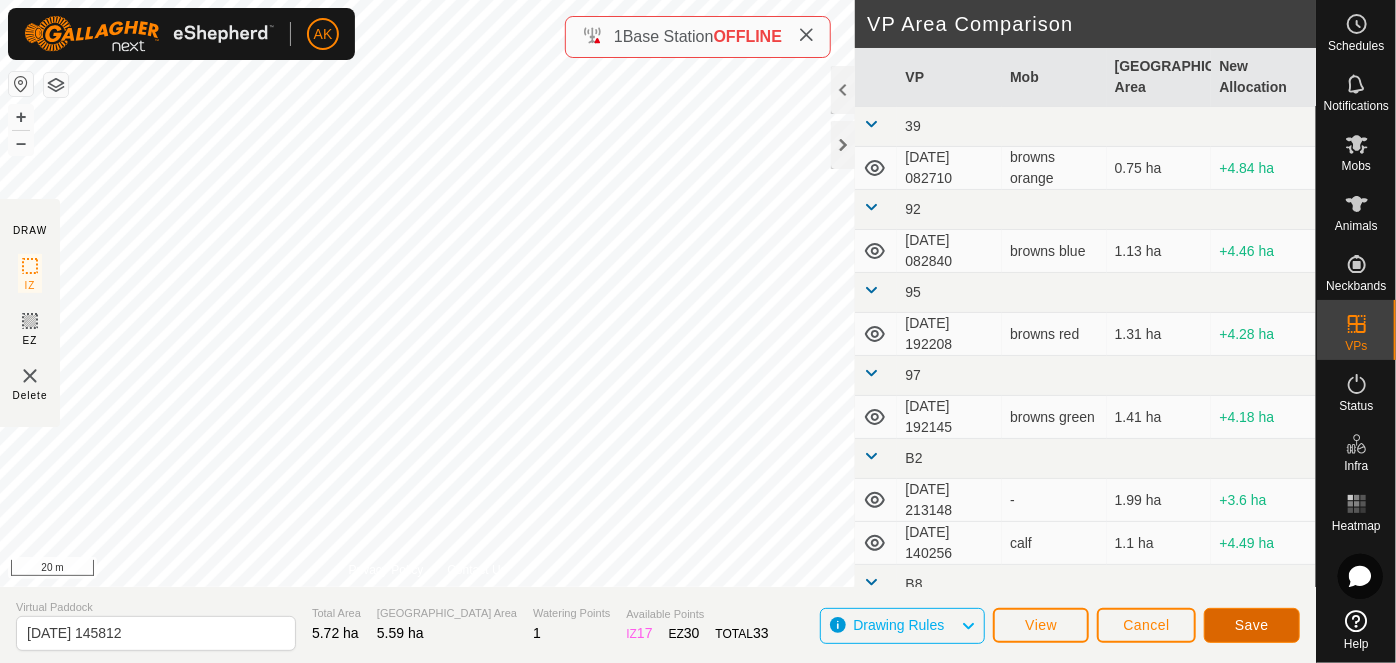click on "Save" 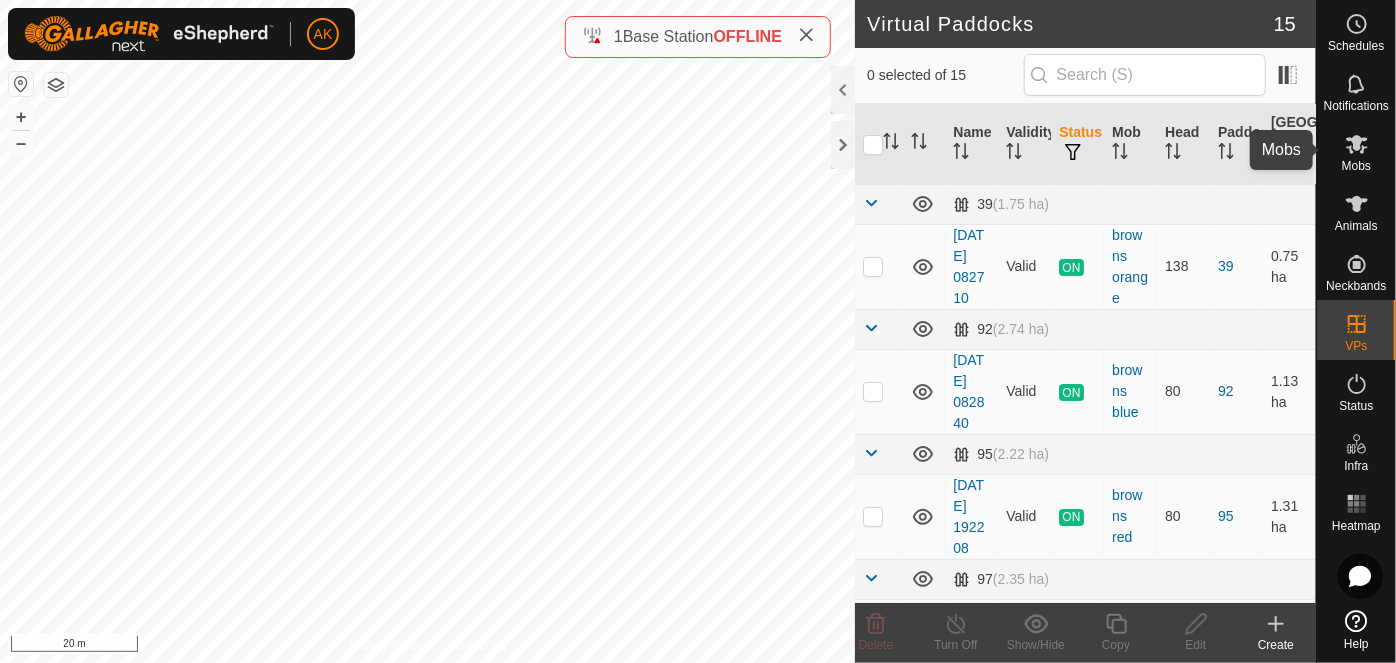 click 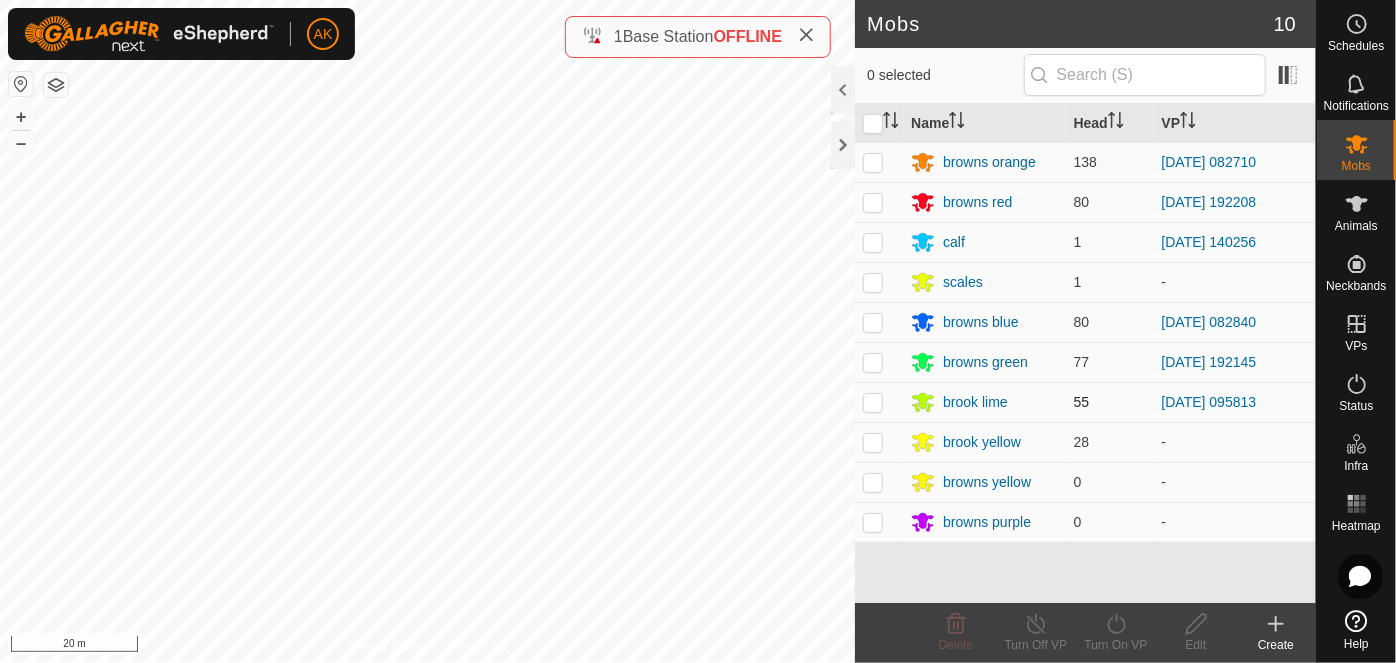 click at bounding box center (873, 402) 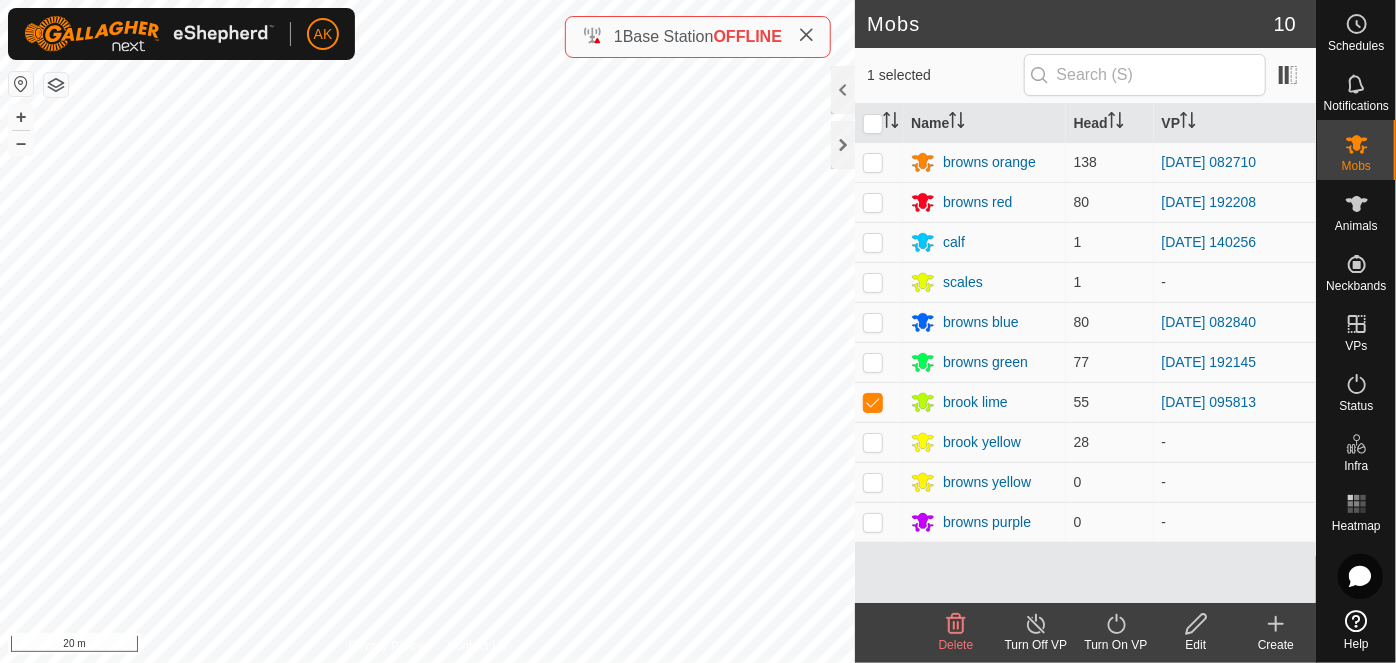 click 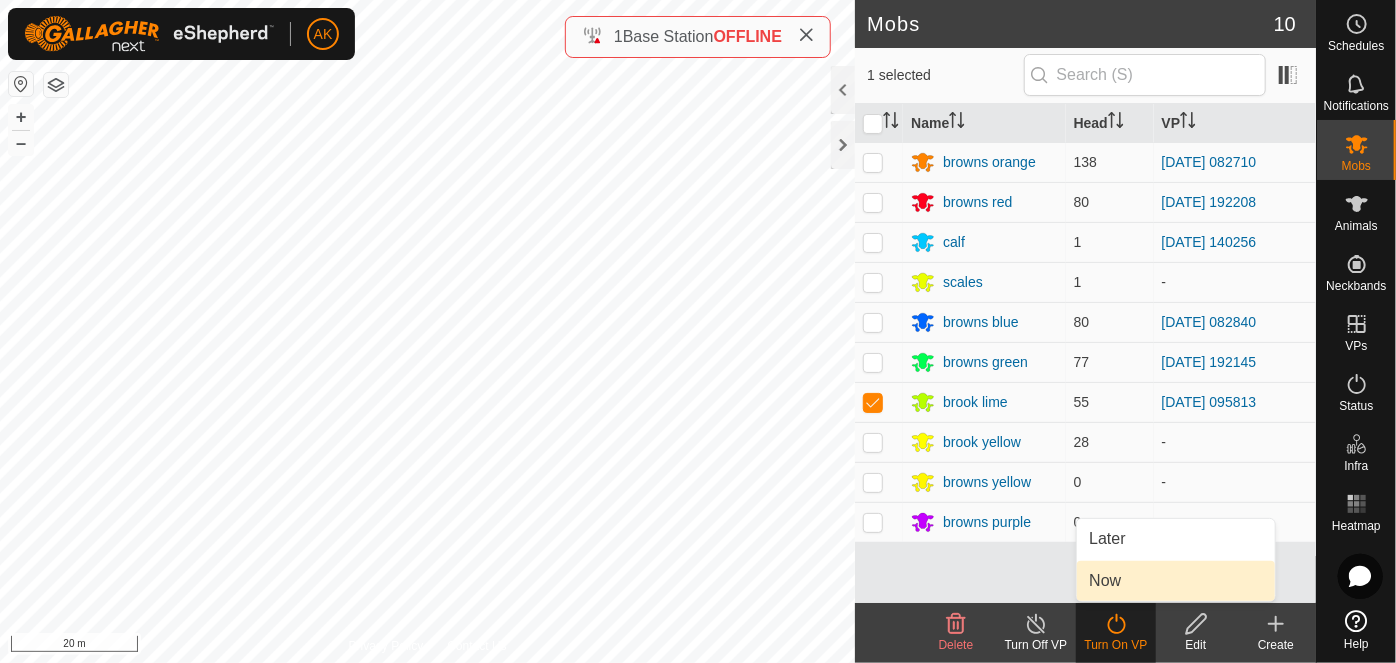 click on "Now" at bounding box center [1176, 581] 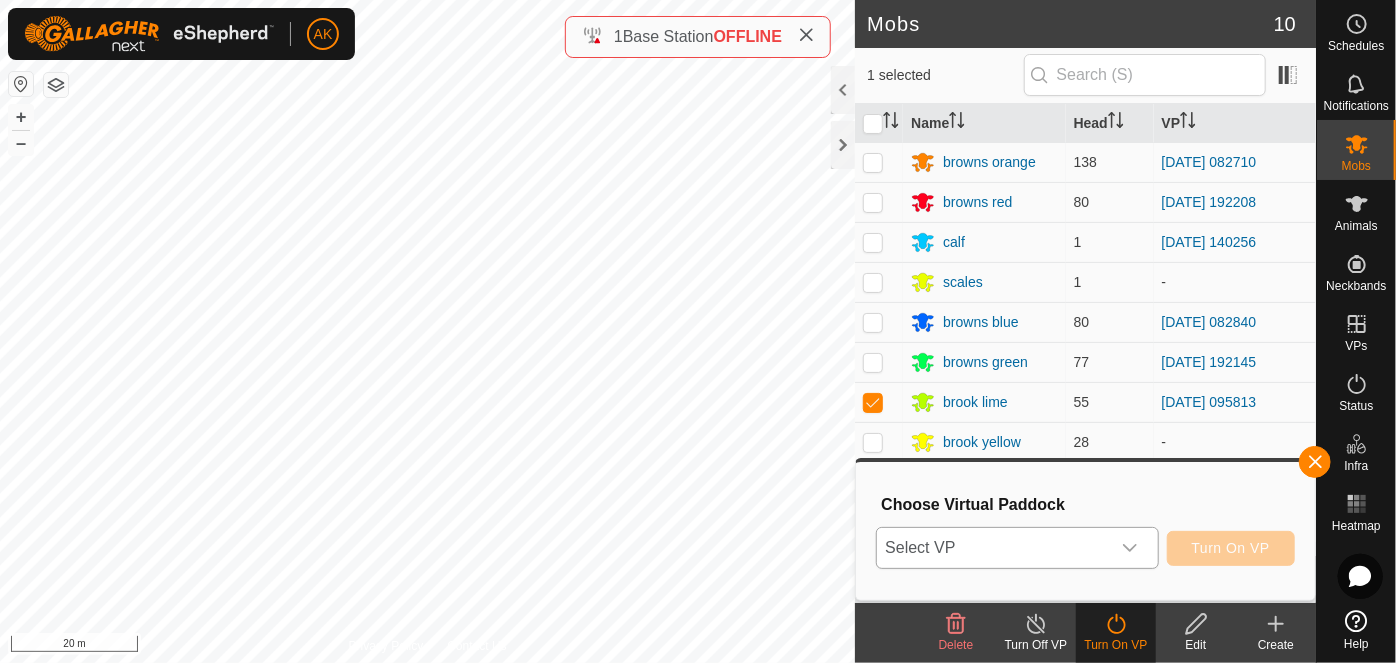 click 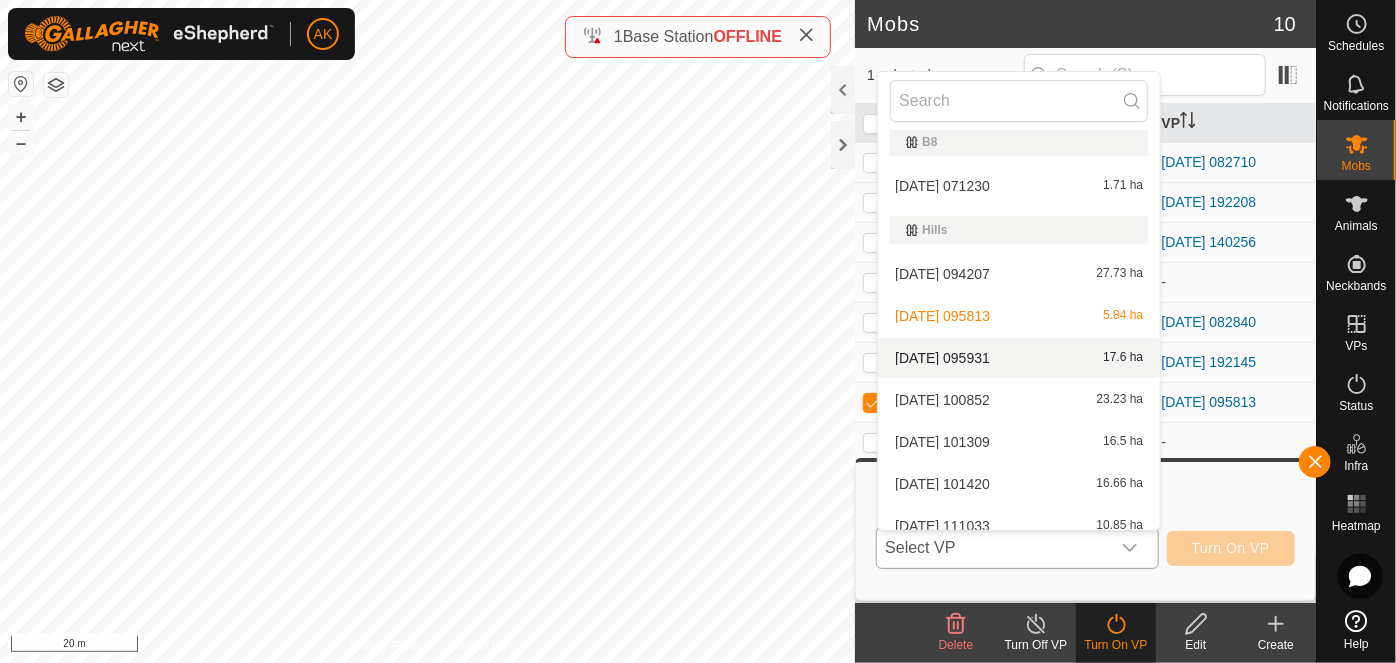 scroll, scrollTop: 549, scrollLeft: 0, axis: vertical 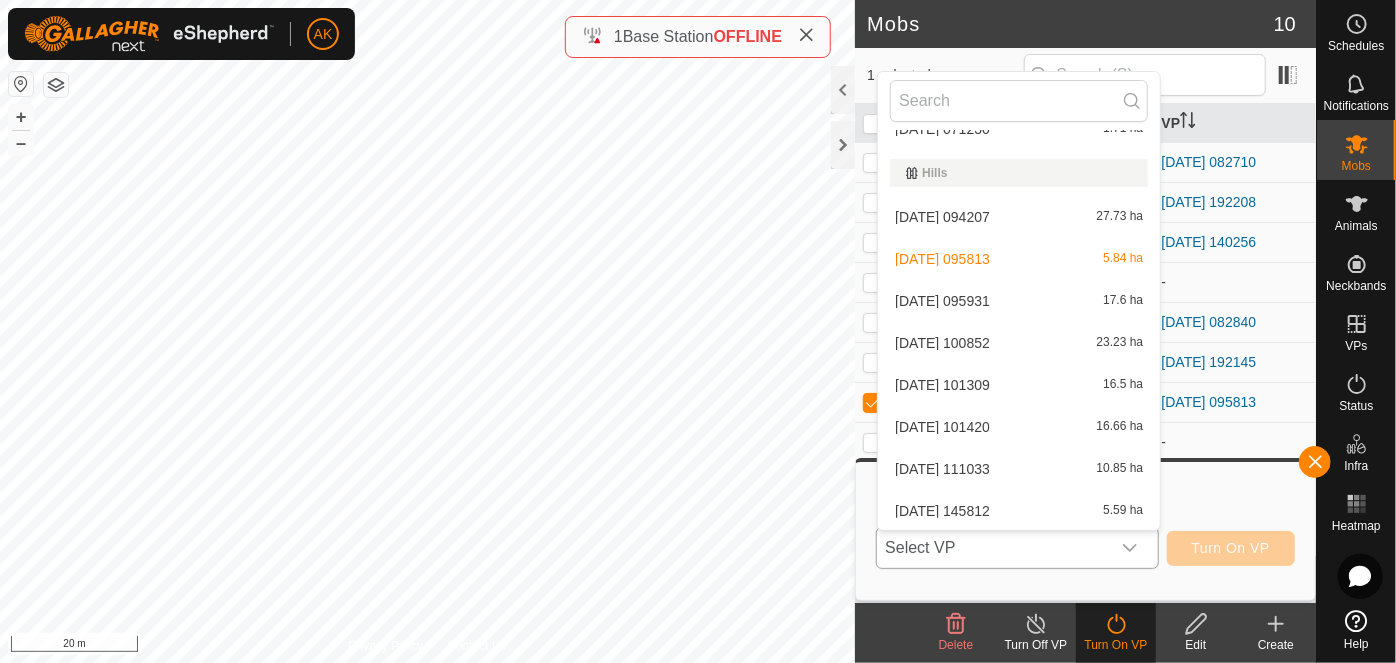 click on "[DATE] 145812  5.59 ha" at bounding box center (1019, 511) 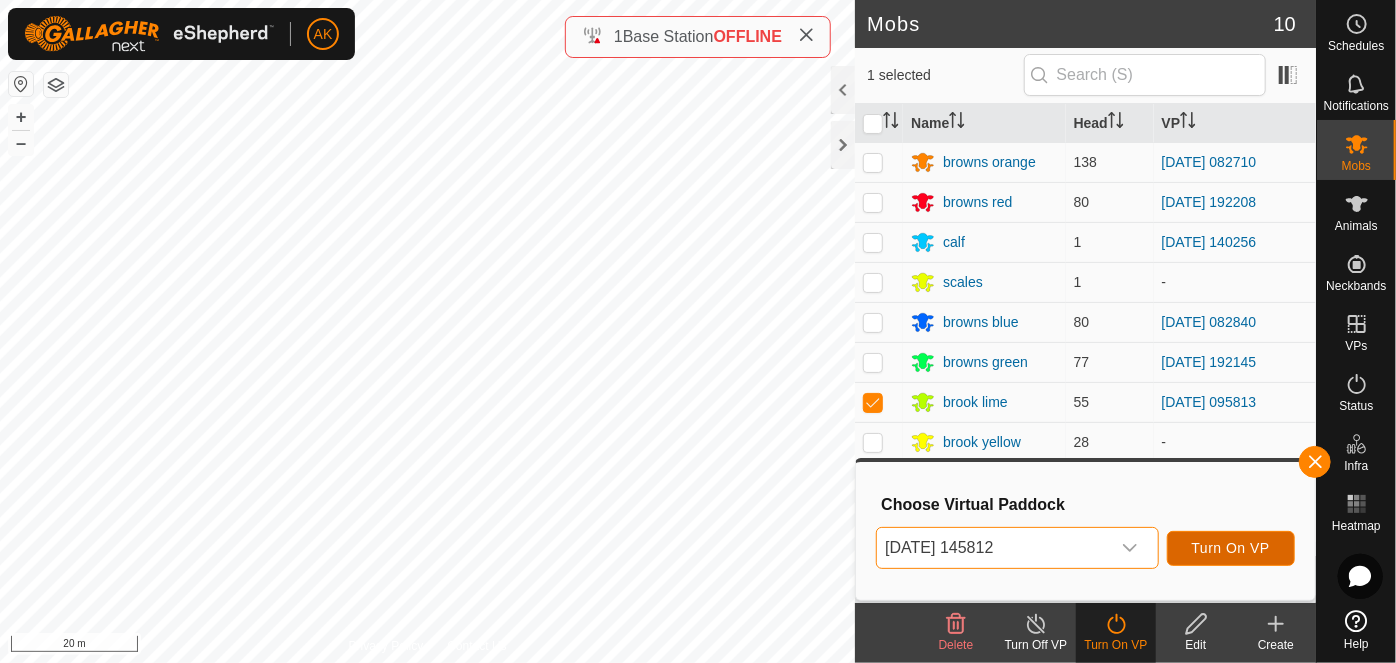 click on "Turn On VP" at bounding box center (1231, 548) 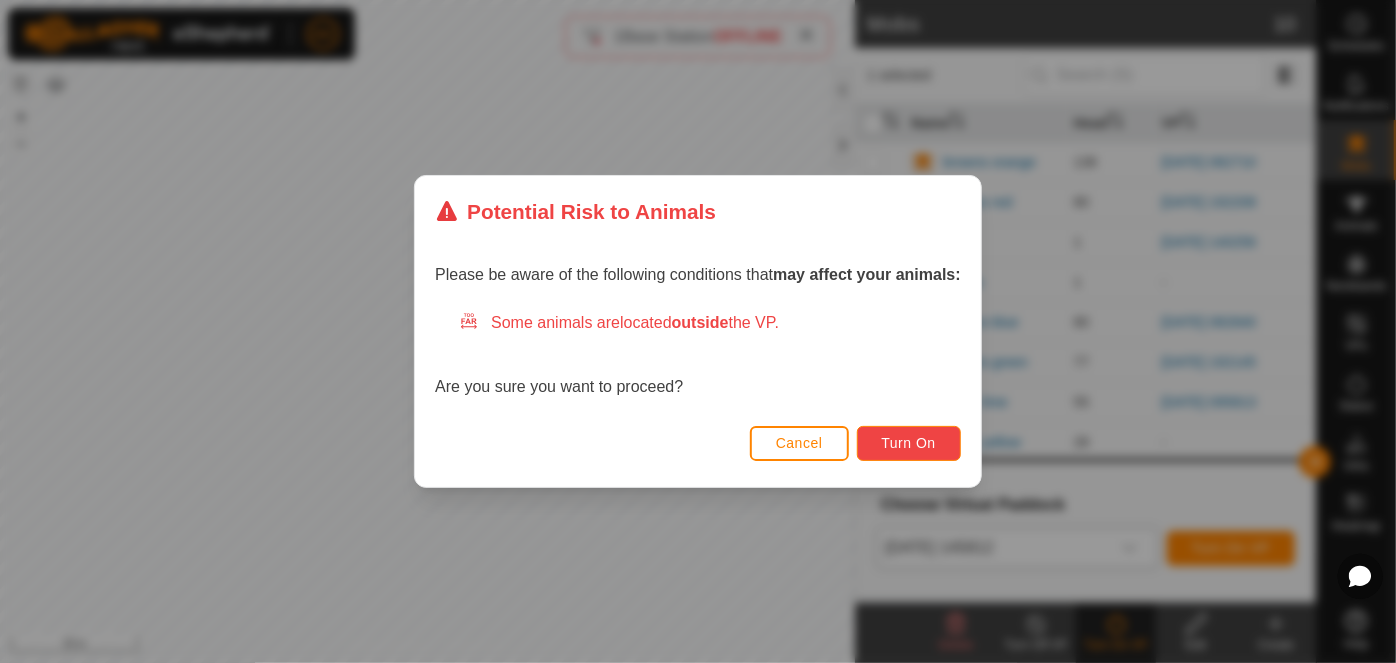 click on "Turn On" at bounding box center [909, 443] 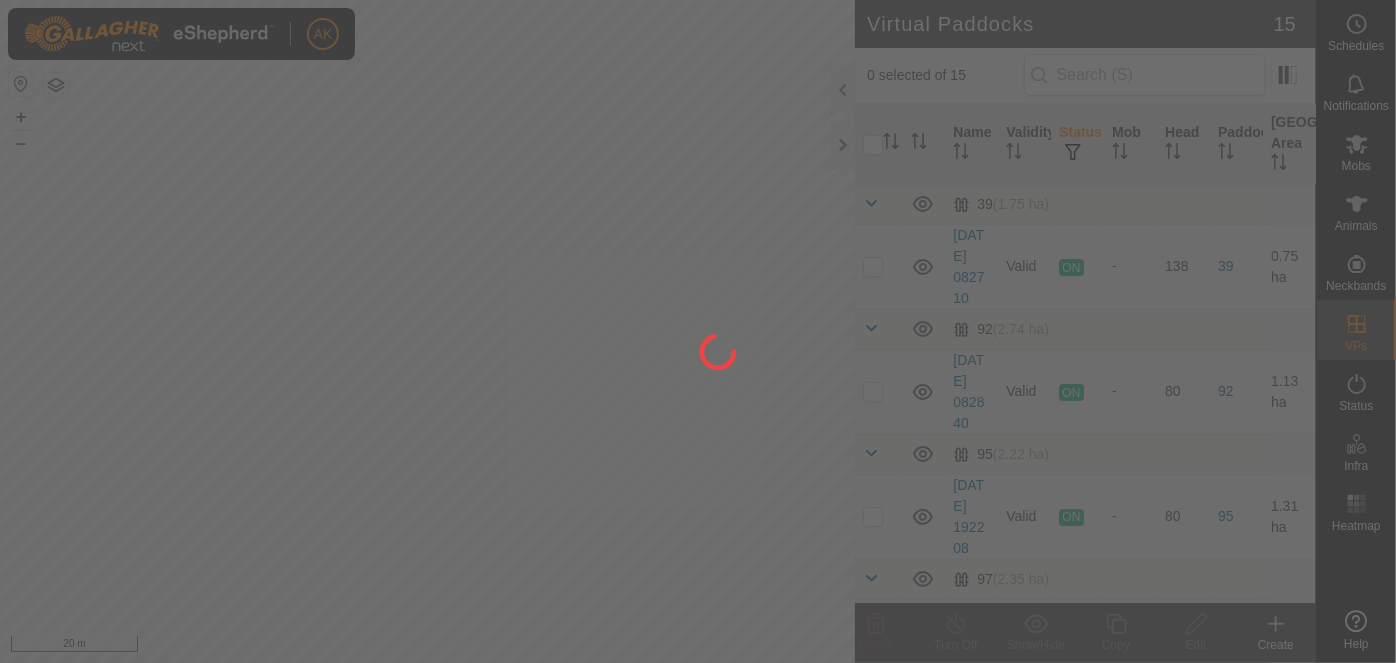 scroll, scrollTop: 0, scrollLeft: 0, axis: both 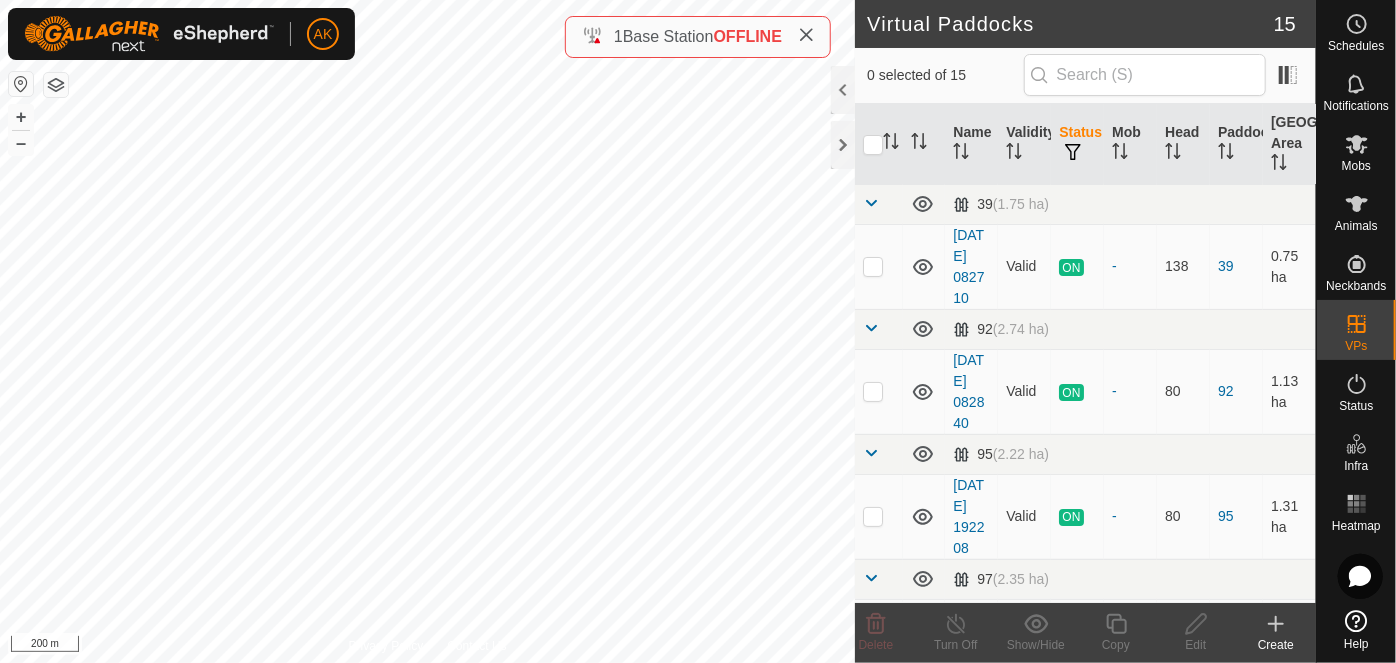checkbox on "true" 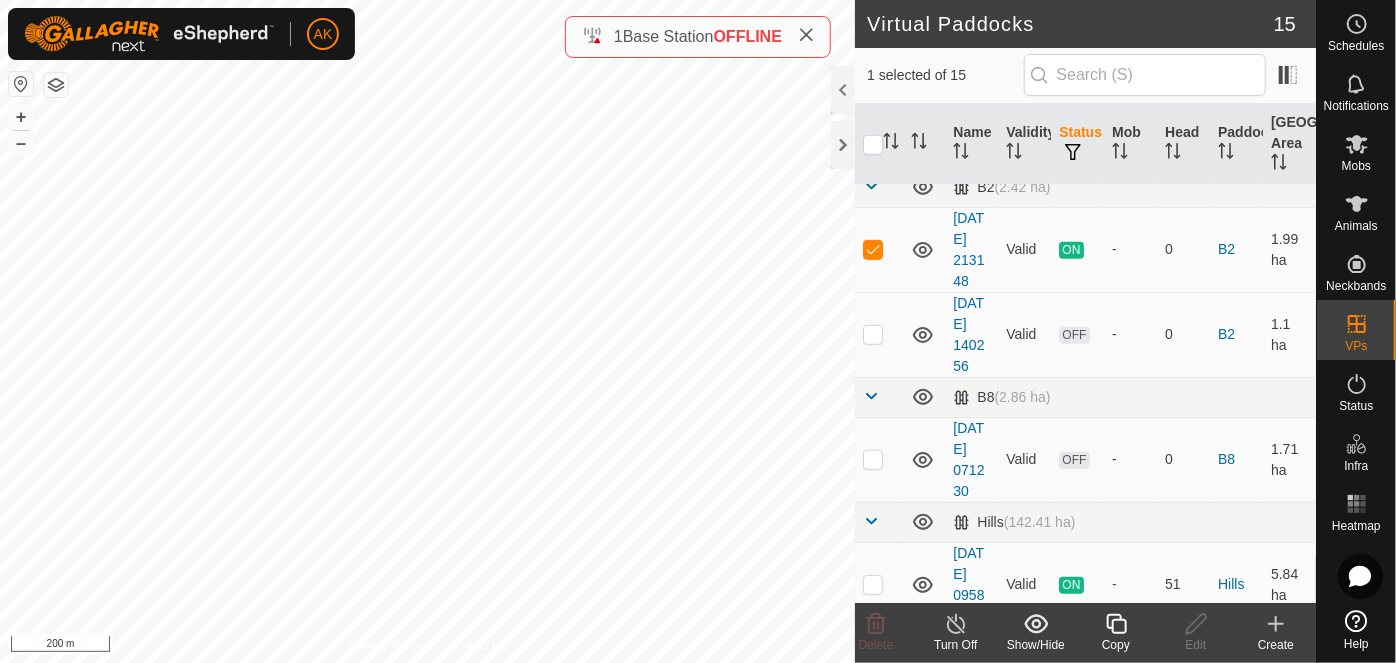 scroll, scrollTop: 545, scrollLeft: 0, axis: vertical 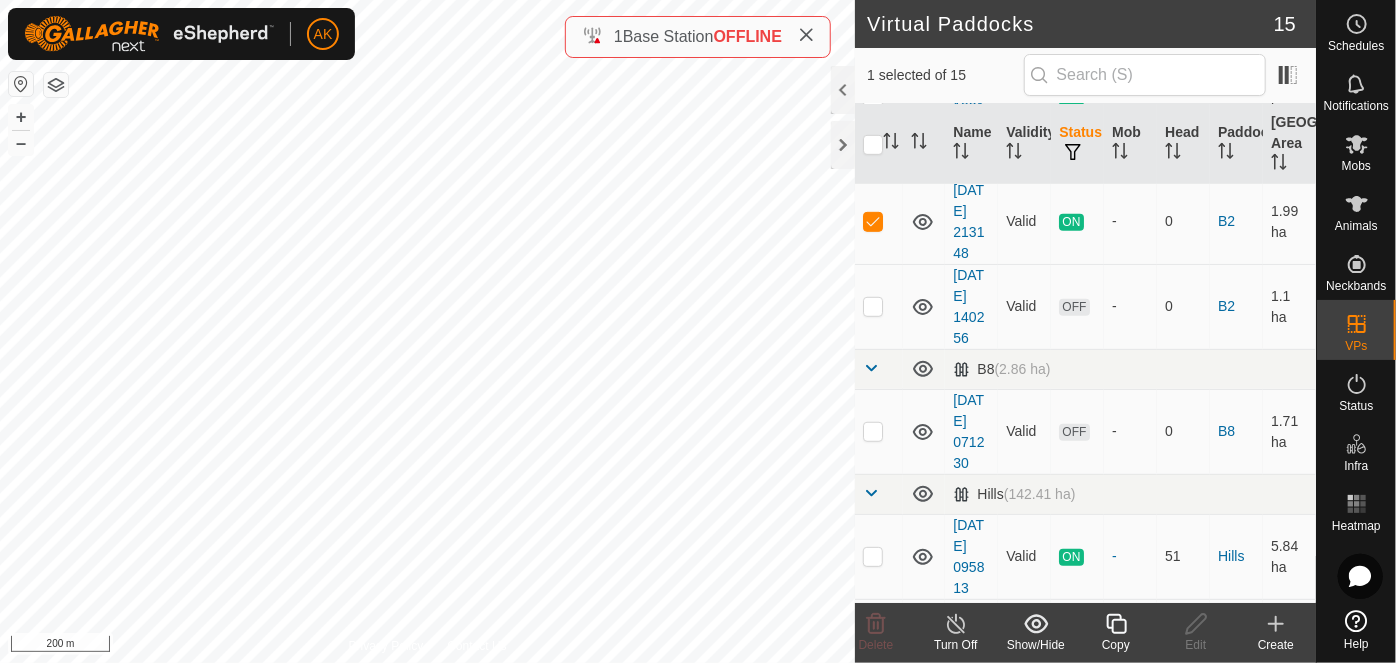 click 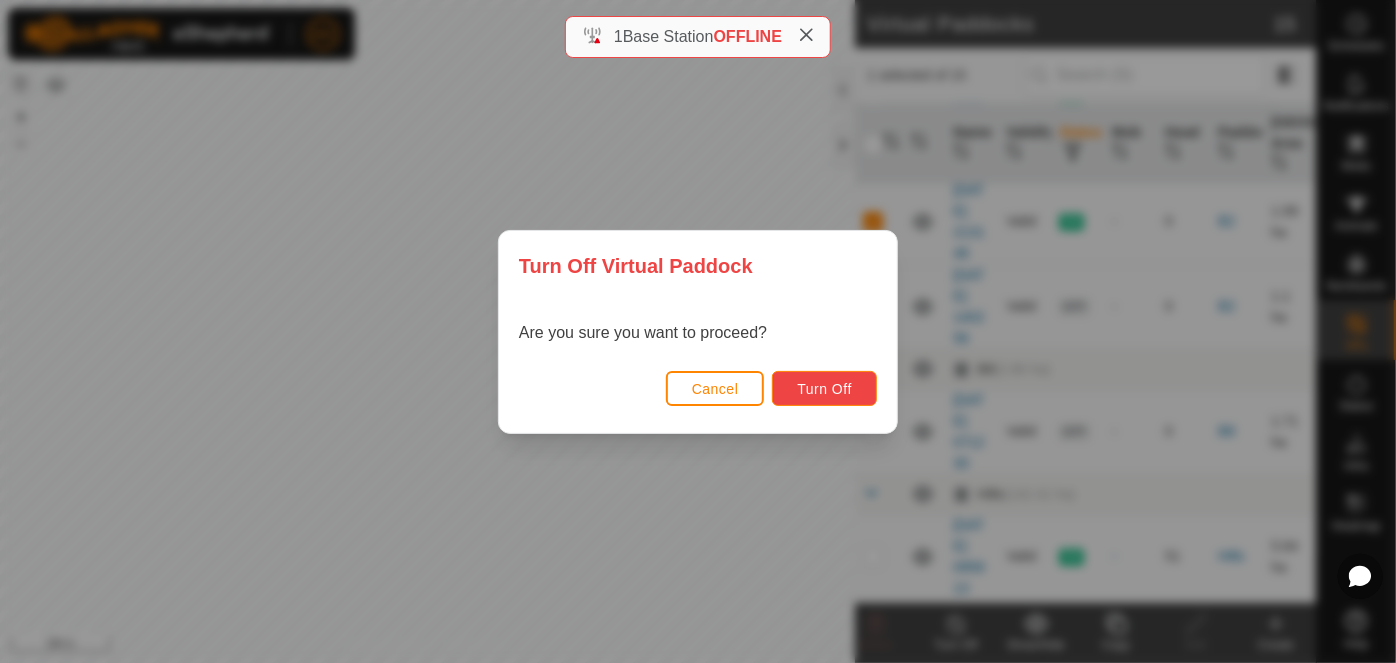 click on "Turn Off" at bounding box center (824, 389) 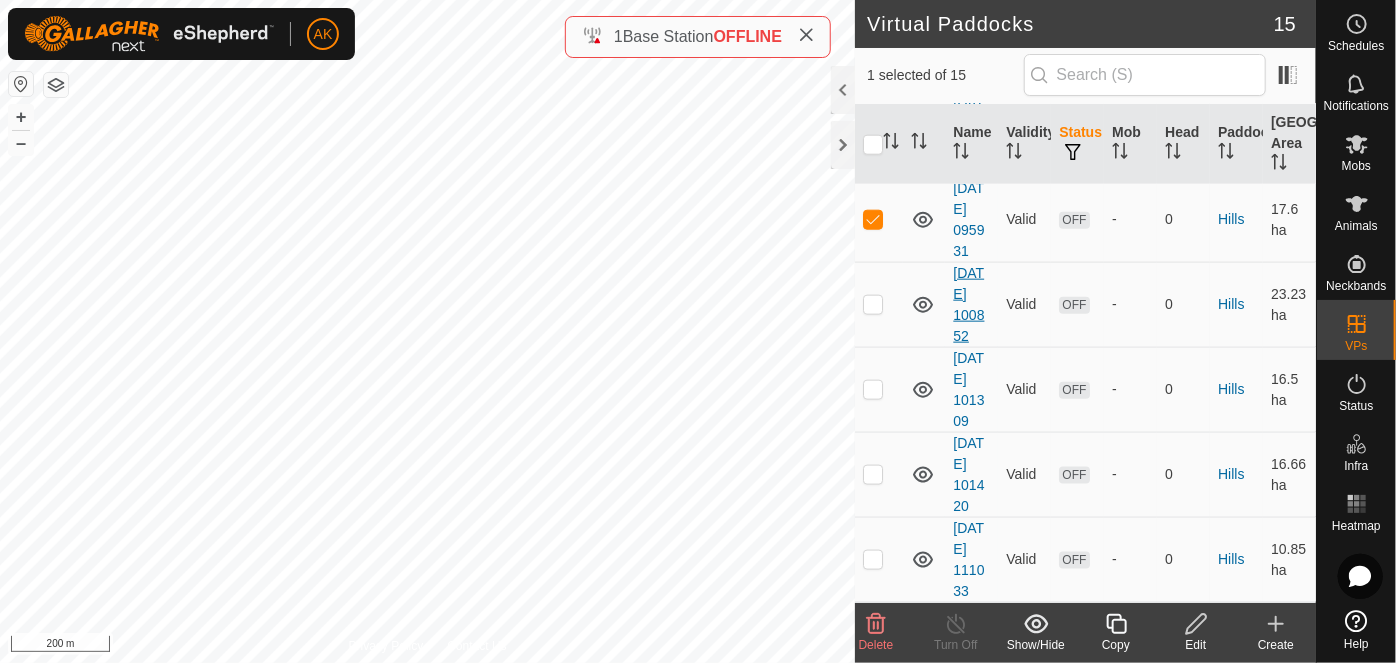 scroll, scrollTop: 1090, scrollLeft: 0, axis: vertical 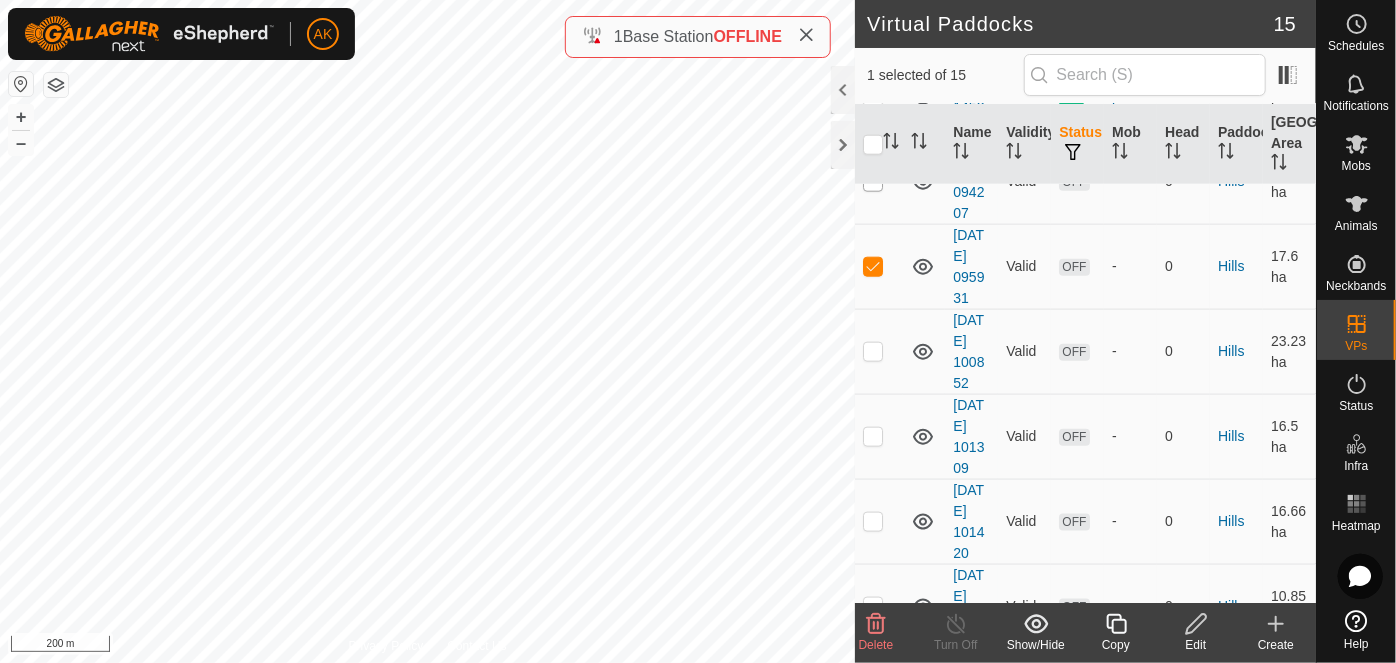 click at bounding box center (873, 182) 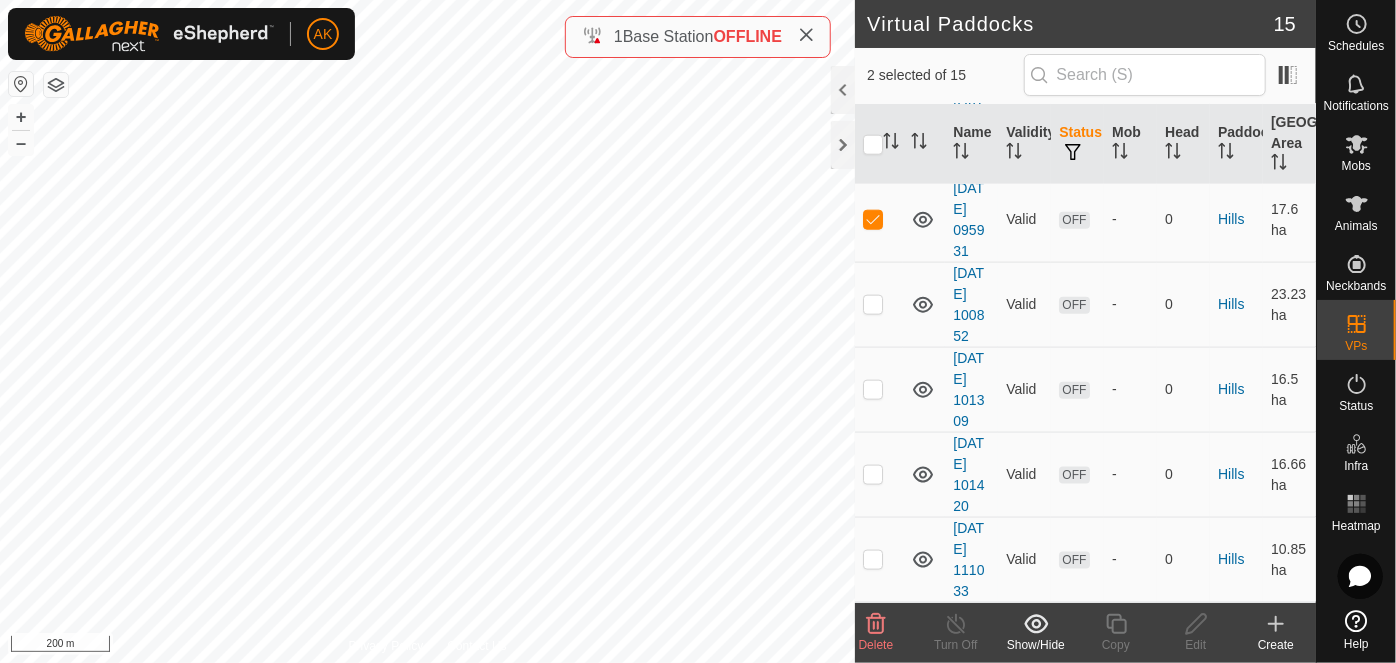 scroll, scrollTop: 1272, scrollLeft: 0, axis: vertical 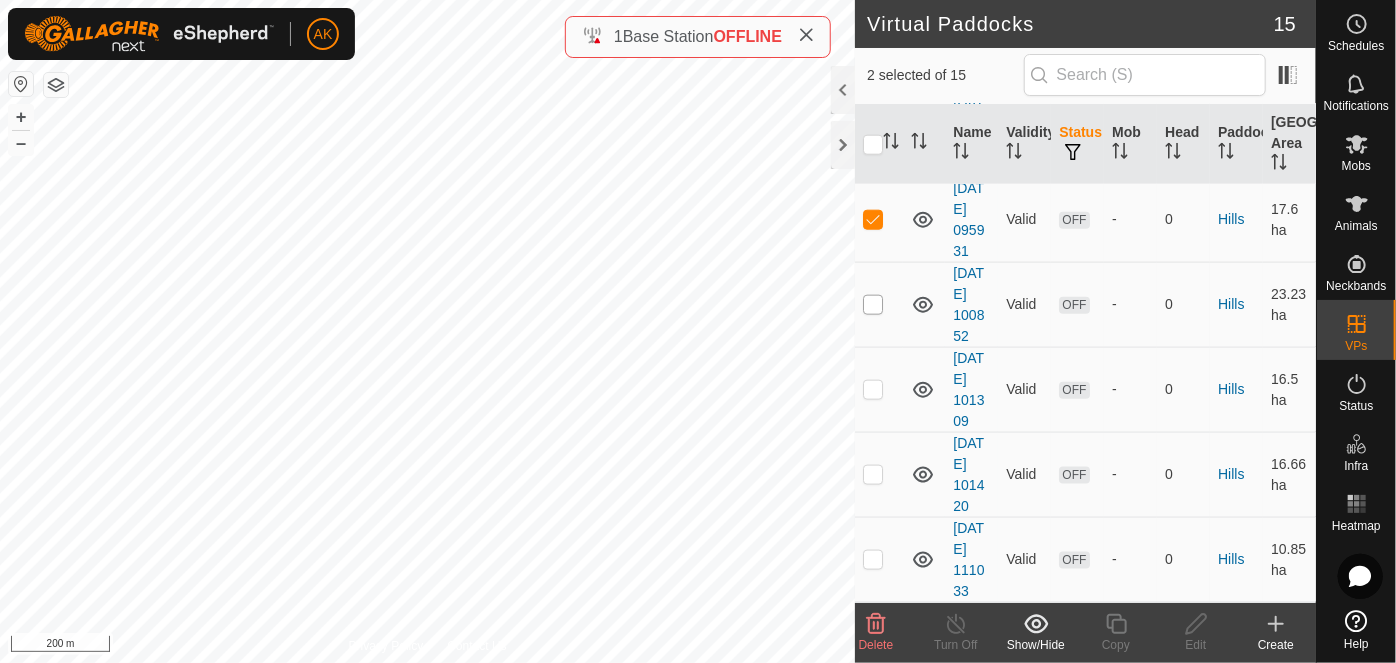 click at bounding box center (873, 305) 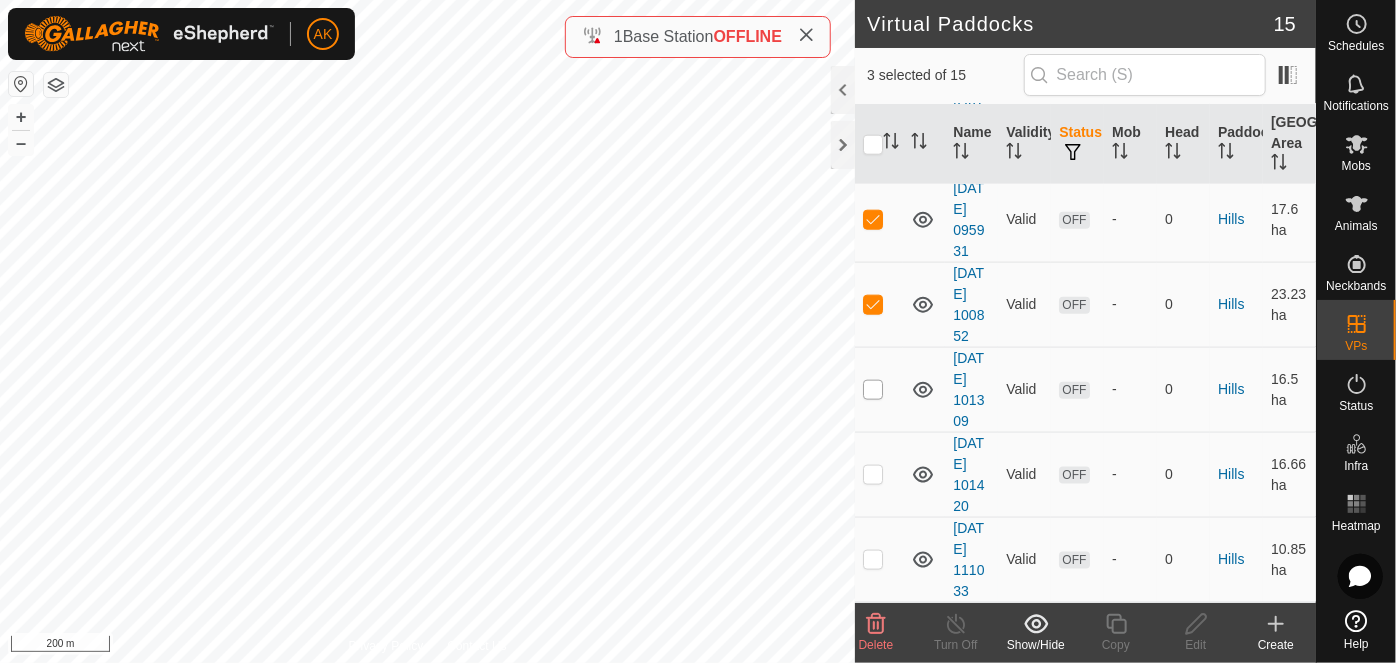 click at bounding box center [873, 390] 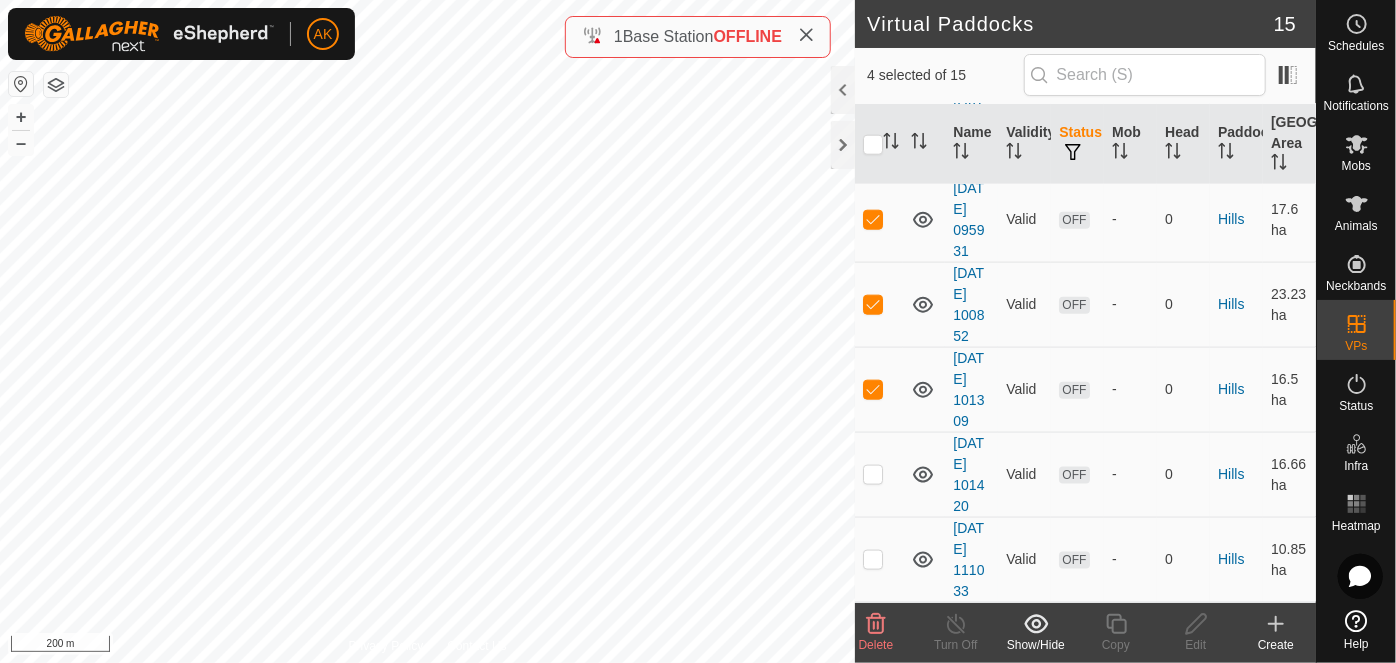scroll, scrollTop: 1446, scrollLeft: 0, axis: vertical 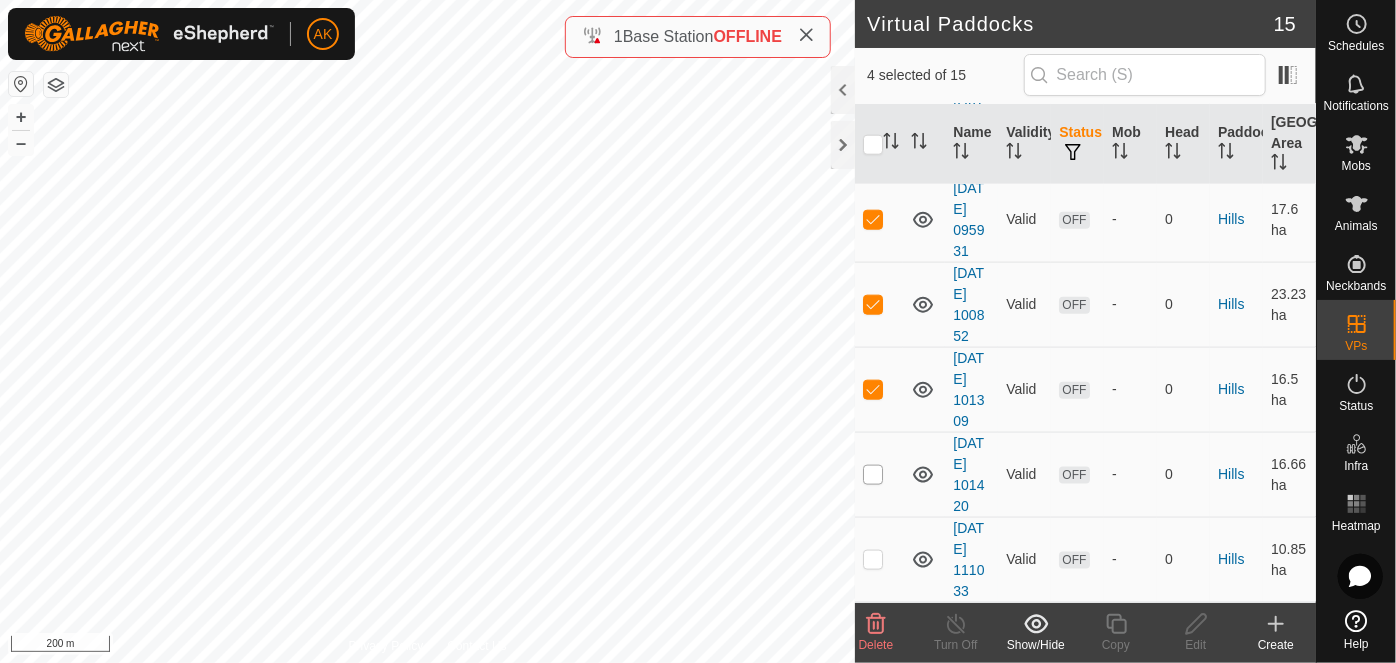 click at bounding box center (873, 475) 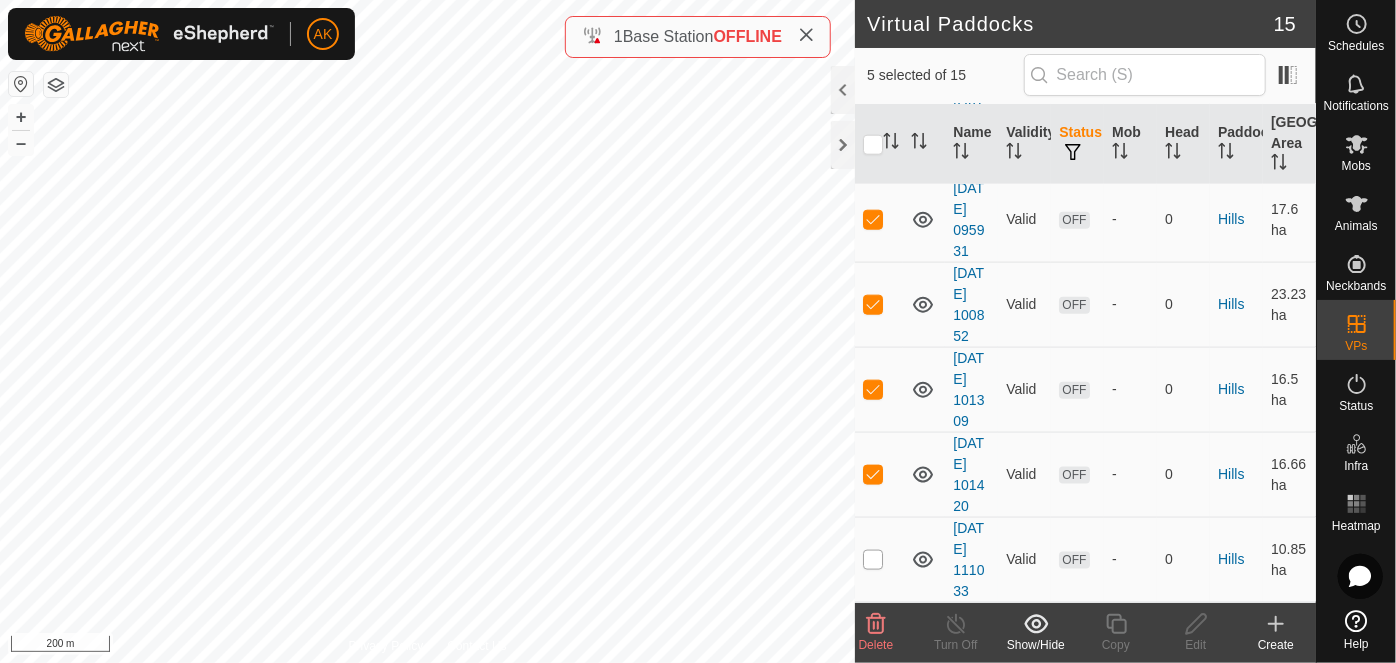 click at bounding box center [873, 560] 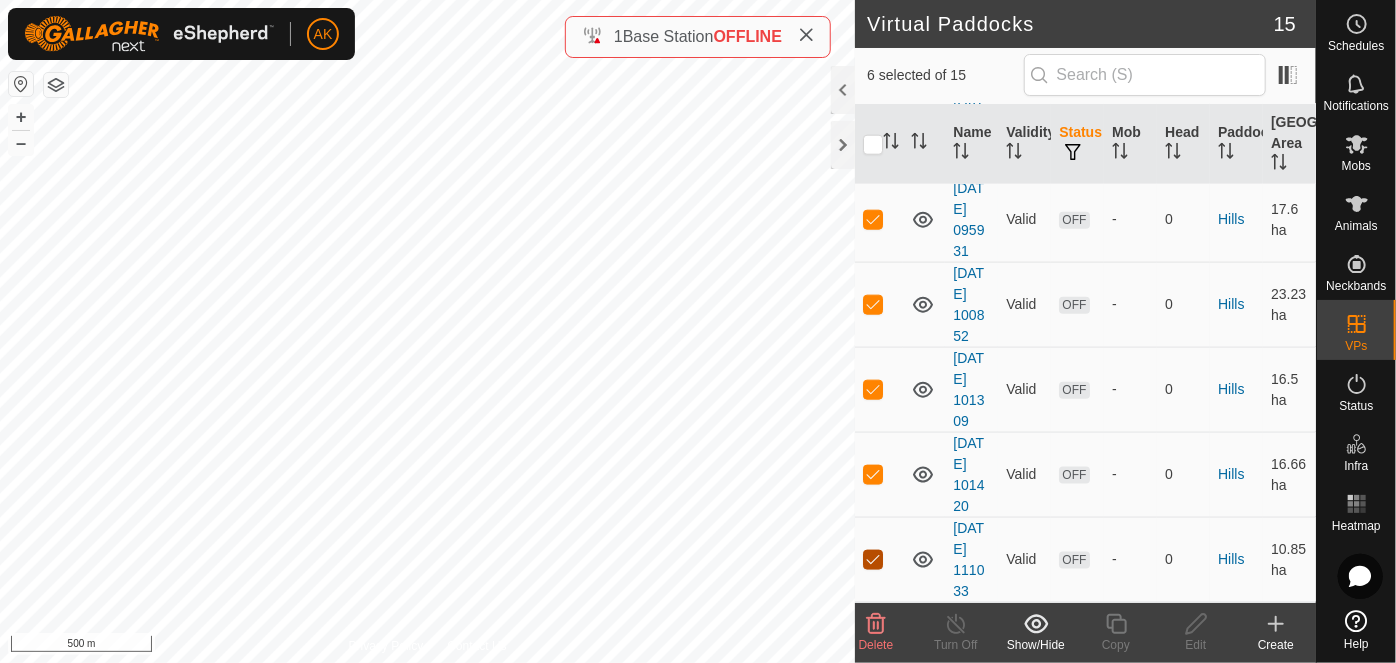 click at bounding box center (873, 560) 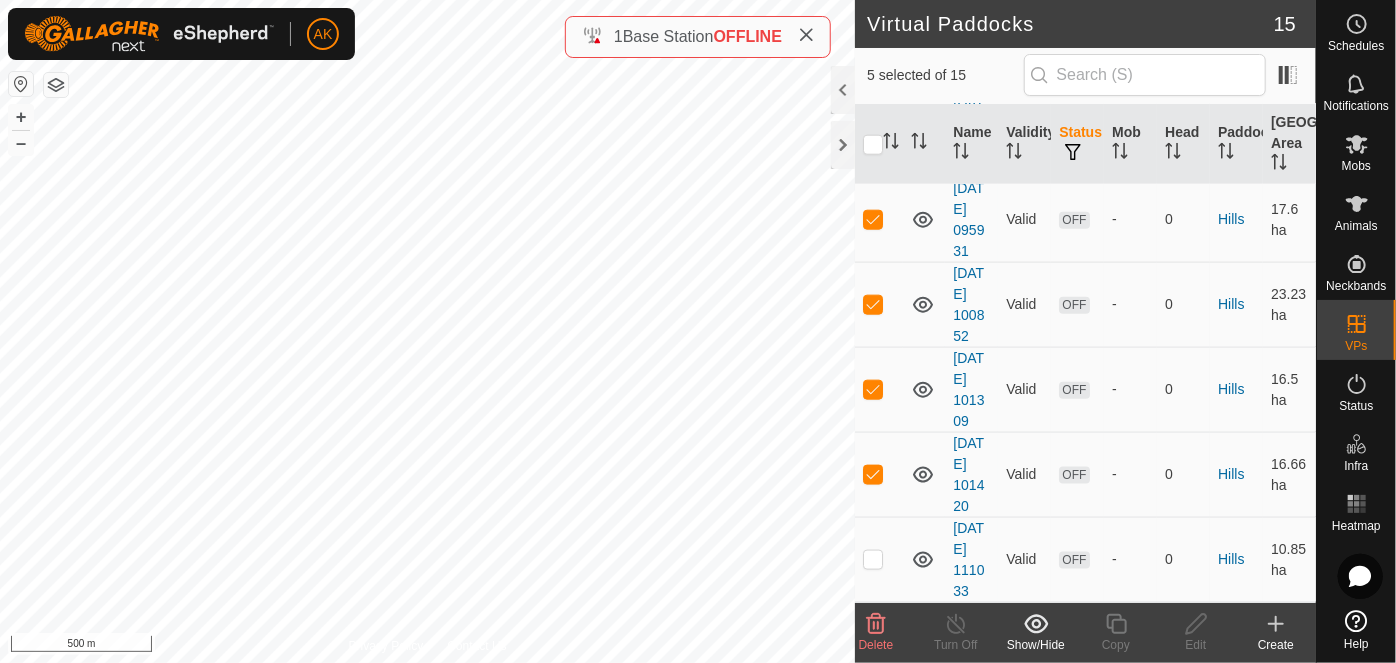click 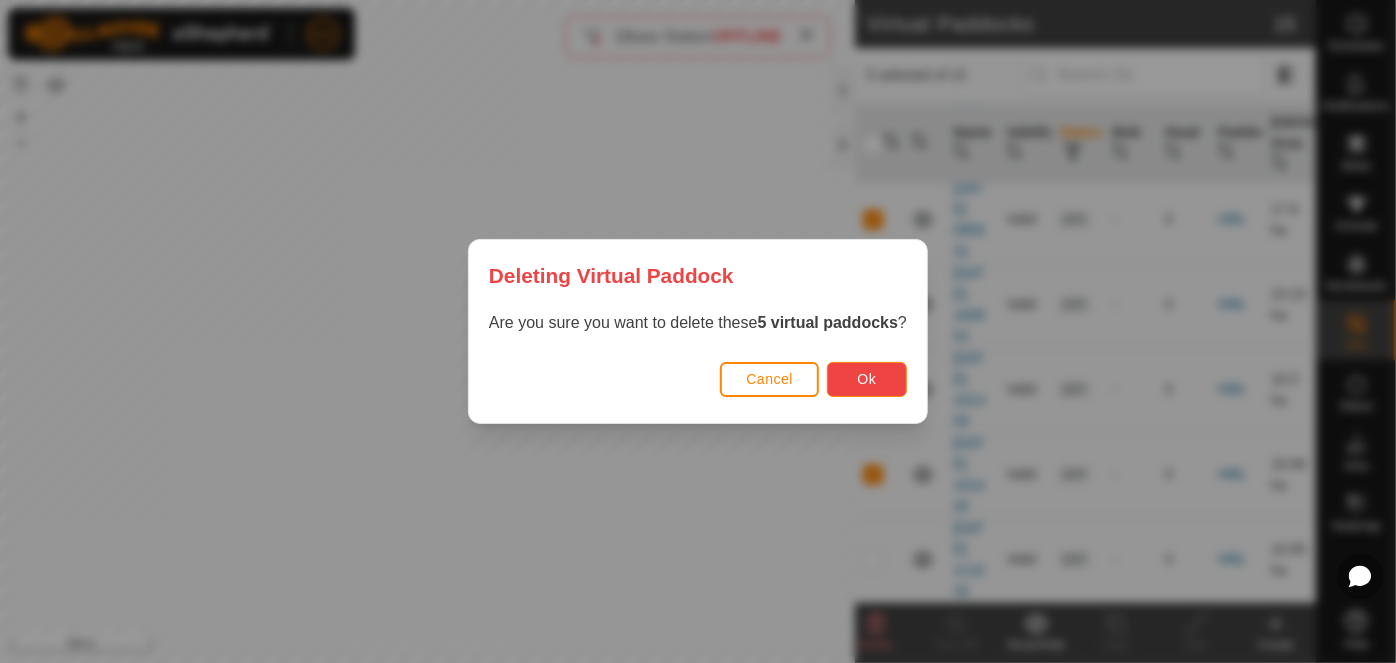 click on "Ok" at bounding box center [867, 379] 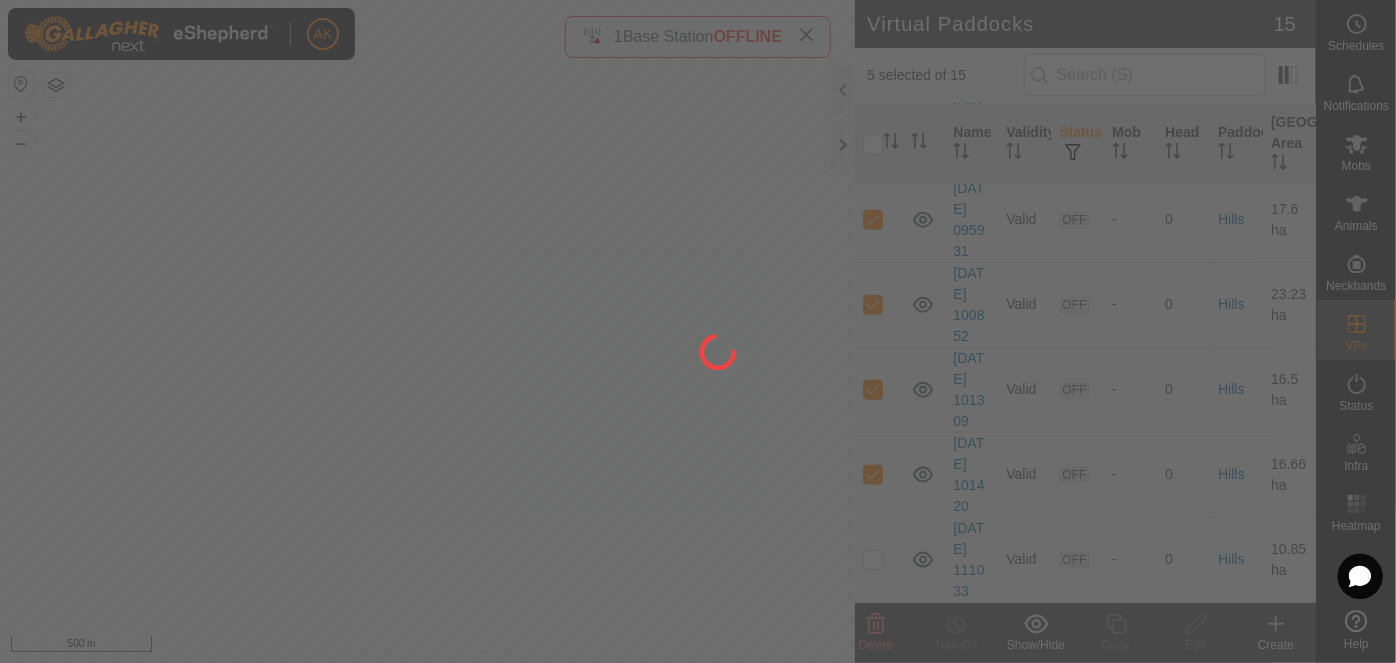 checkbox on "false" 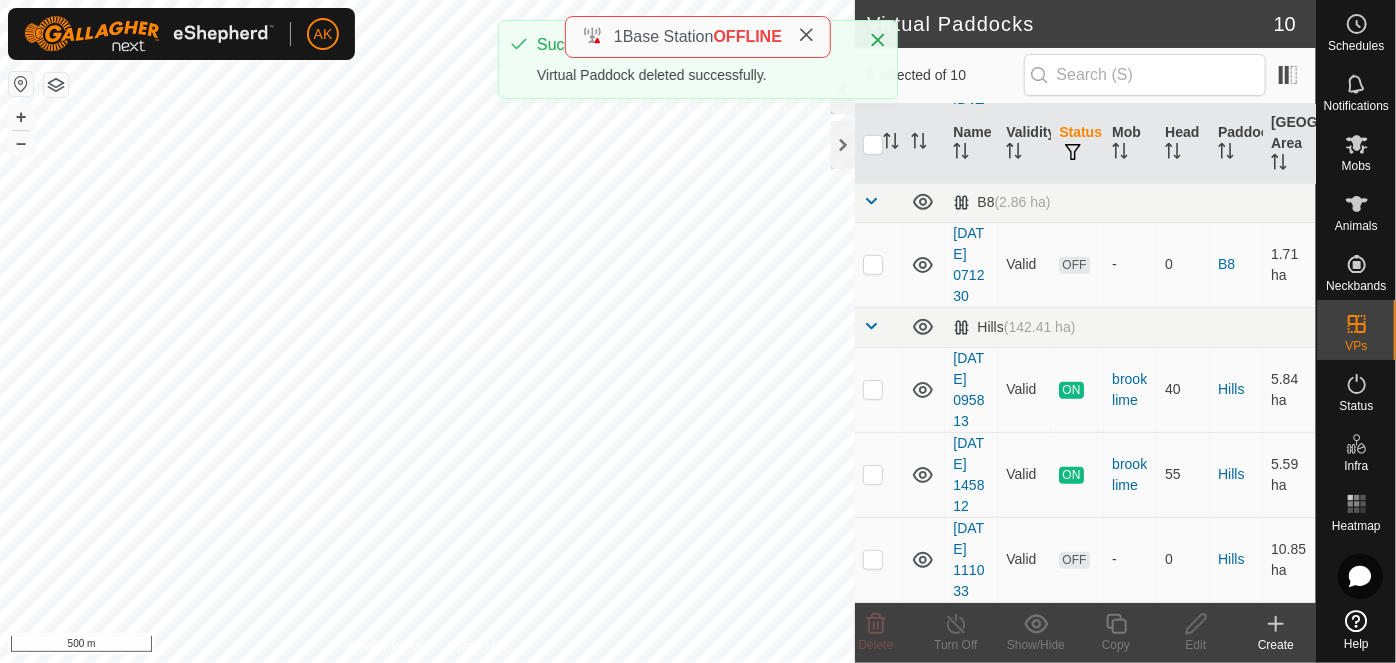 scroll, scrollTop: 0, scrollLeft: 0, axis: both 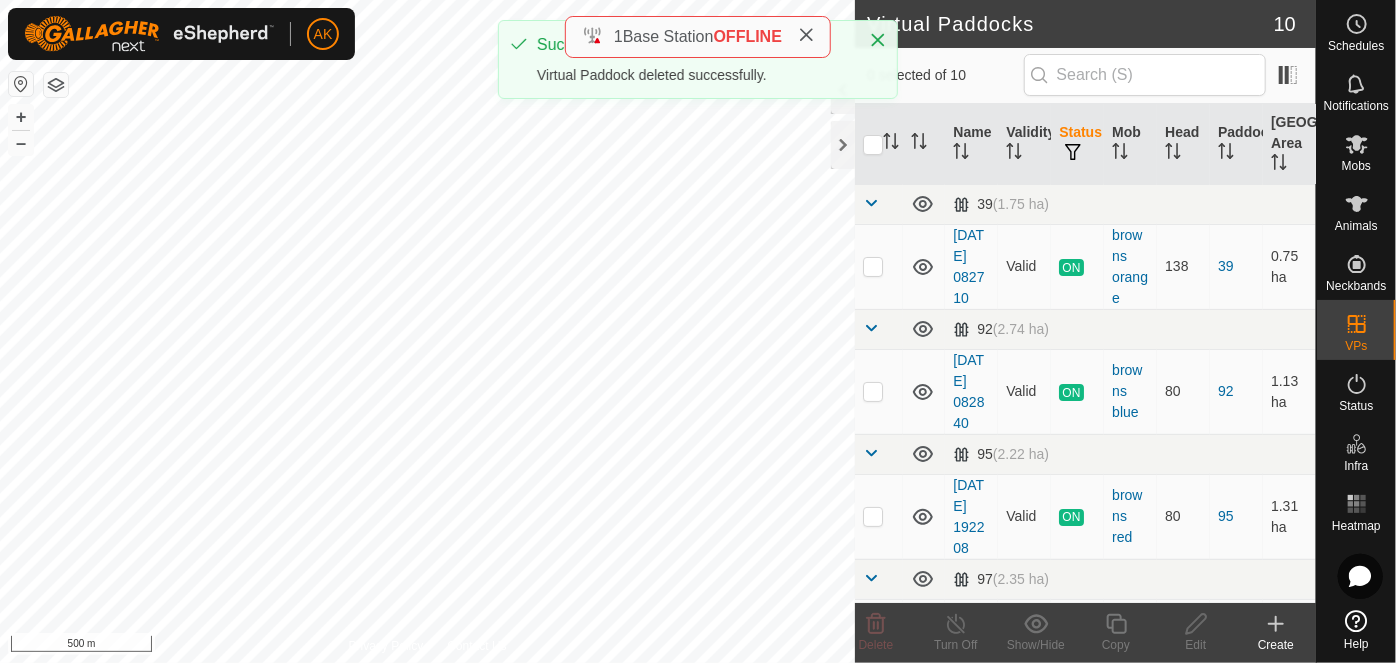 checkbox on "true" 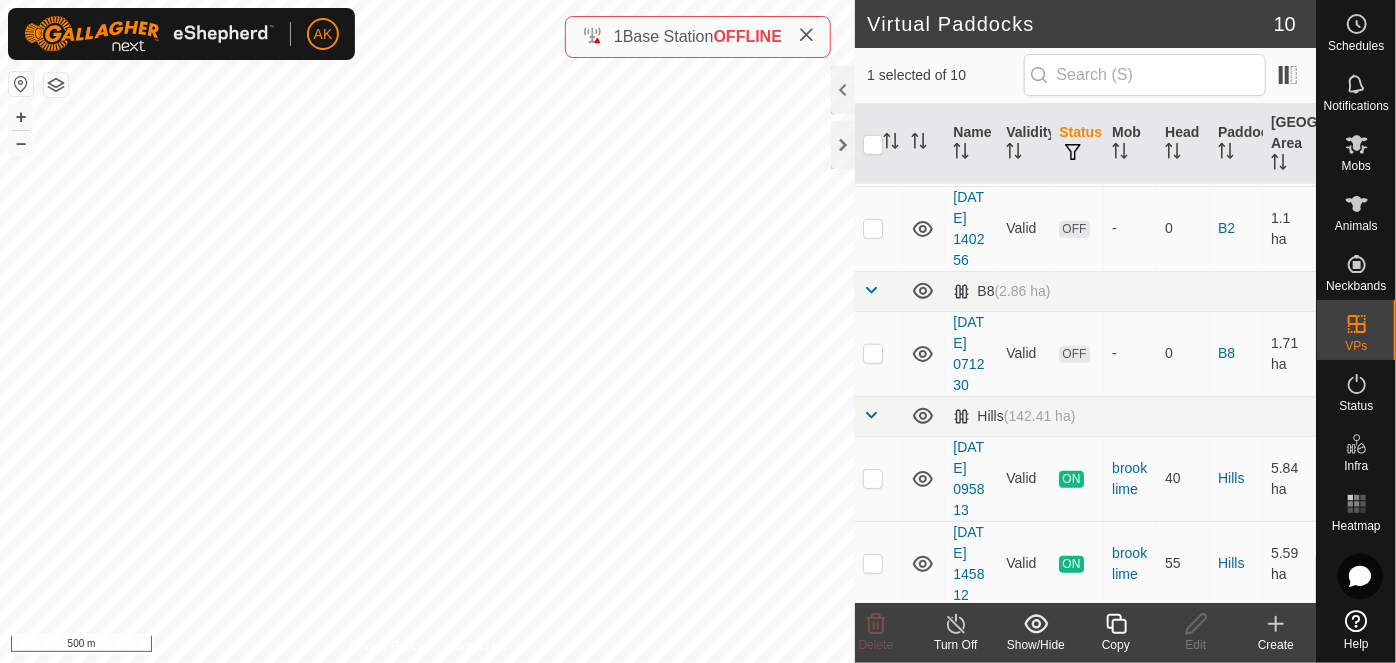 scroll, scrollTop: 636, scrollLeft: 0, axis: vertical 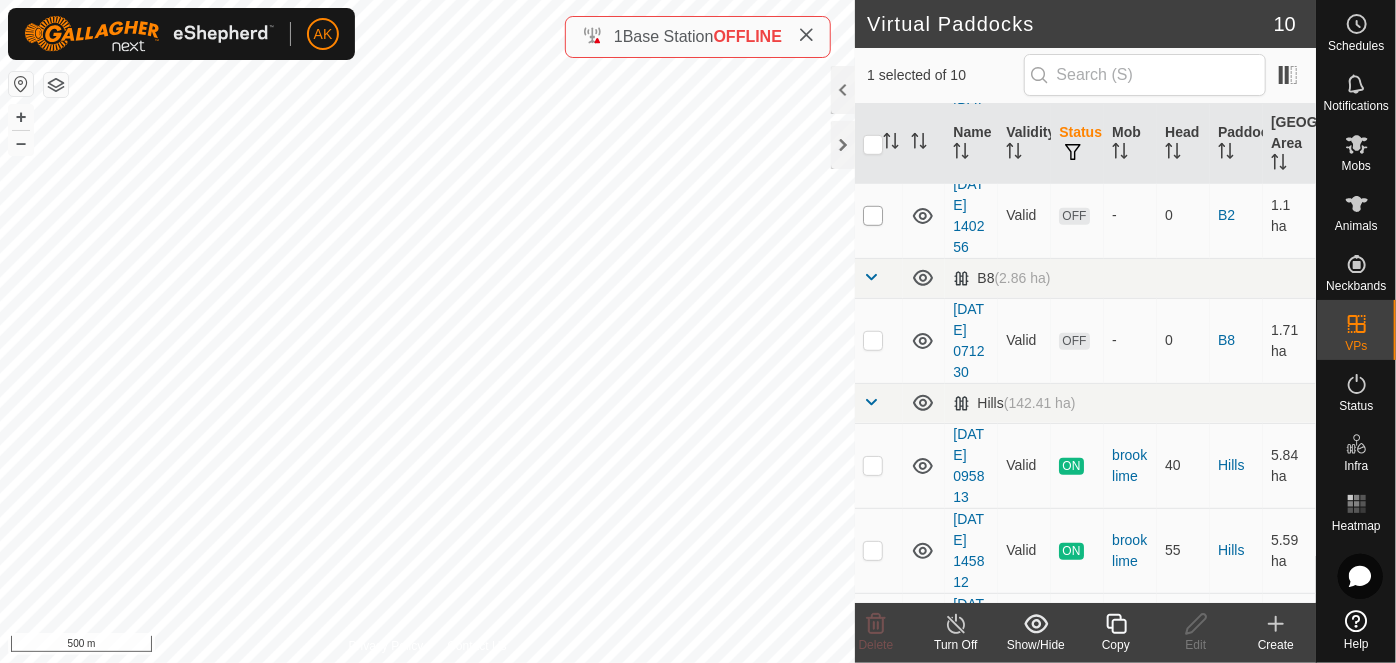 click at bounding box center (873, 216) 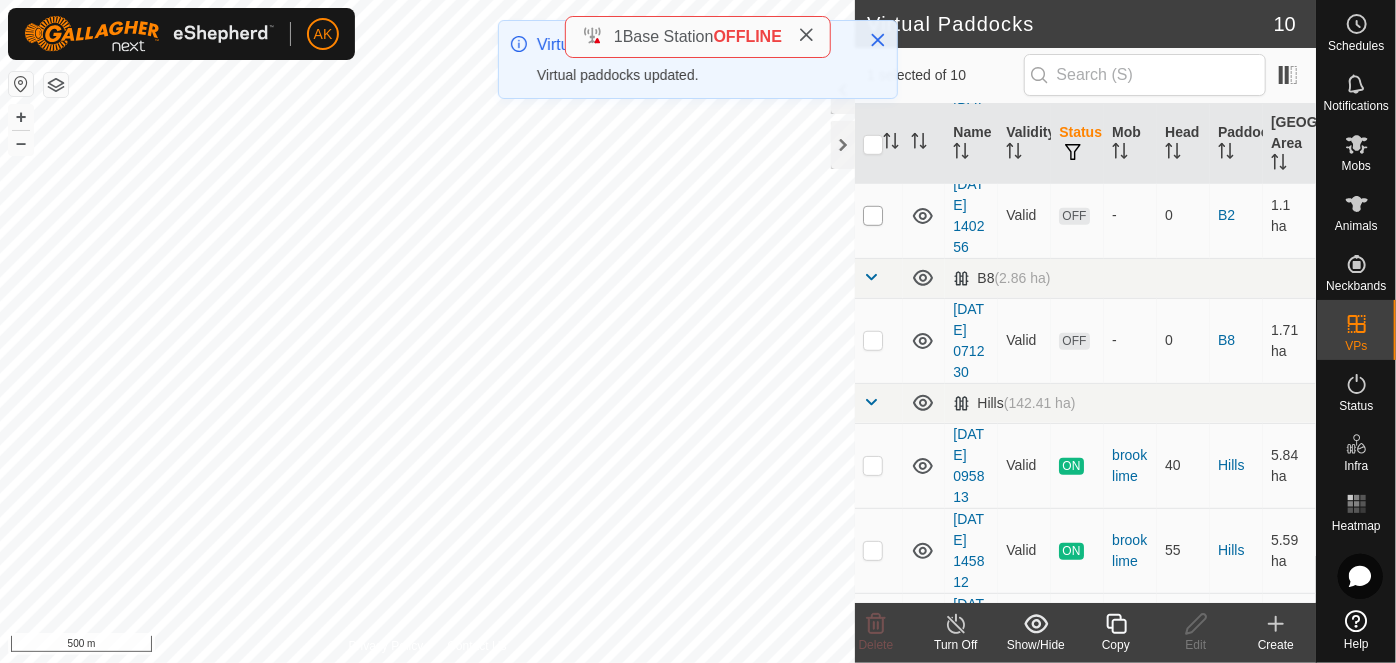 click at bounding box center (873, 216) 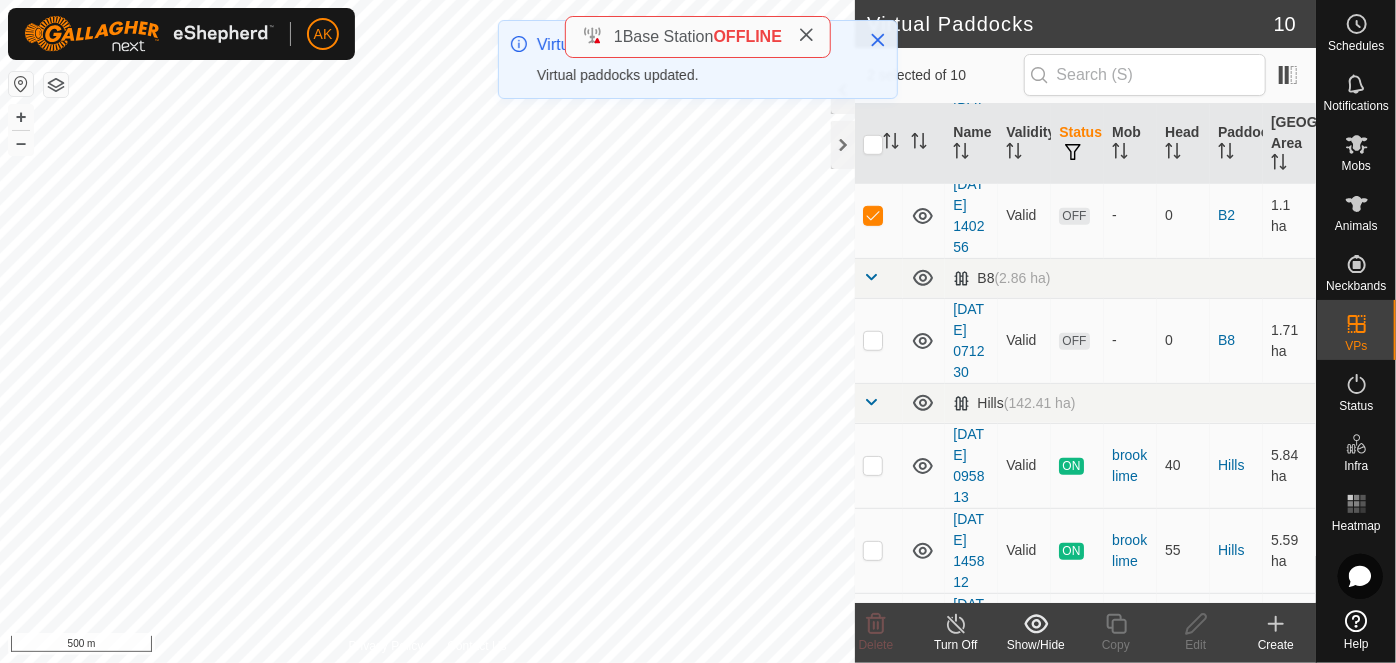 click at bounding box center [873, 131] 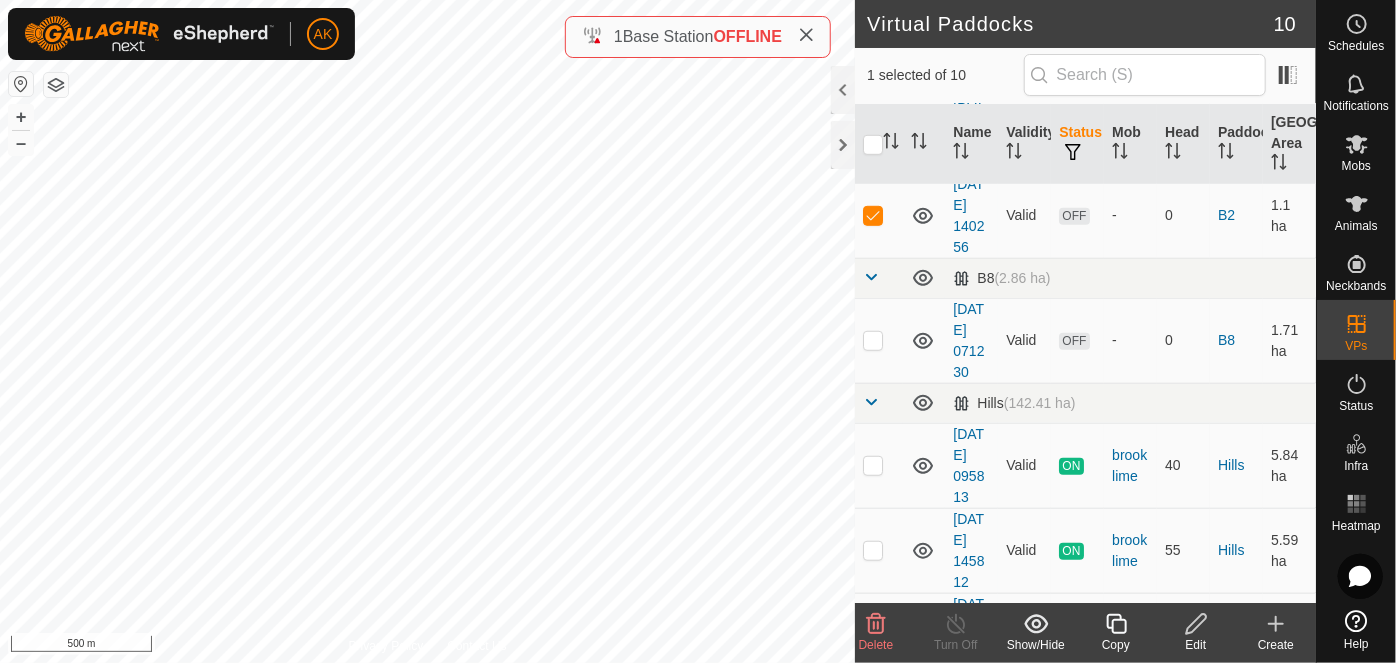 click 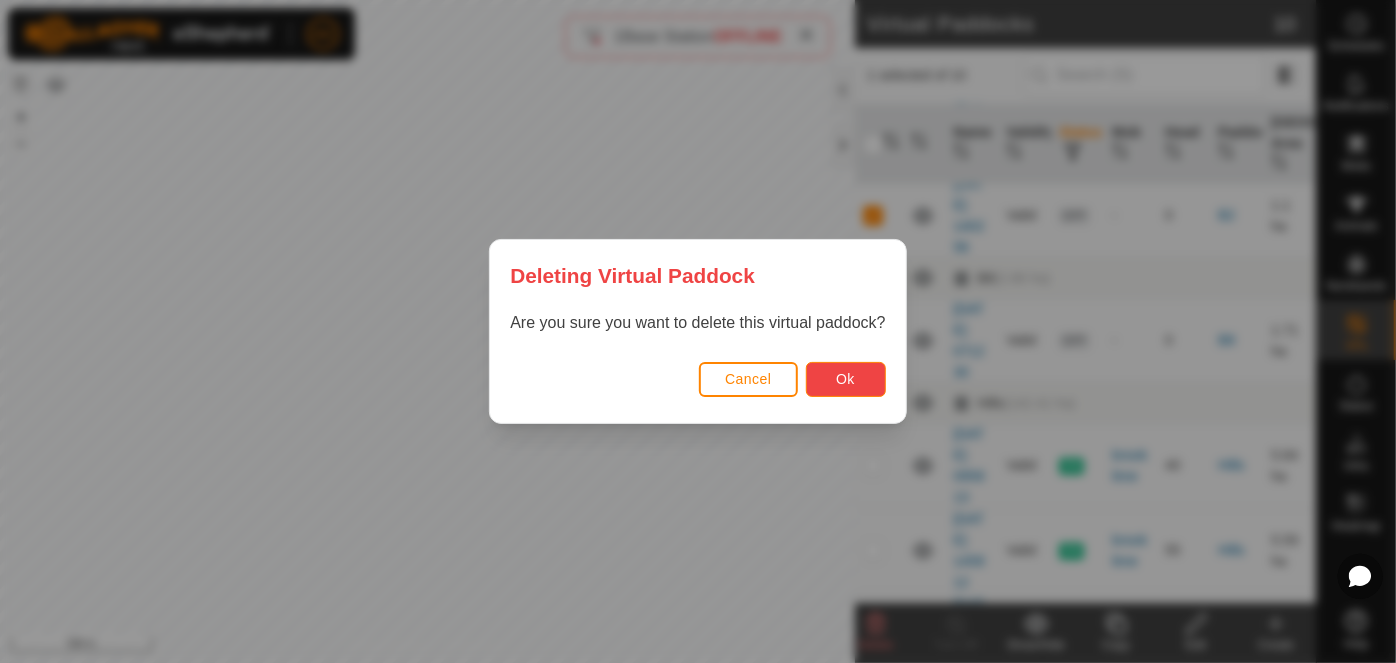 click on "Ok" at bounding box center [845, 379] 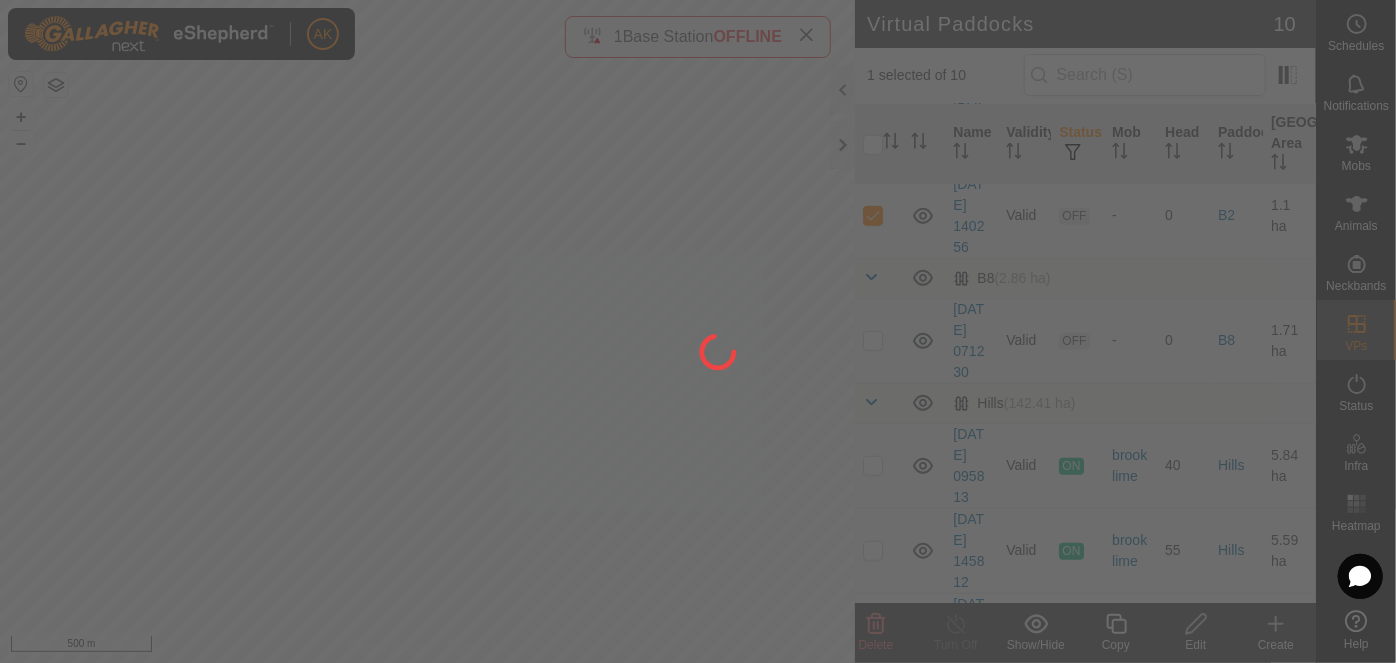 checkbox on "false" 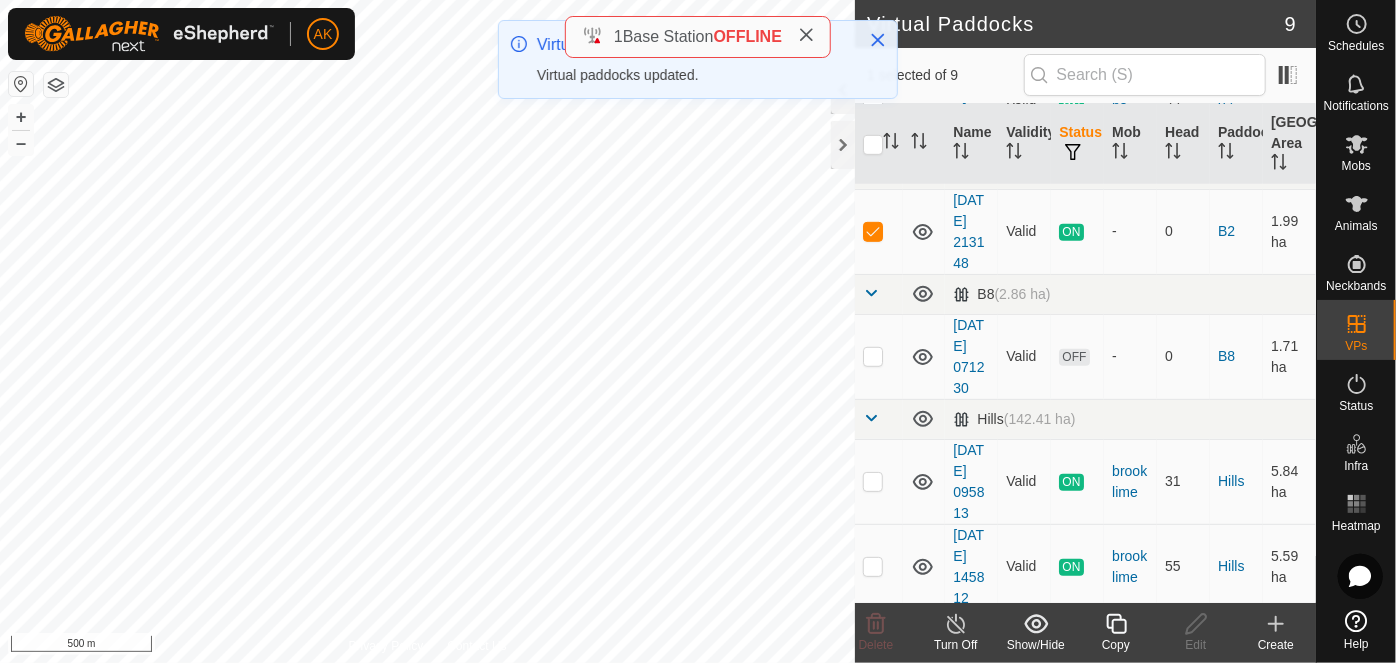 scroll, scrollTop: 545, scrollLeft: 0, axis: vertical 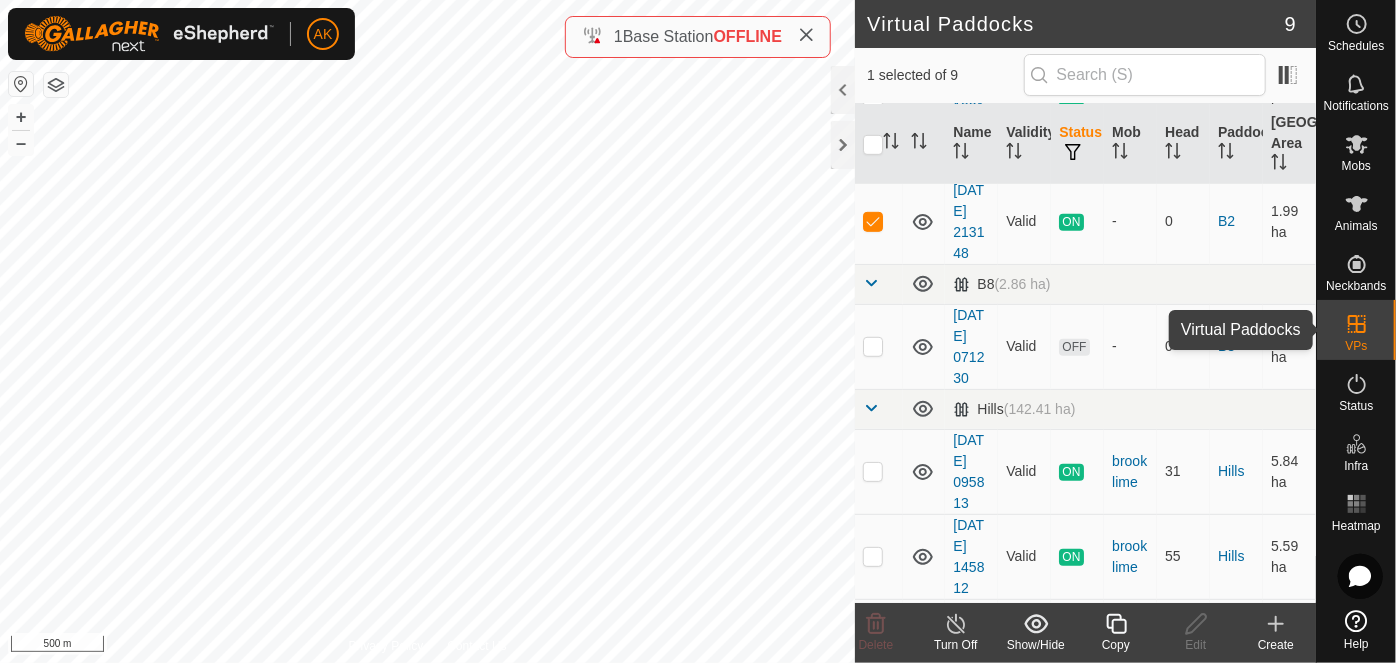 click 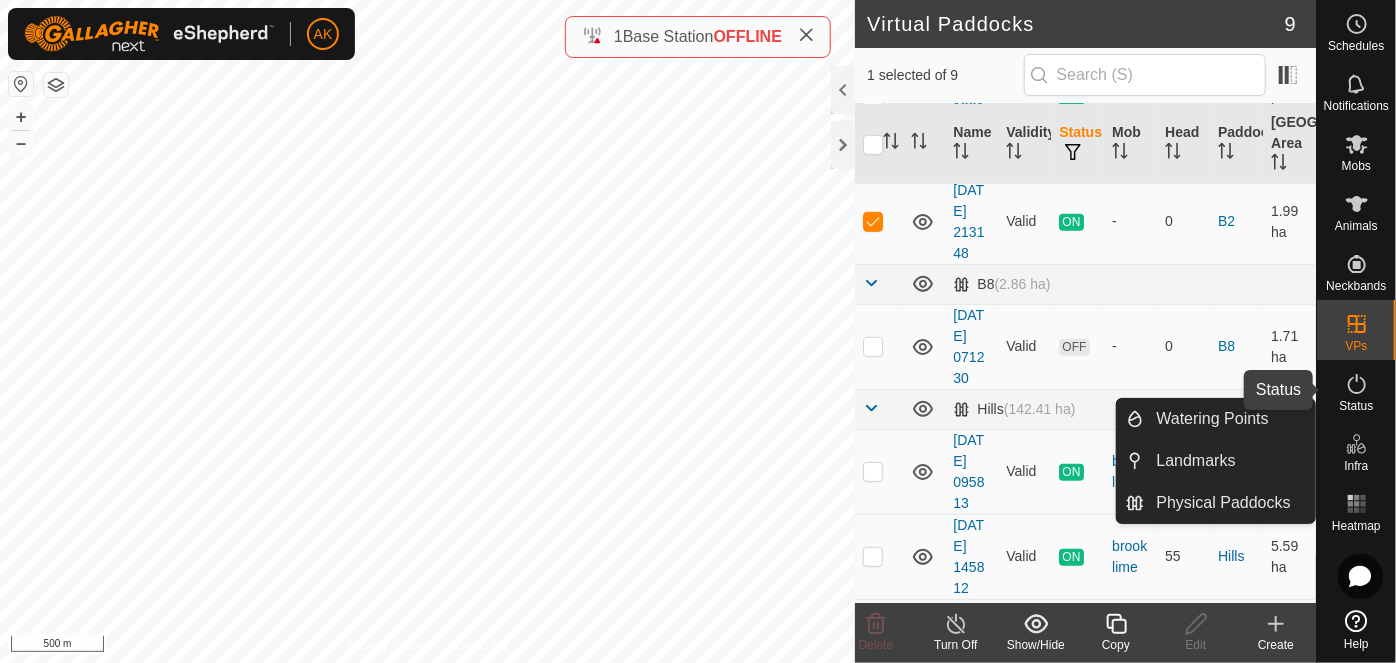 click on "Status" at bounding box center [1356, 406] 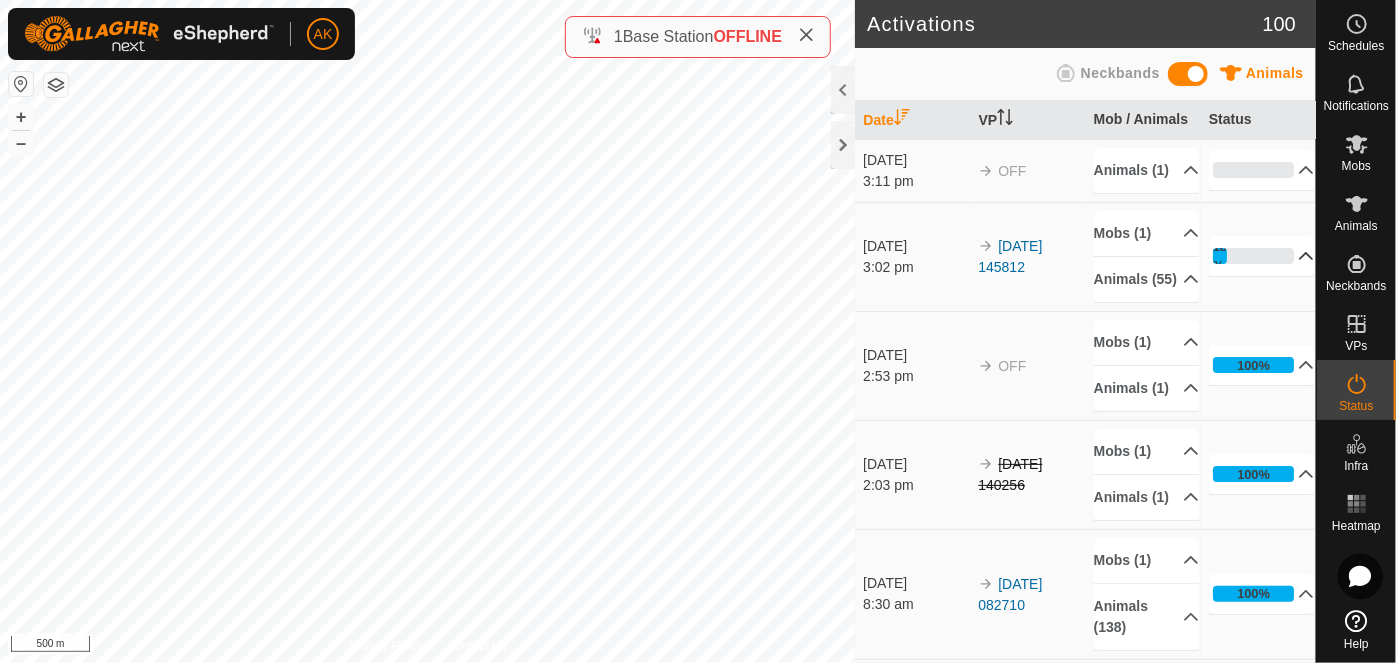 click on "18%" at bounding box center [1262, 256] 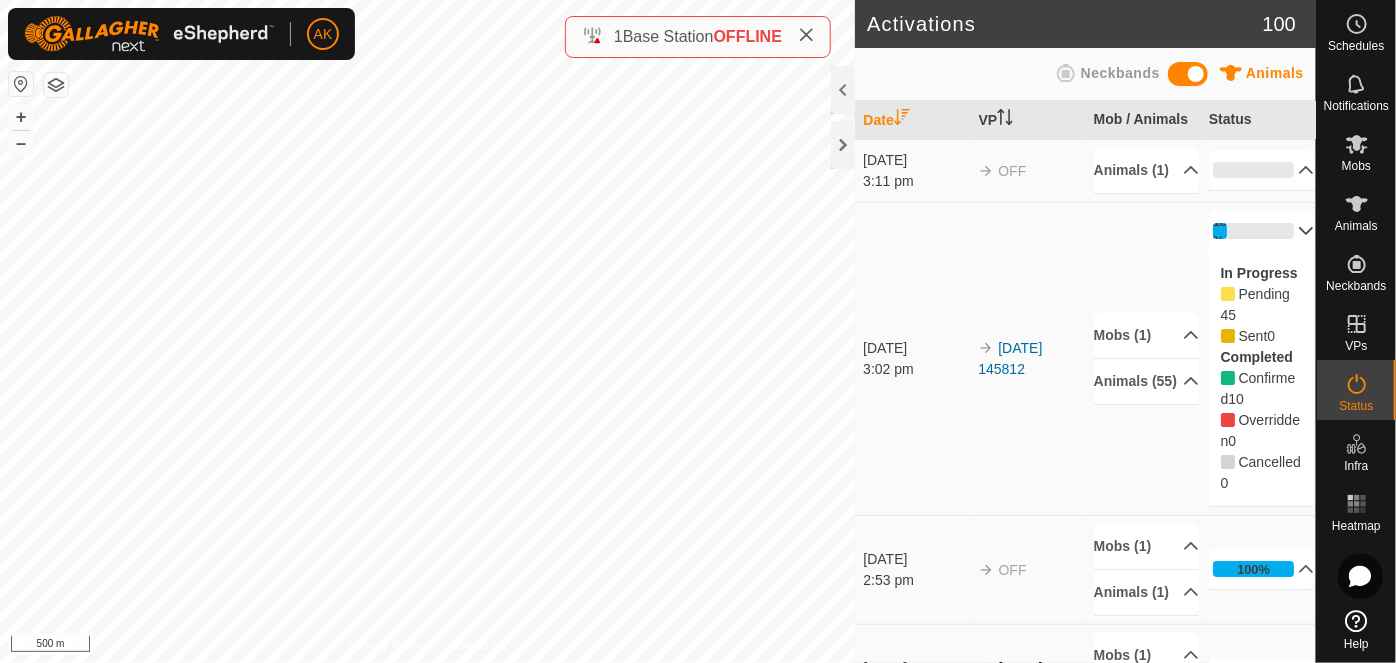 click on "18%" at bounding box center [1262, 231] 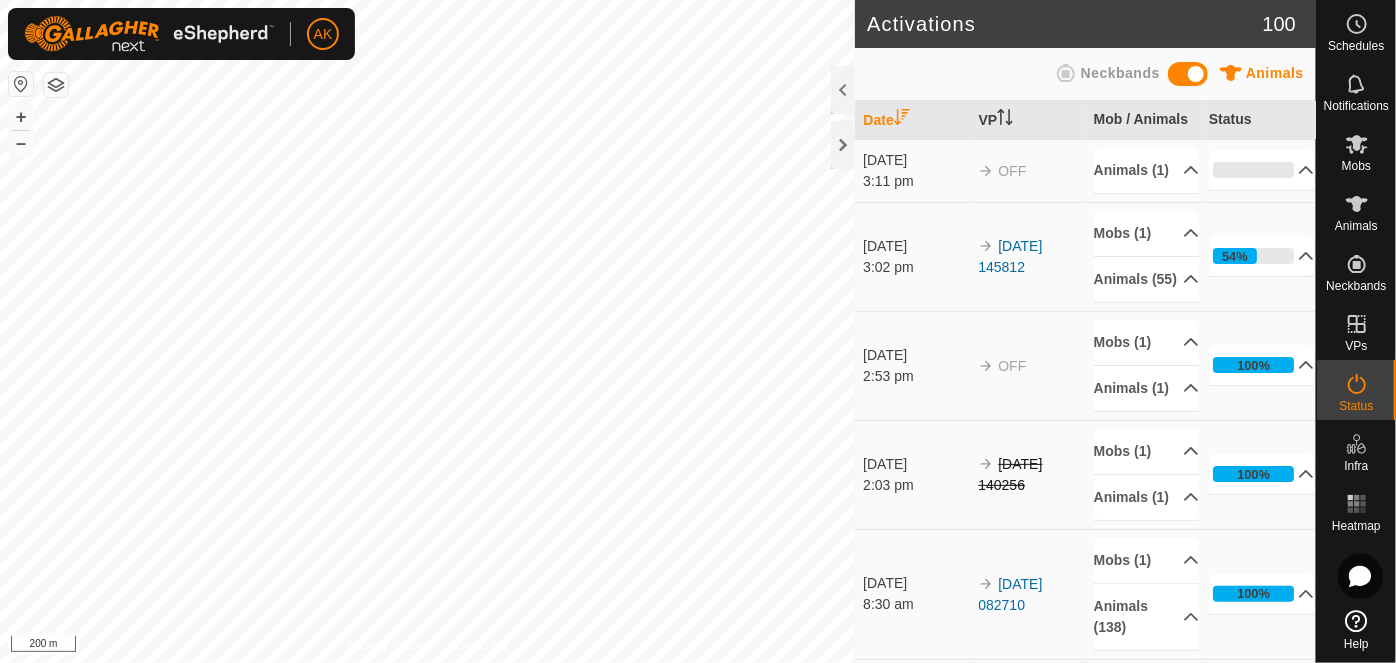 scroll, scrollTop: 0, scrollLeft: 0, axis: both 